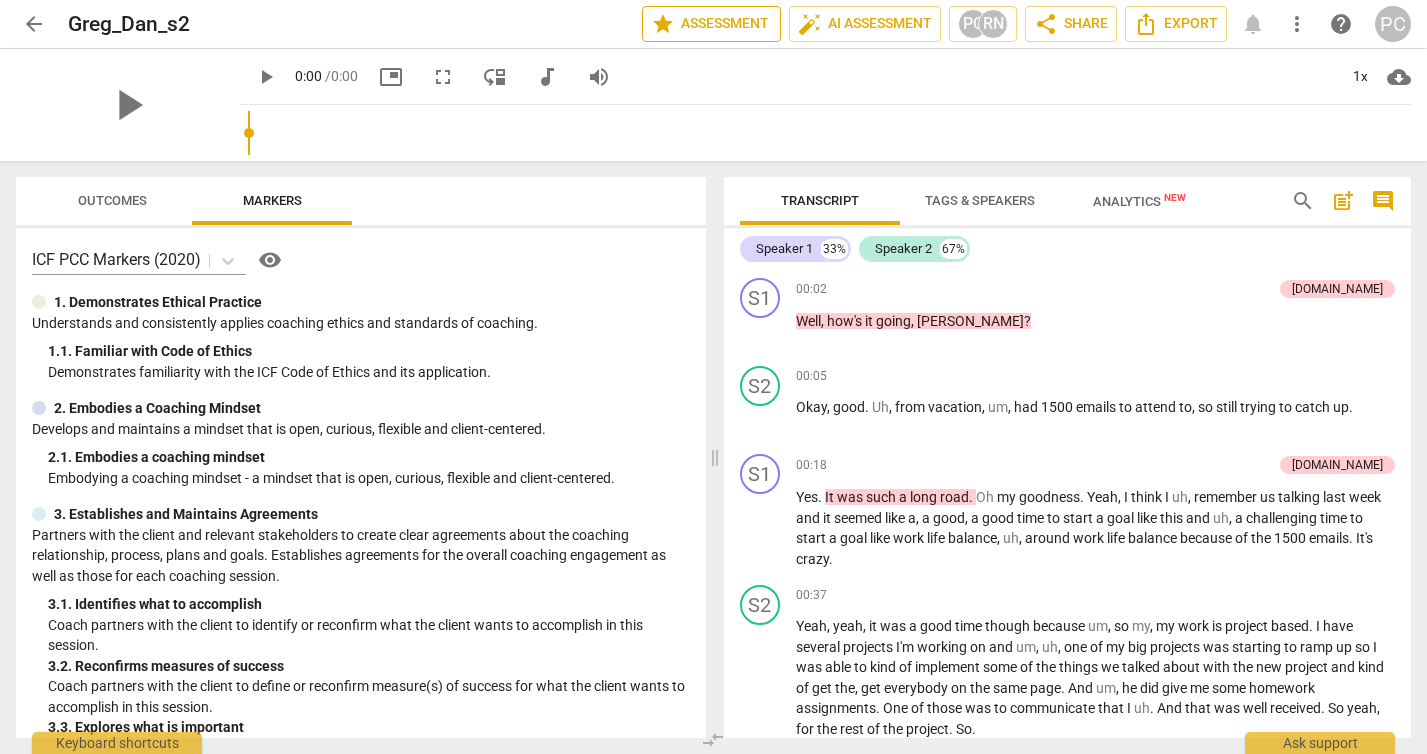 scroll, scrollTop: 0, scrollLeft: 0, axis: both 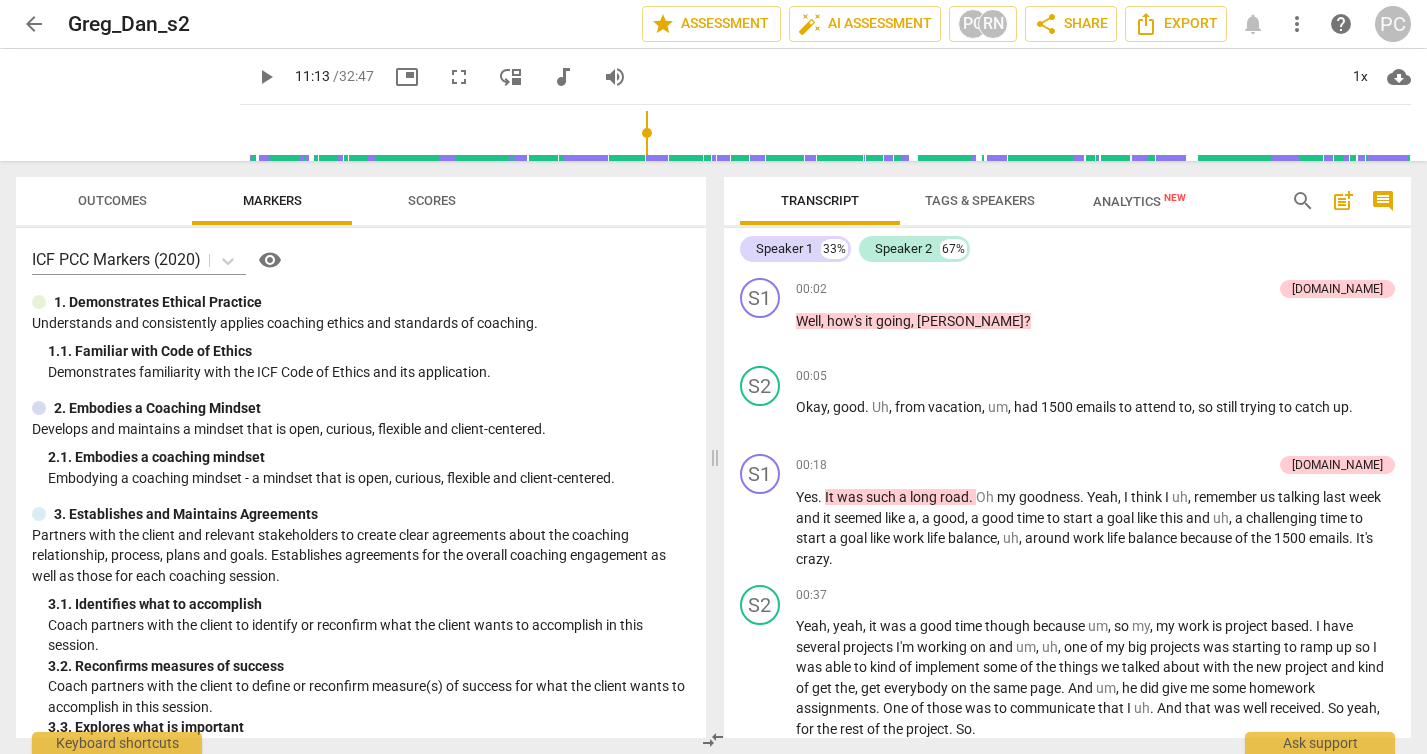 click at bounding box center (829, 133) 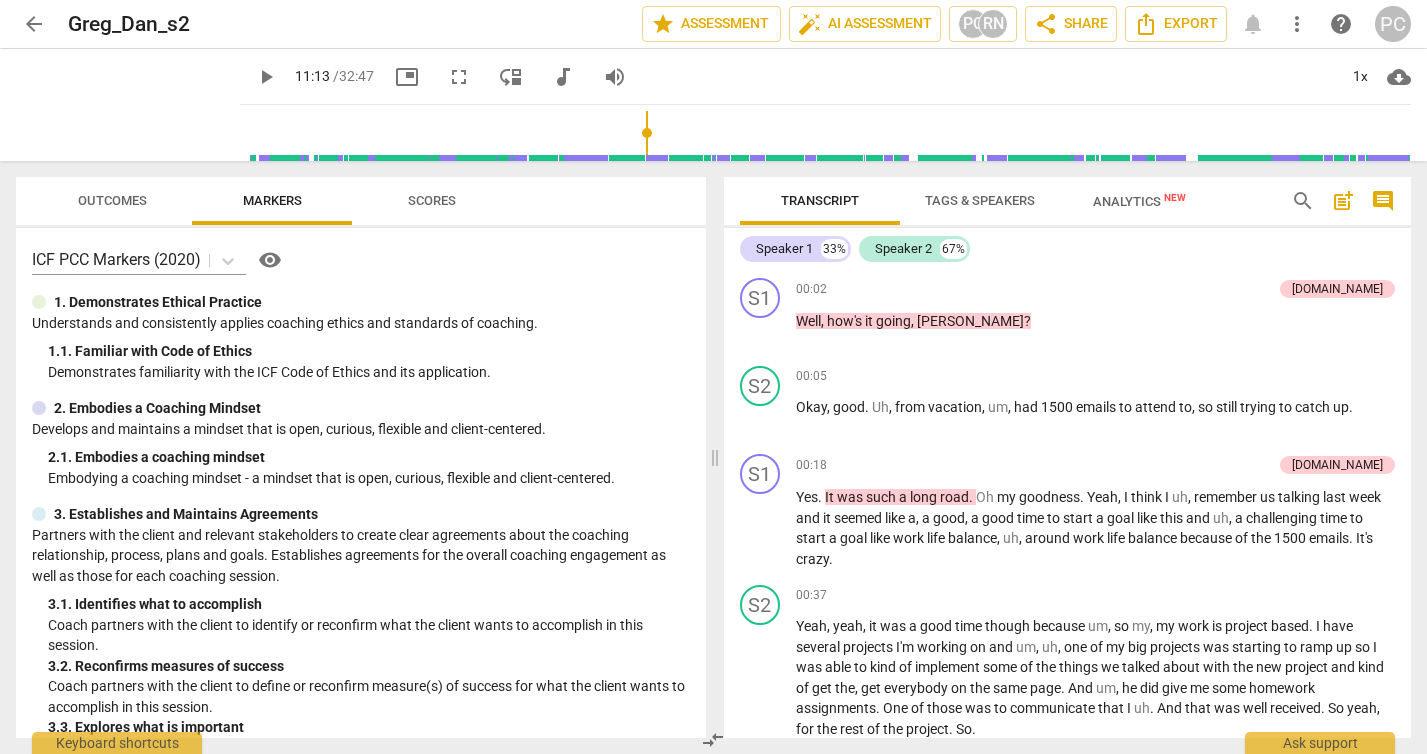 click at bounding box center (829, 133) 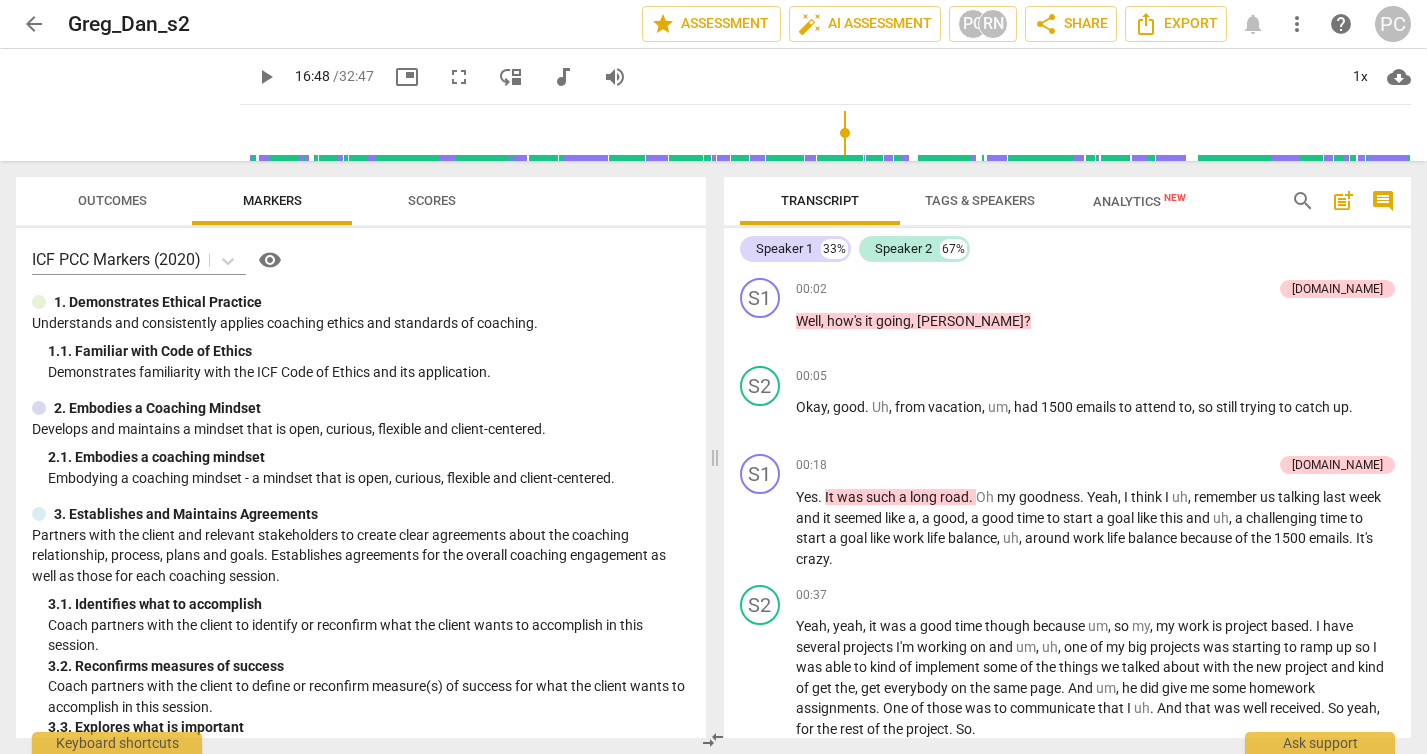 scroll, scrollTop: 6065, scrollLeft: 0, axis: vertical 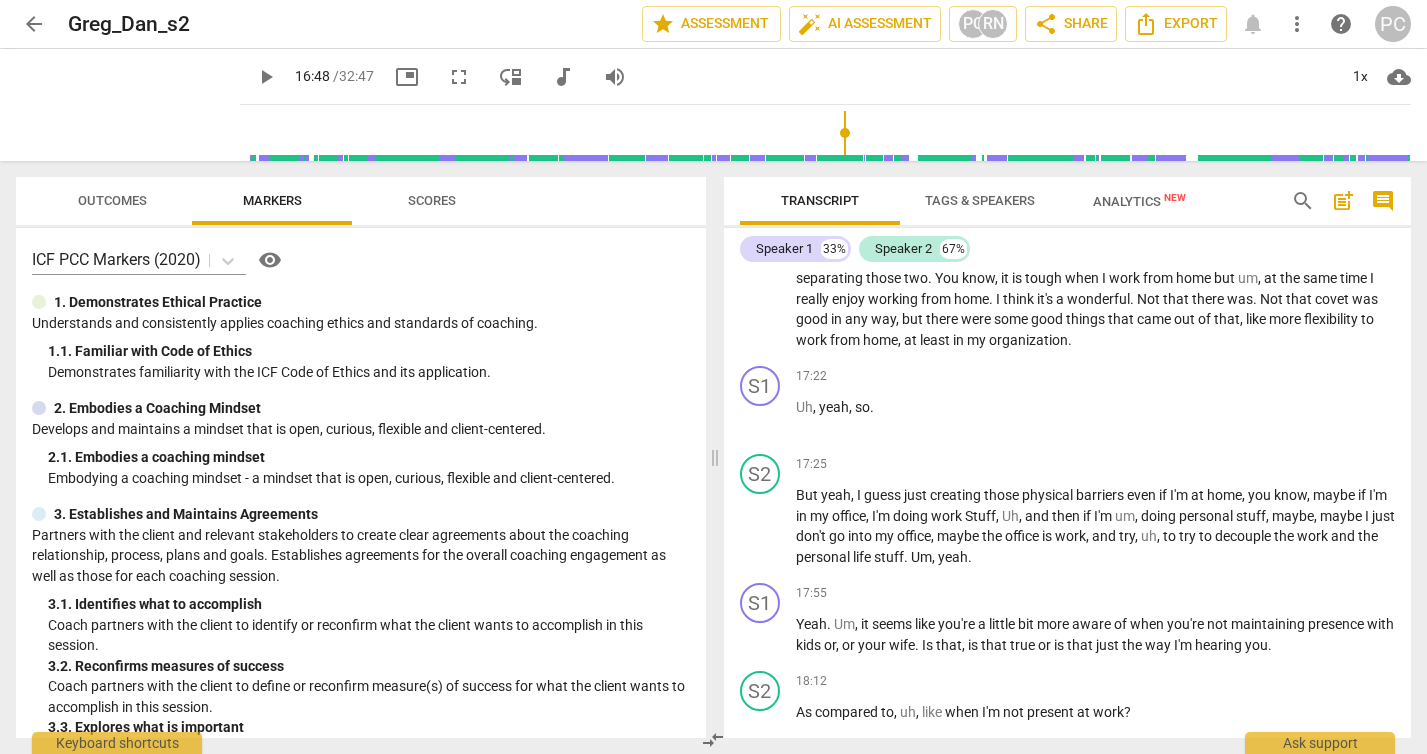 click at bounding box center [829, 133] 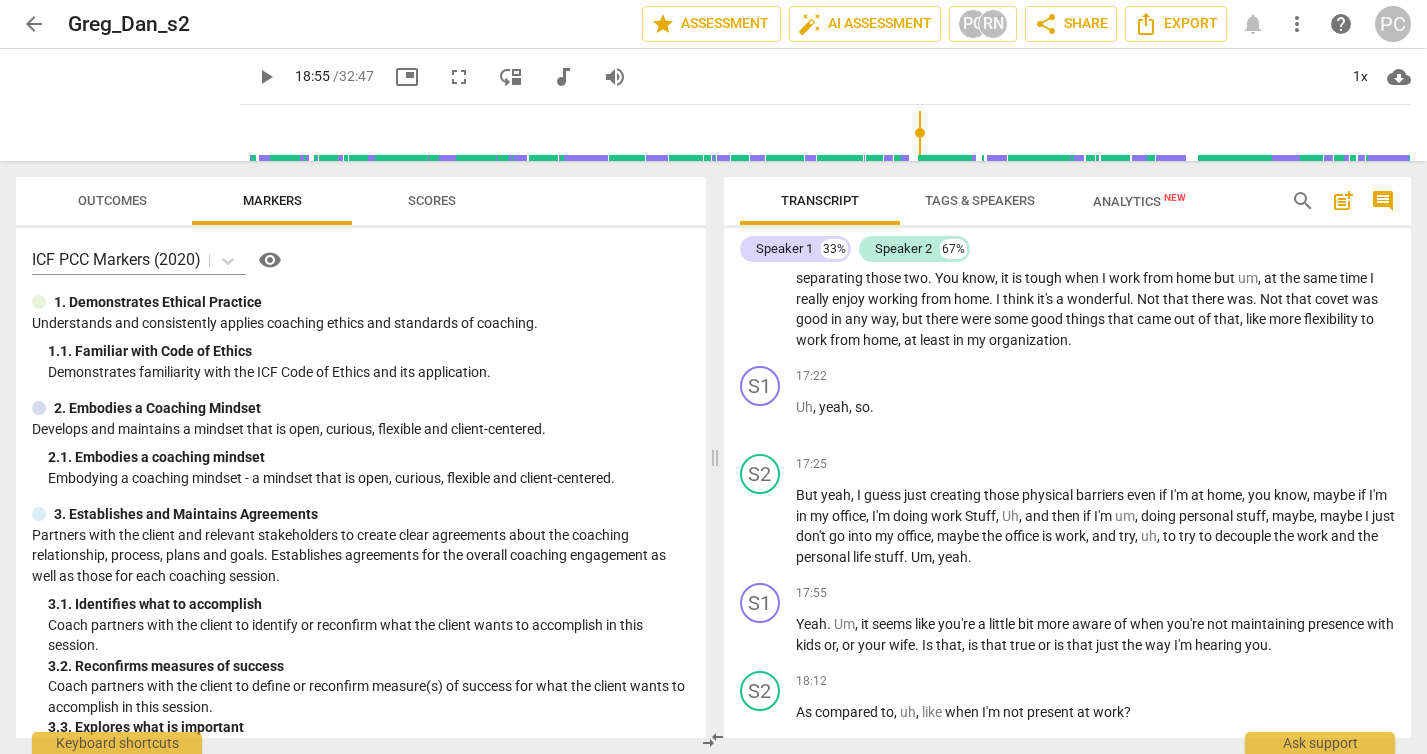 click at bounding box center [829, 133] 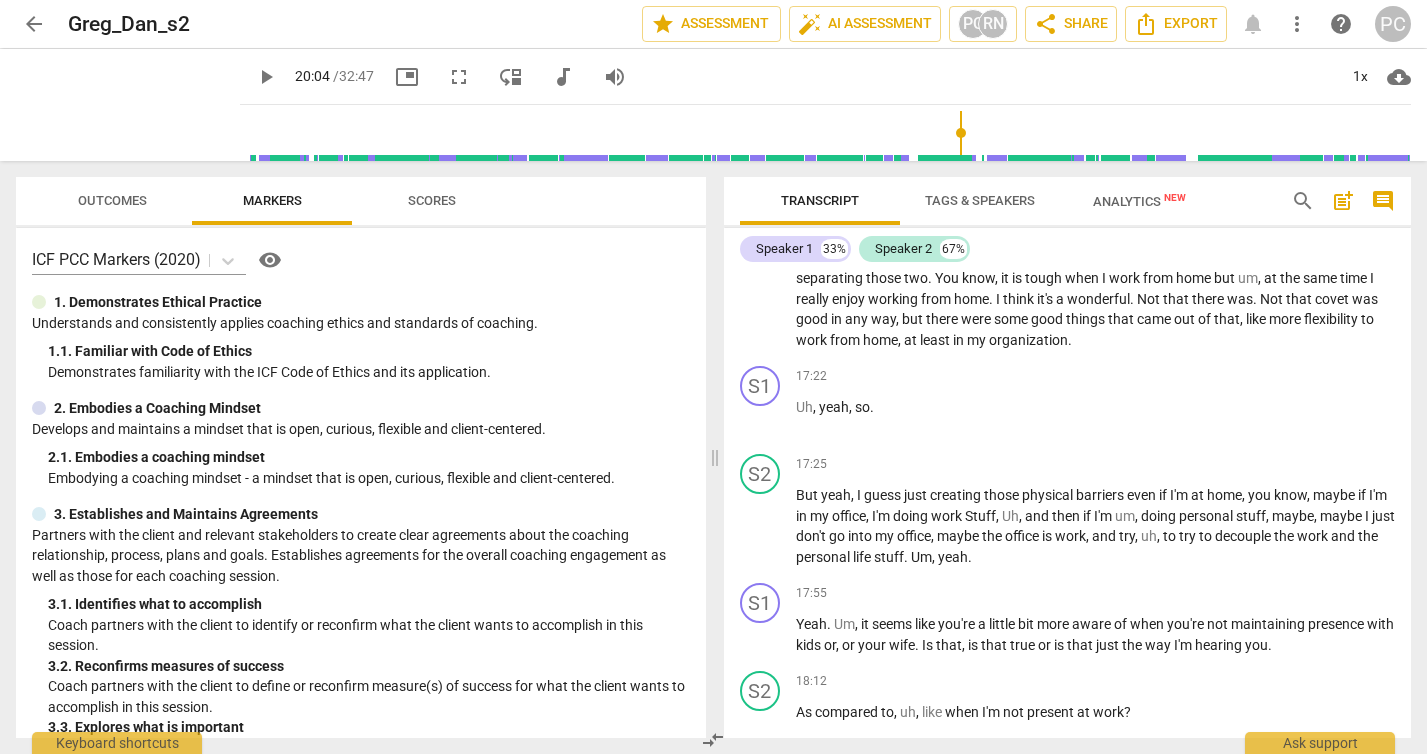 click at bounding box center [829, 133] 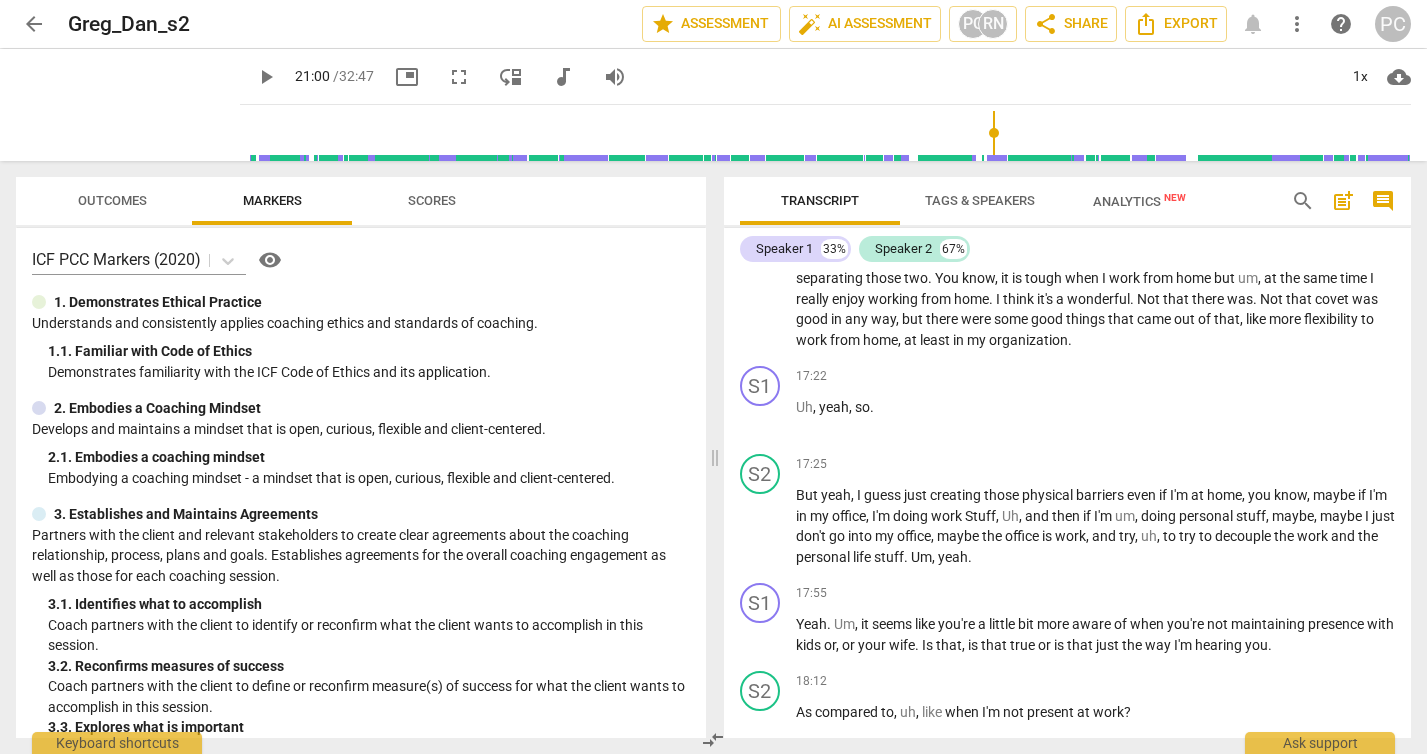 click at bounding box center (829, 133) 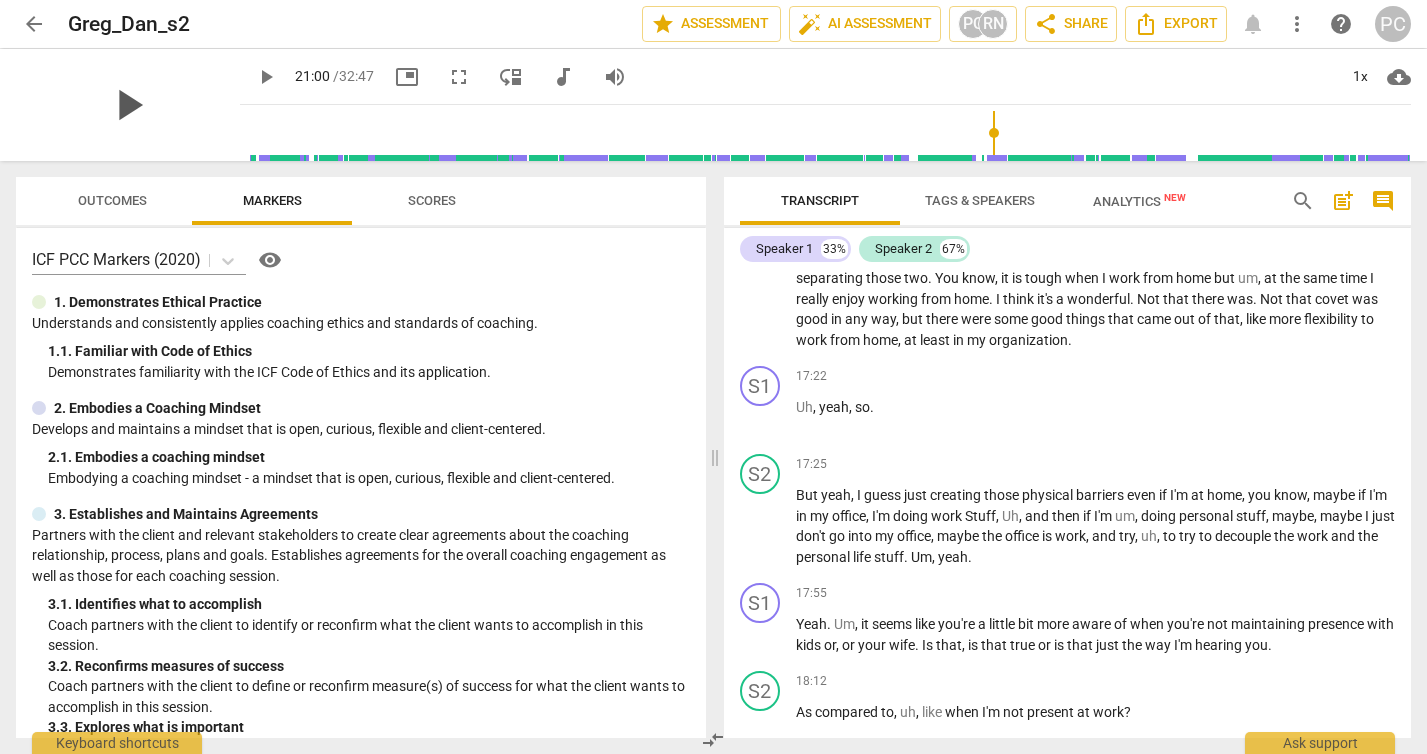click on "play_arrow" at bounding box center (128, 105) 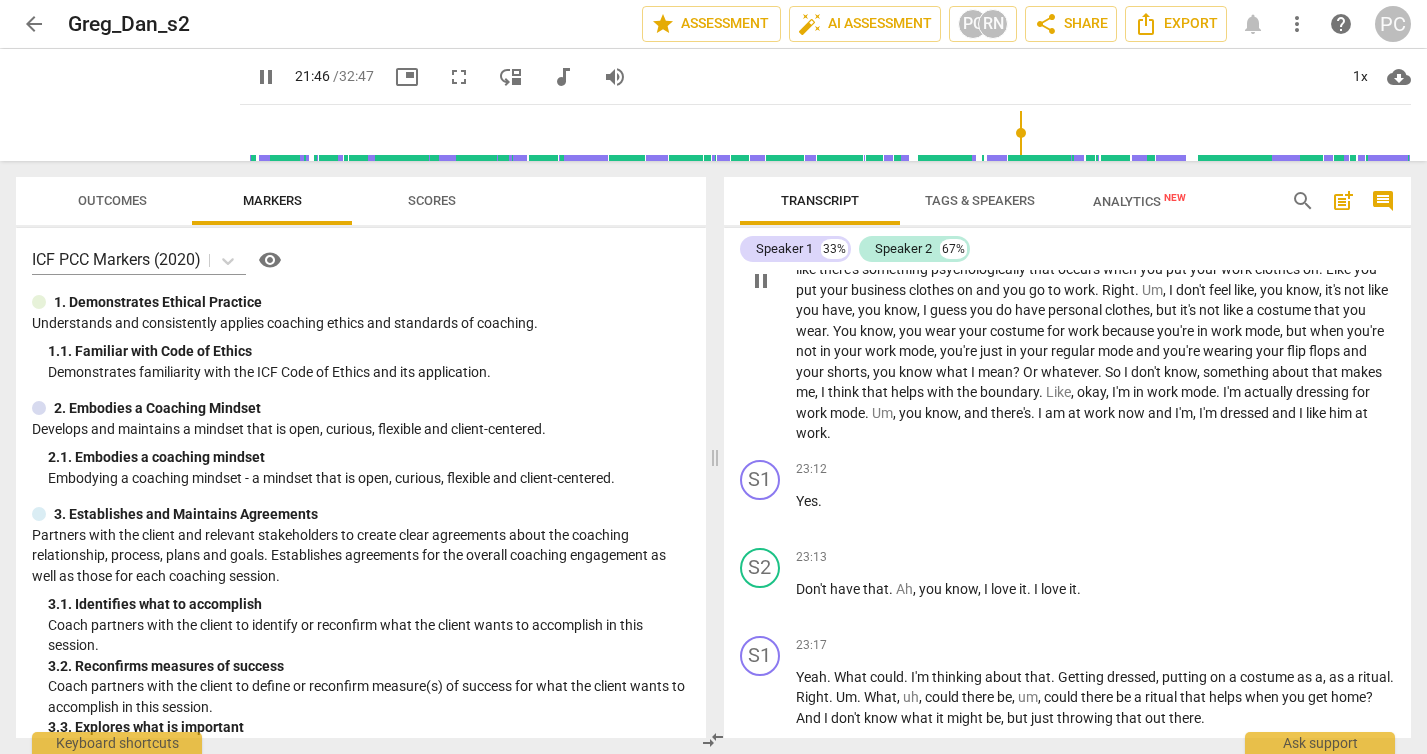 scroll, scrollTop: 7568, scrollLeft: 0, axis: vertical 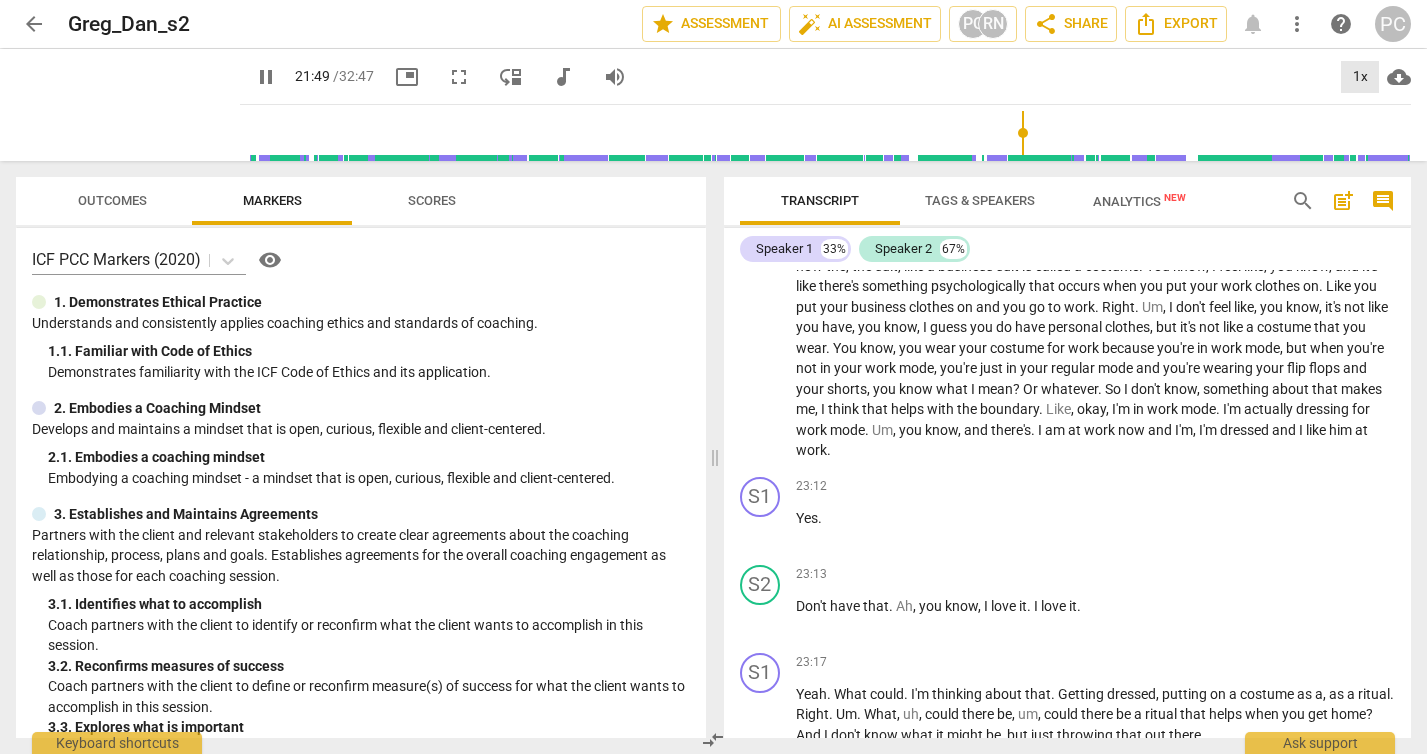 click on "1x" at bounding box center [1360, 77] 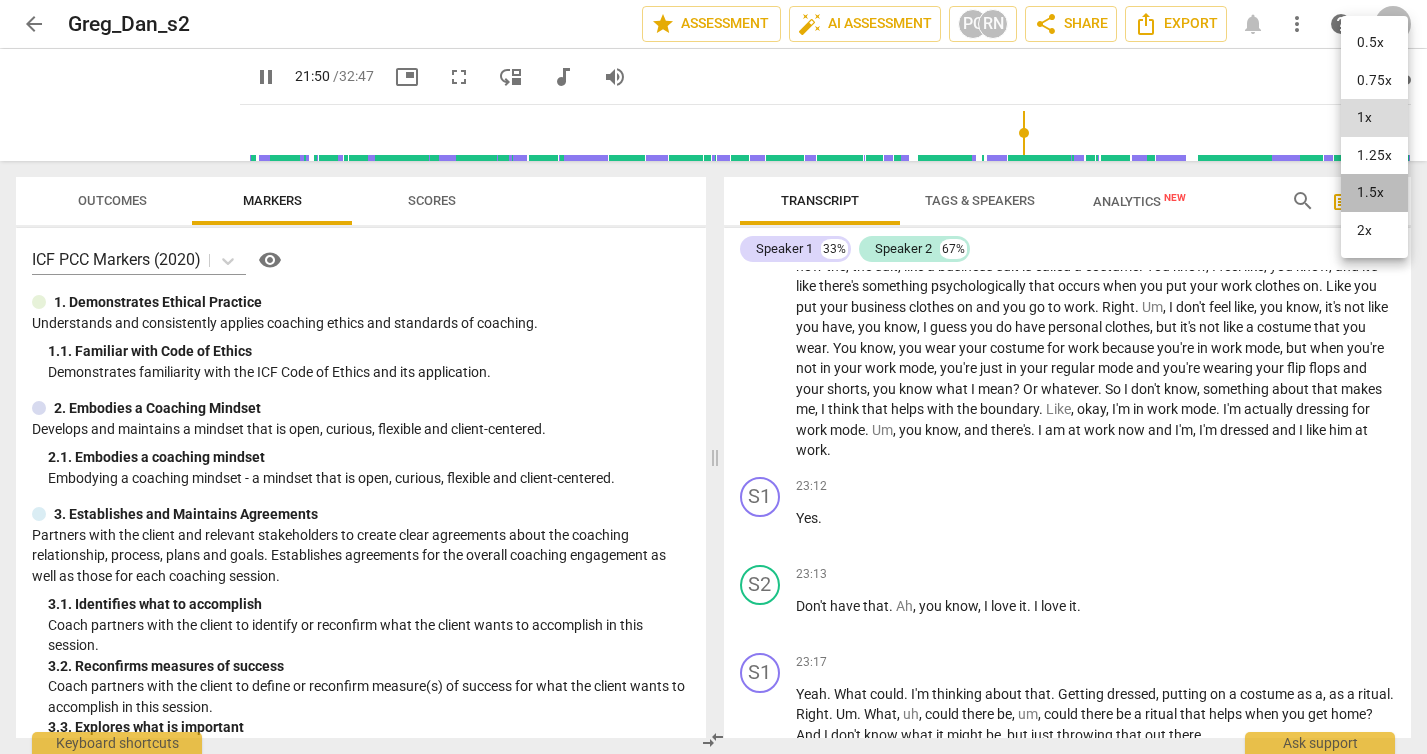 click on "1.5x" at bounding box center (1374, 193) 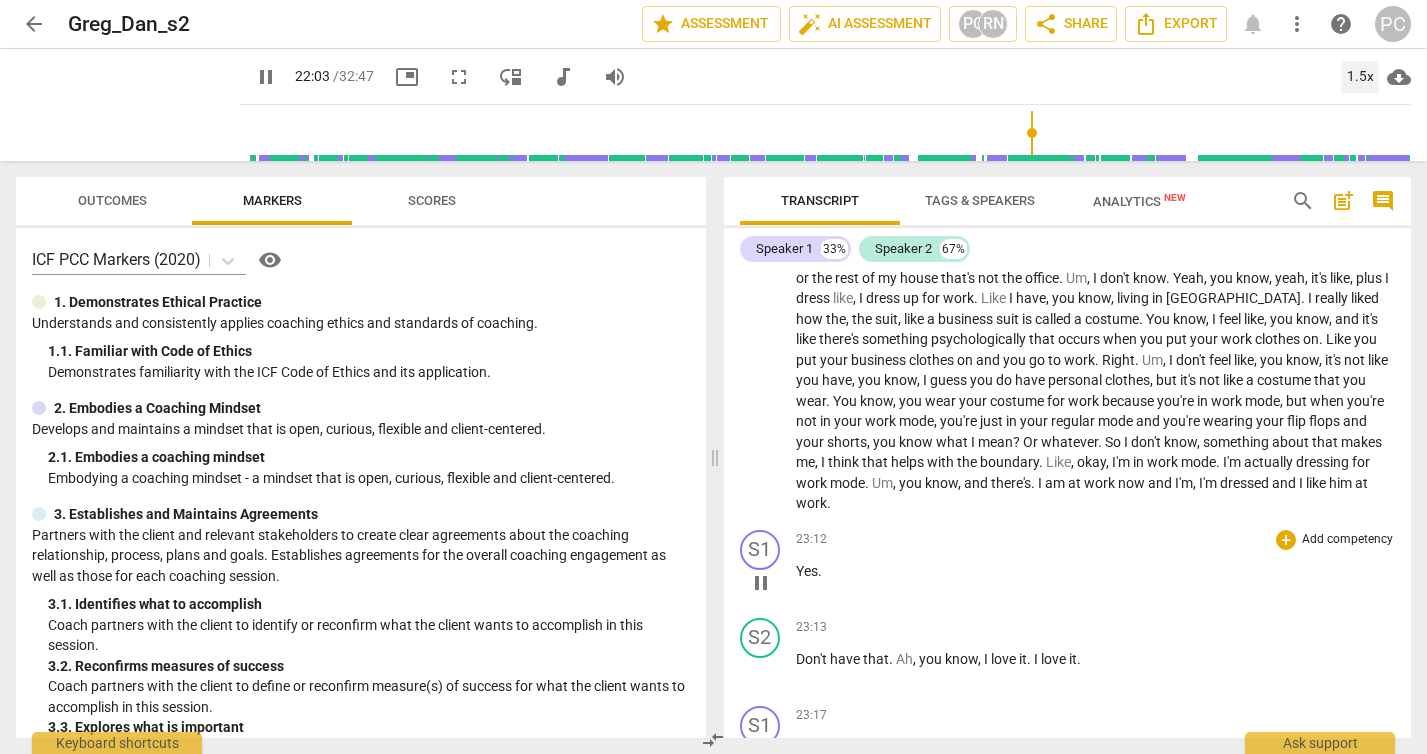 scroll, scrollTop: 7521, scrollLeft: 0, axis: vertical 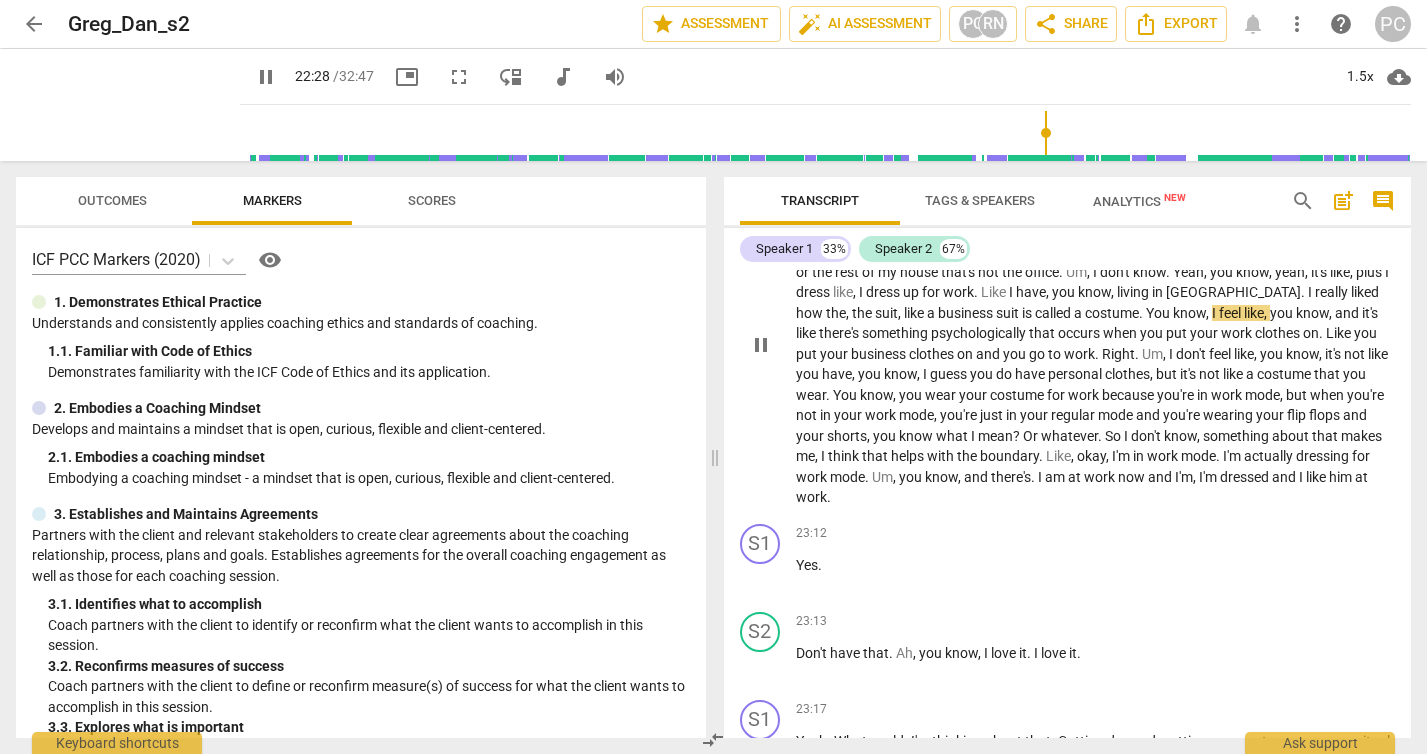 click on "pause" at bounding box center (761, 345) 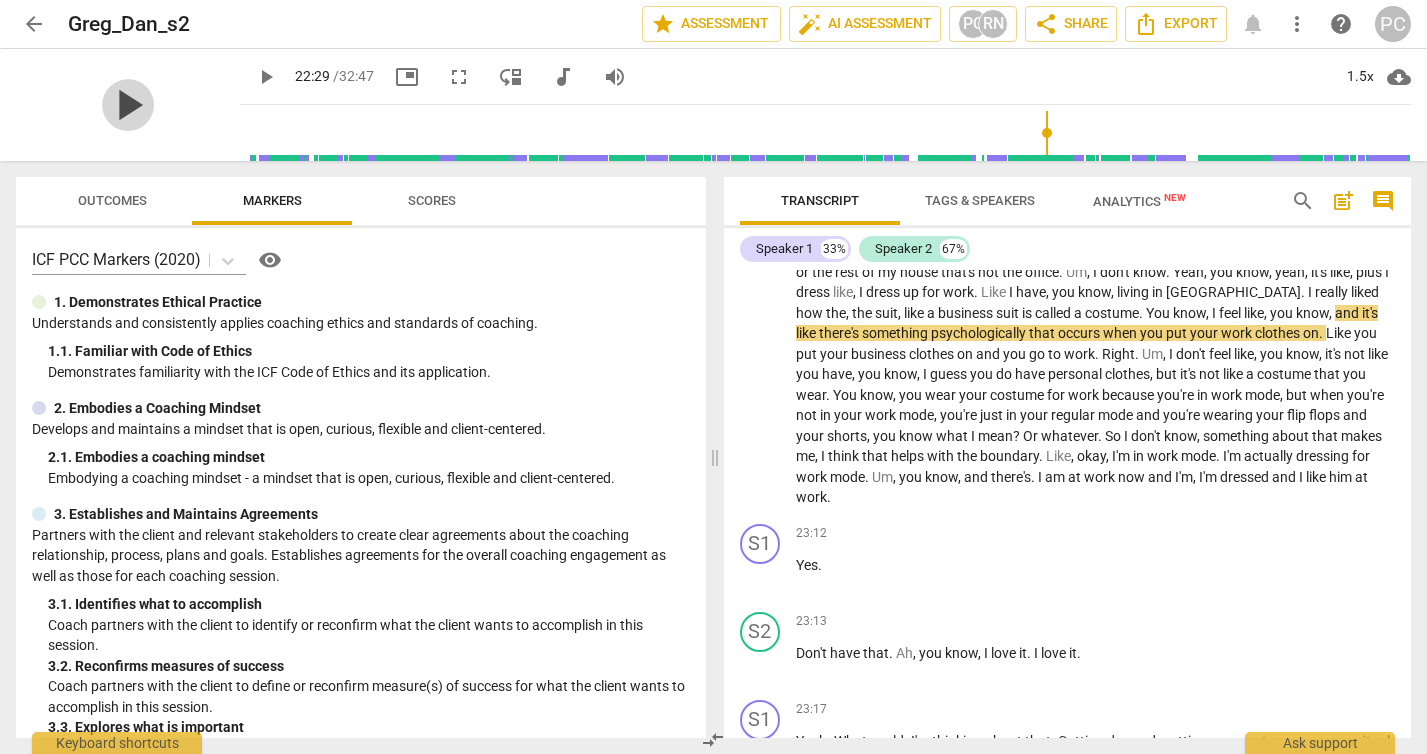 click on "play_arrow" at bounding box center [128, 105] 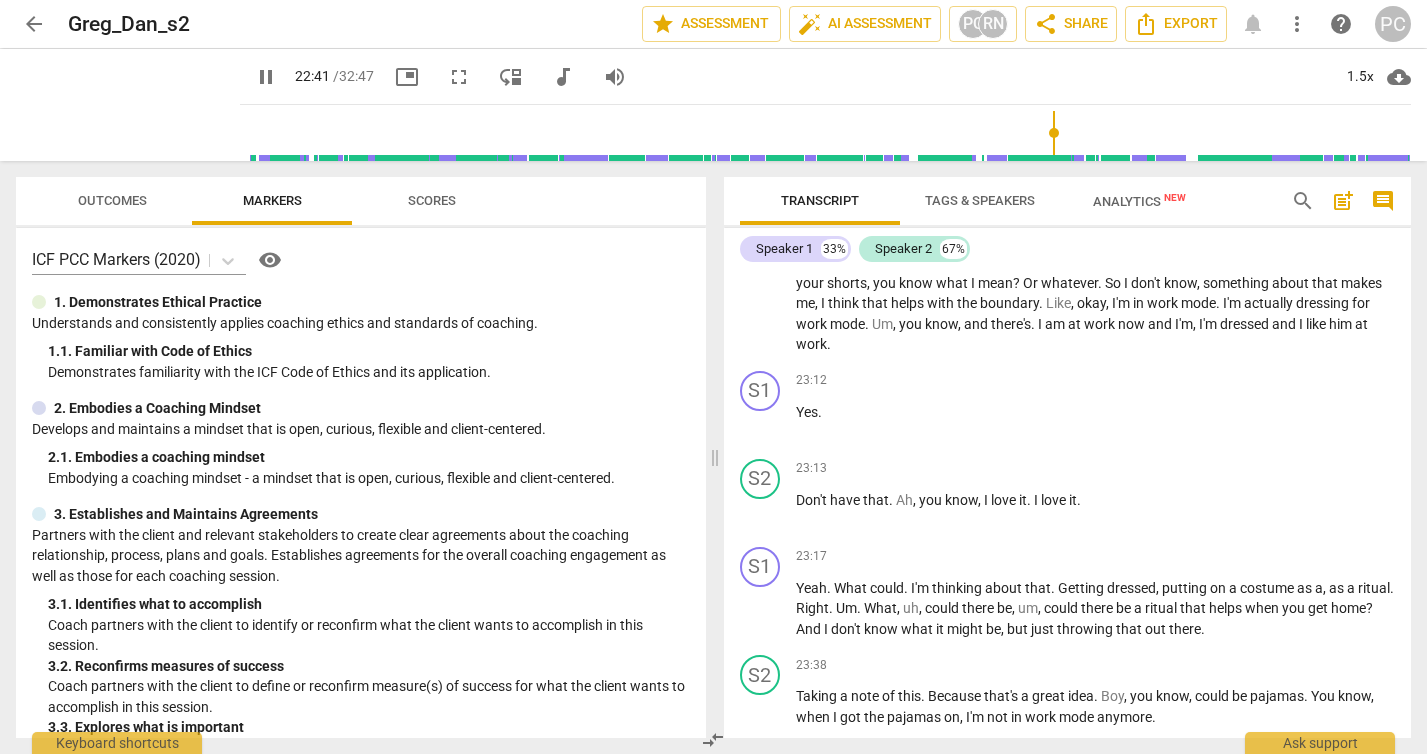 scroll, scrollTop: 7670, scrollLeft: 0, axis: vertical 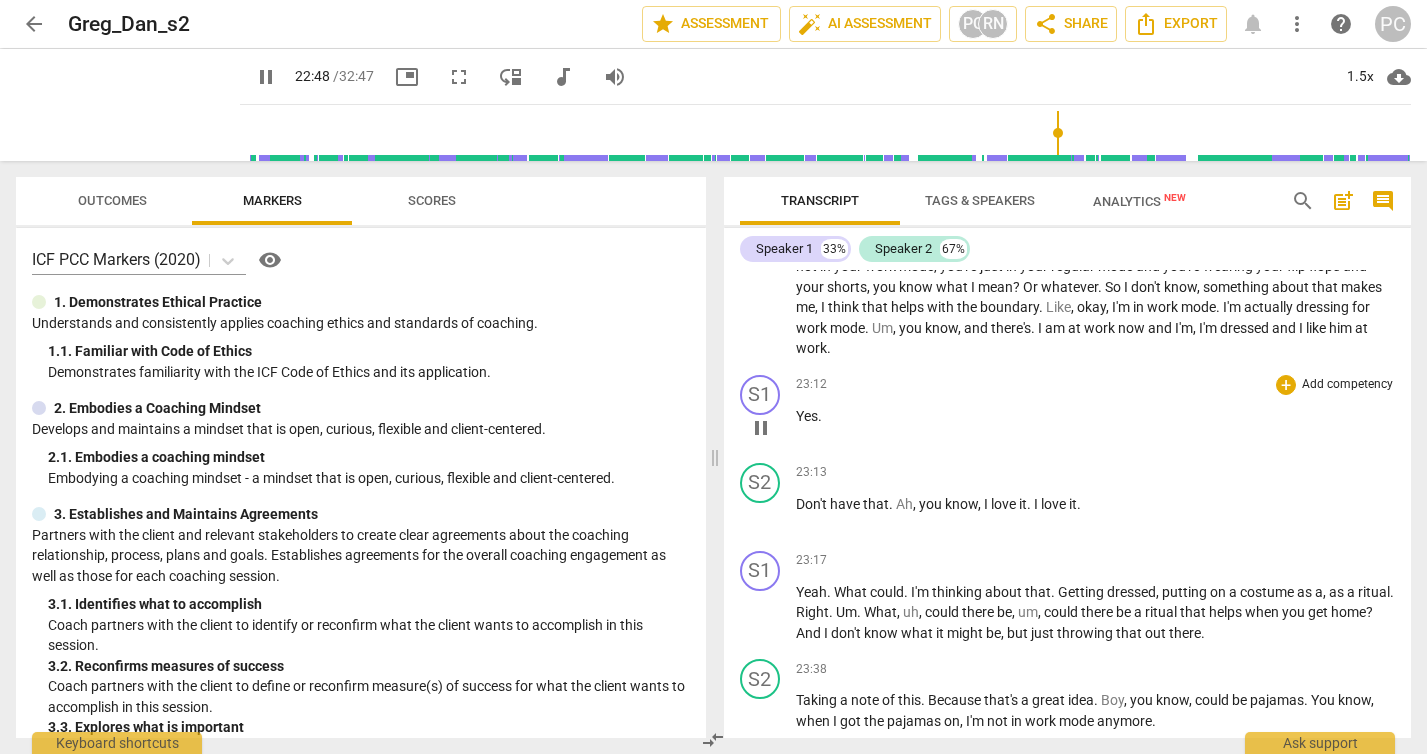click on "pause" at bounding box center (761, 428) 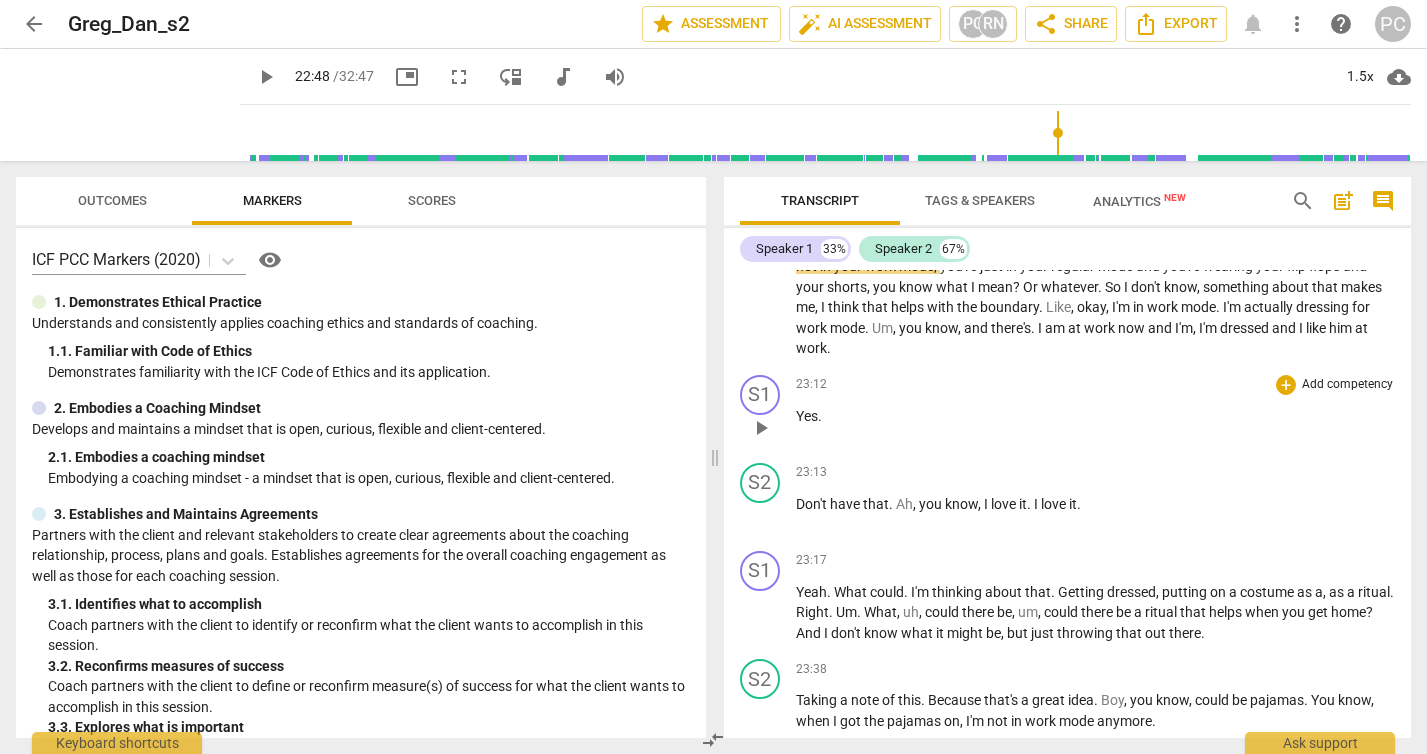 click on "play_arrow" at bounding box center [761, 428] 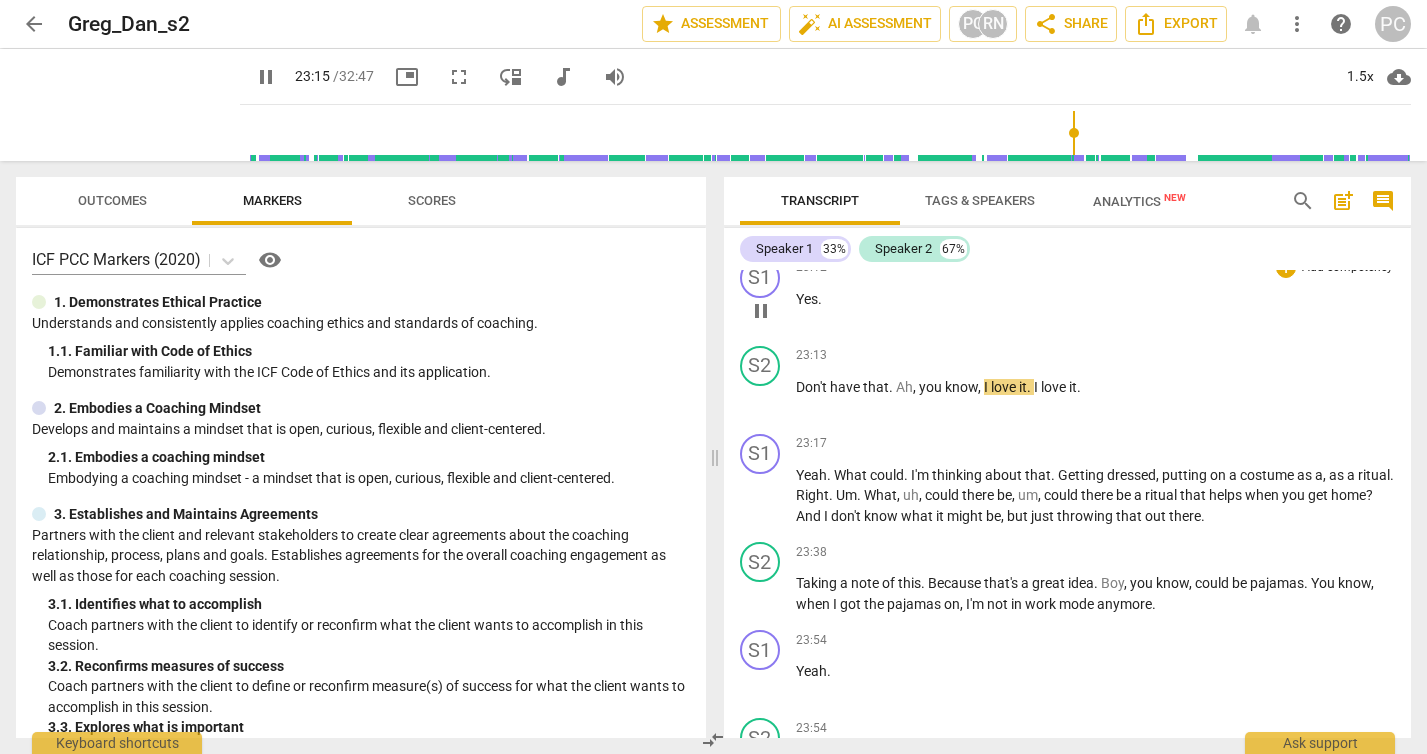 scroll, scrollTop: 7788, scrollLeft: 0, axis: vertical 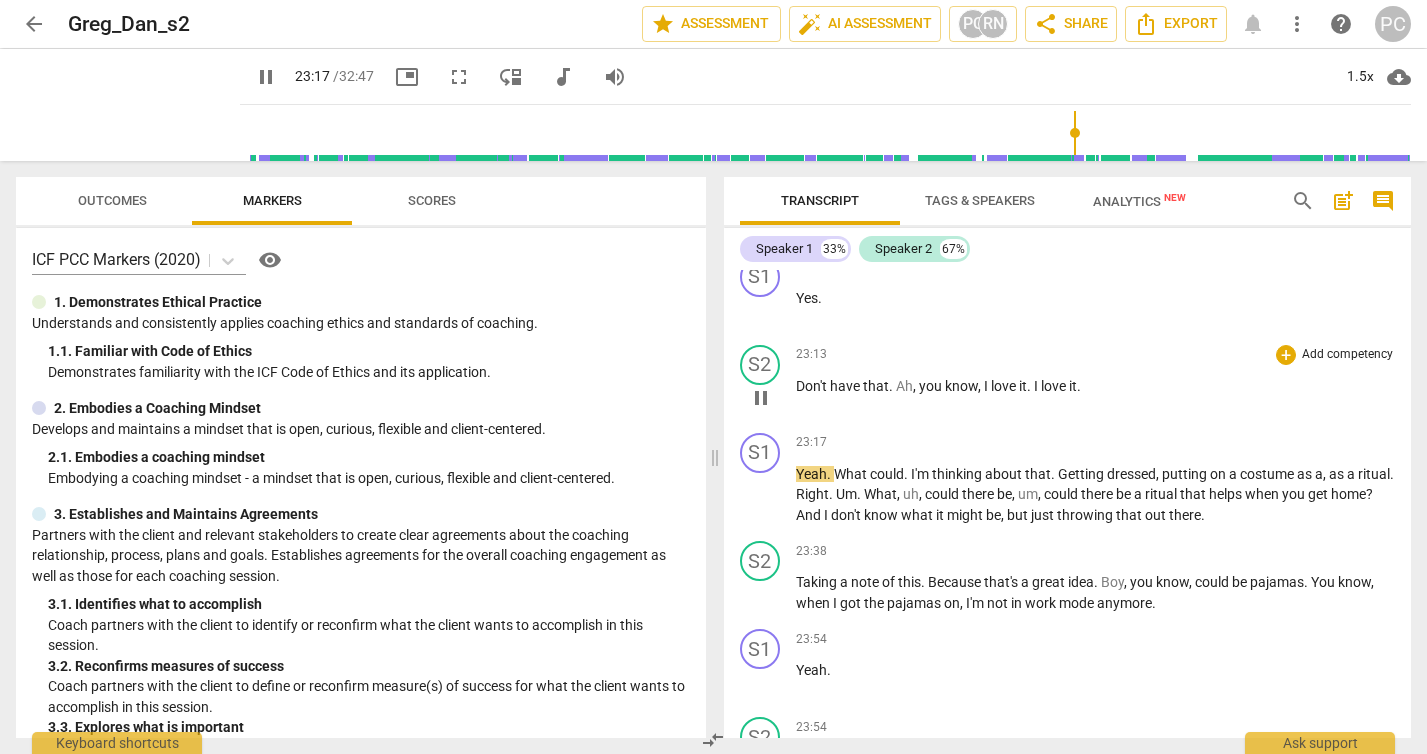 click on "I" at bounding box center [987, 386] 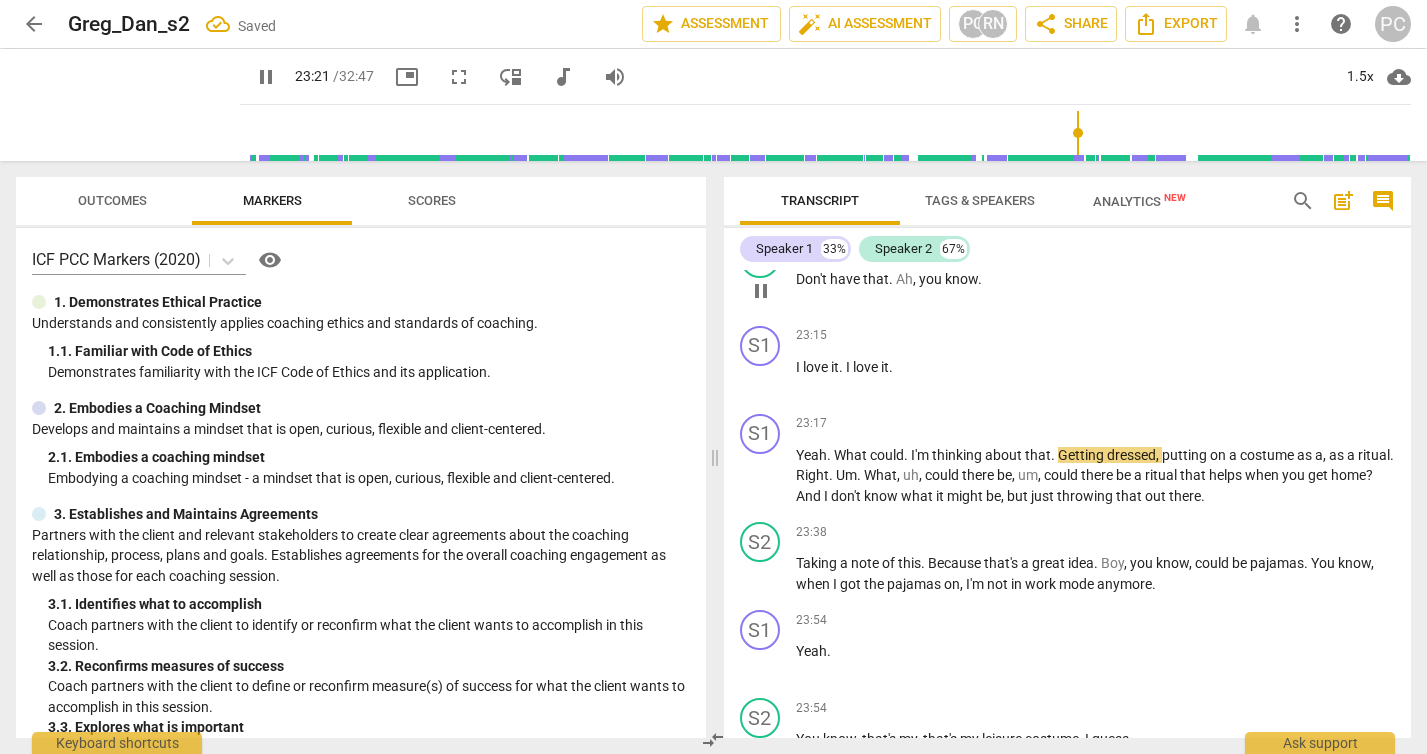 scroll, scrollTop: 7918, scrollLeft: 0, axis: vertical 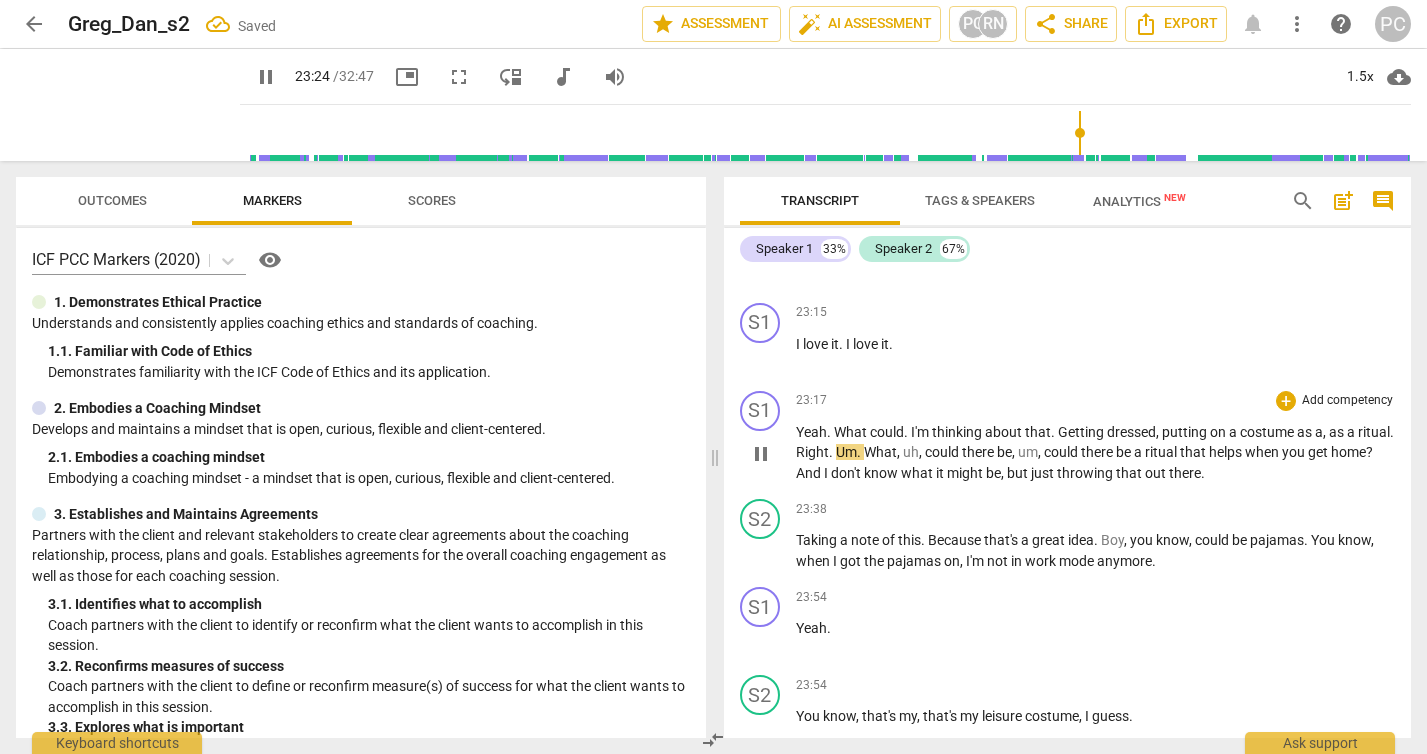 click on "Yeah" at bounding box center [811, 432] 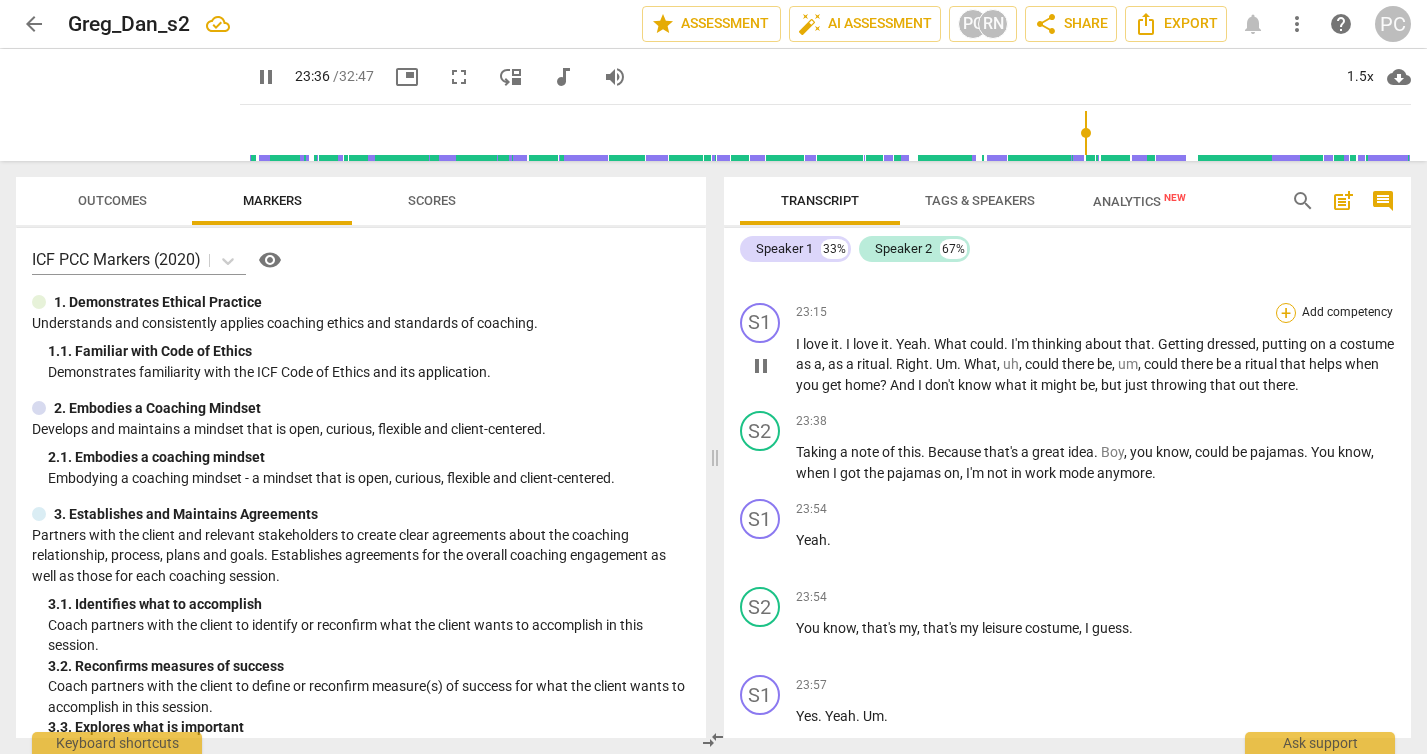 click on "+" at bounding box center [1286, 313] 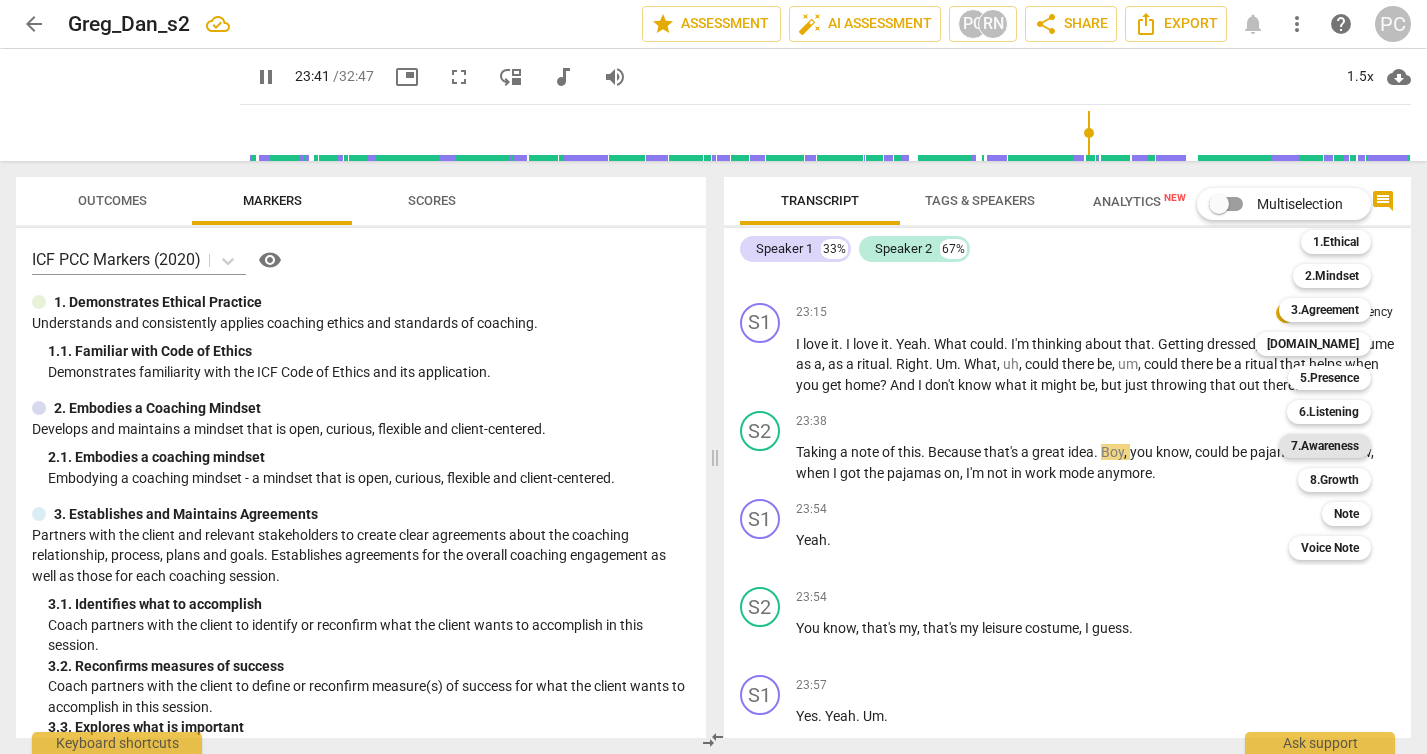 click on "7.Awareness" at bounding box center [1325, 446] 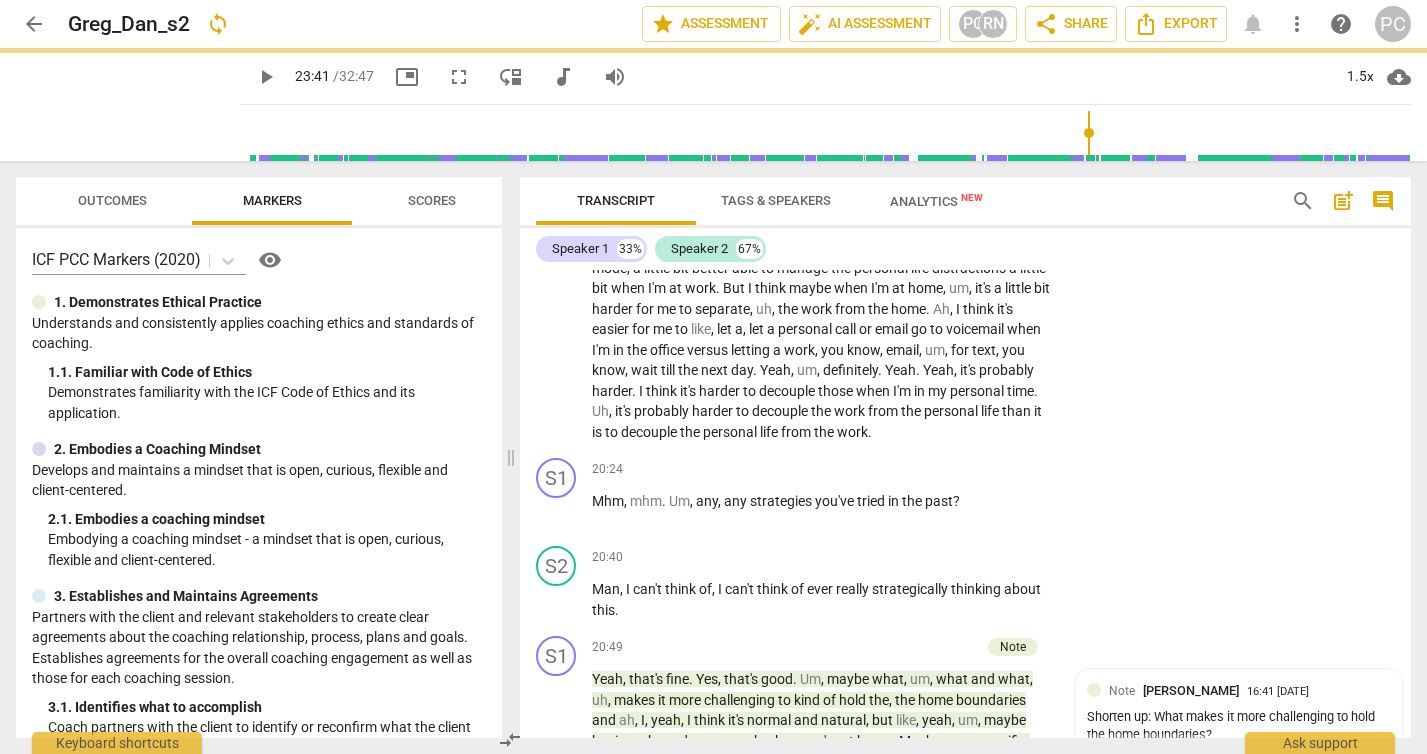 type on "1422" 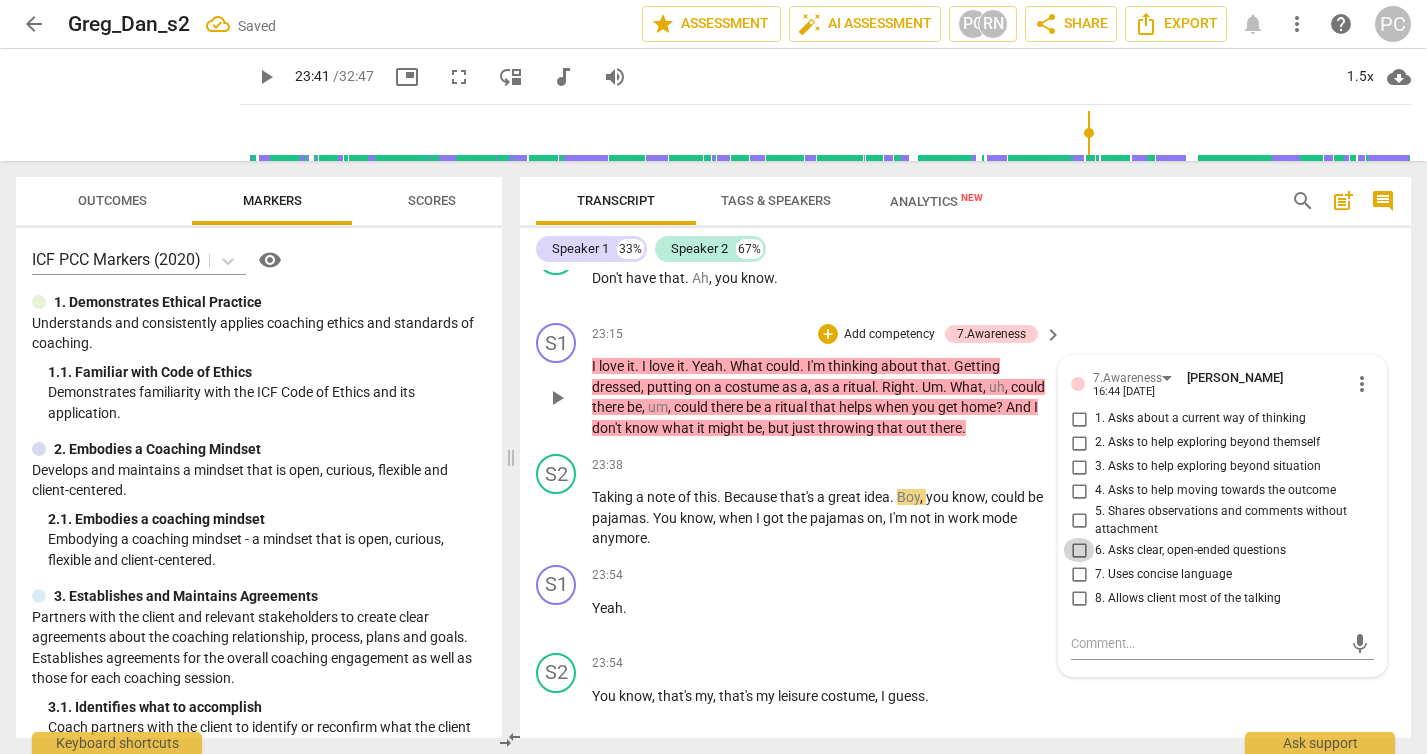 click on "6. Asks clear, open-ended questions" at bounding box center (1079, 550) 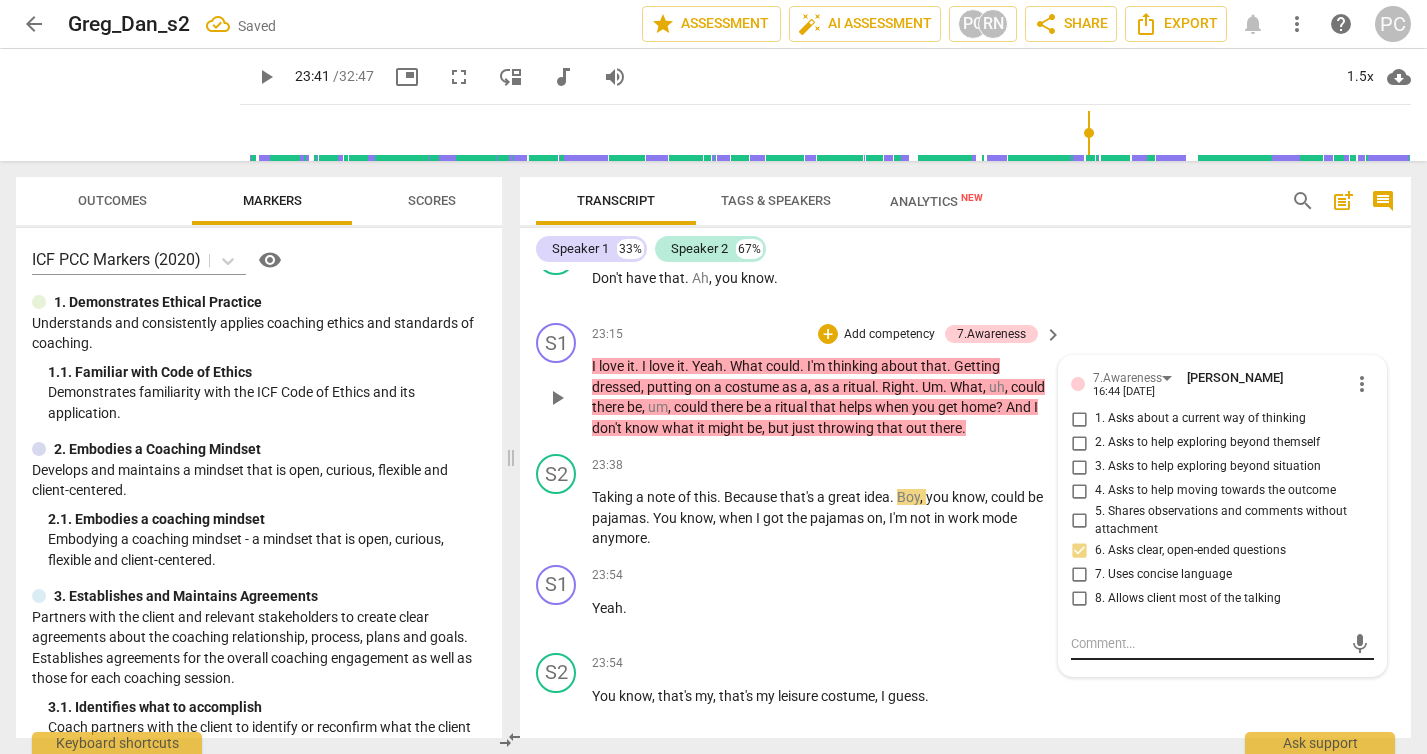 click at bounding box center [1206, 643] 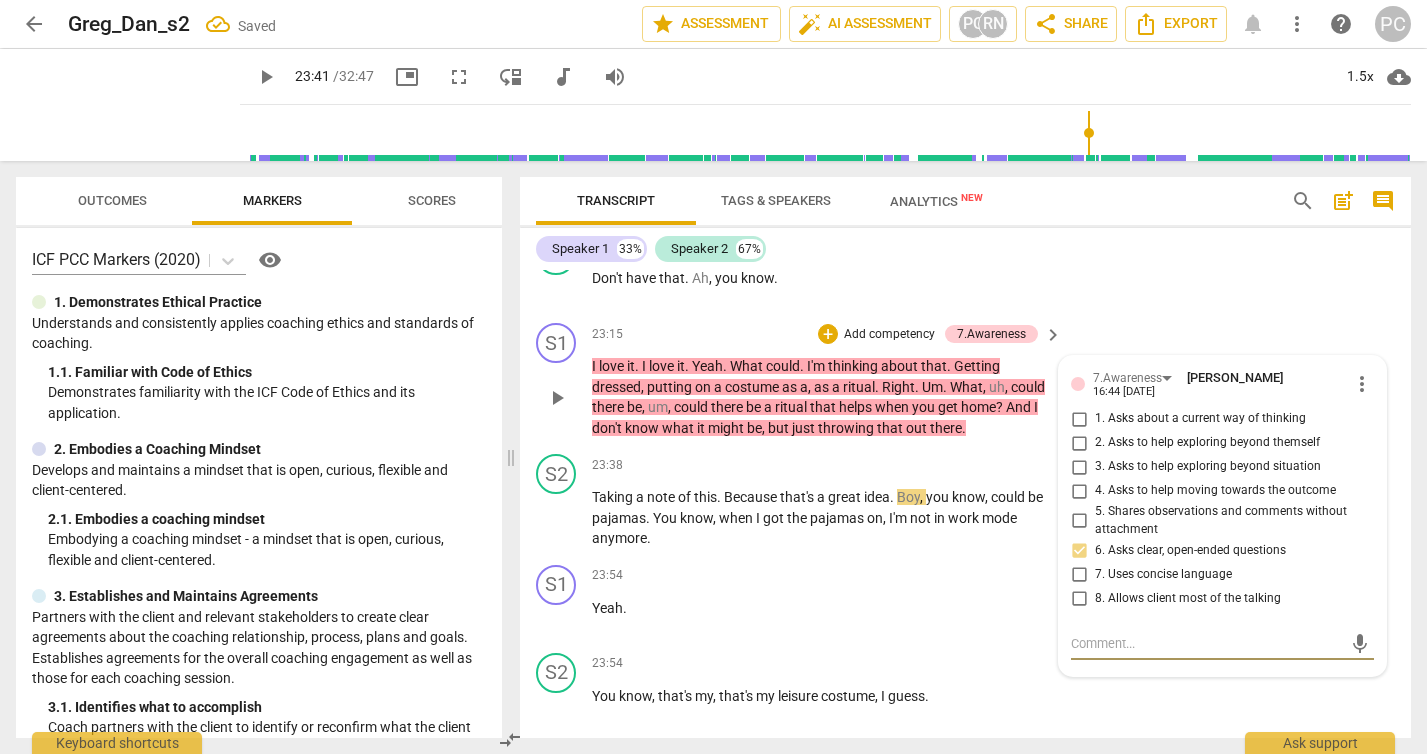 type on "M" 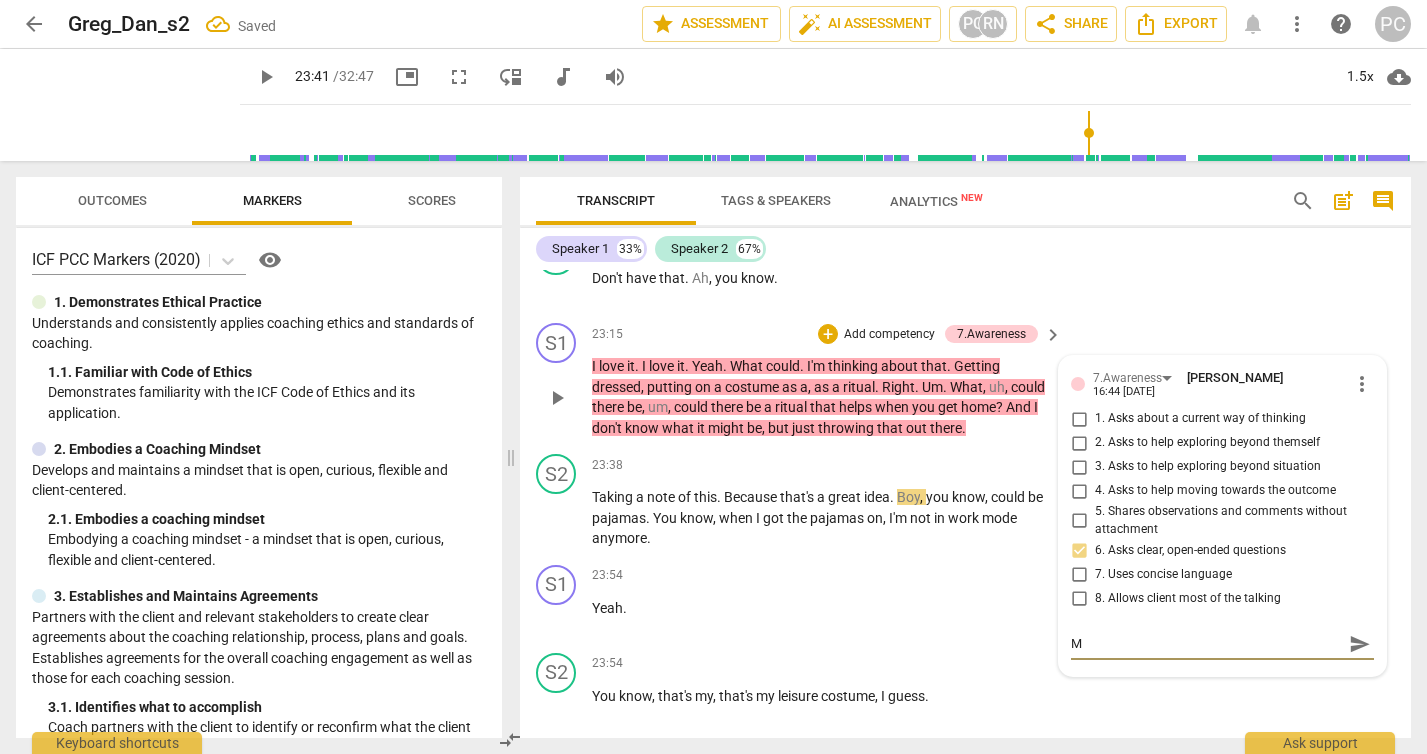 type on "Mo" 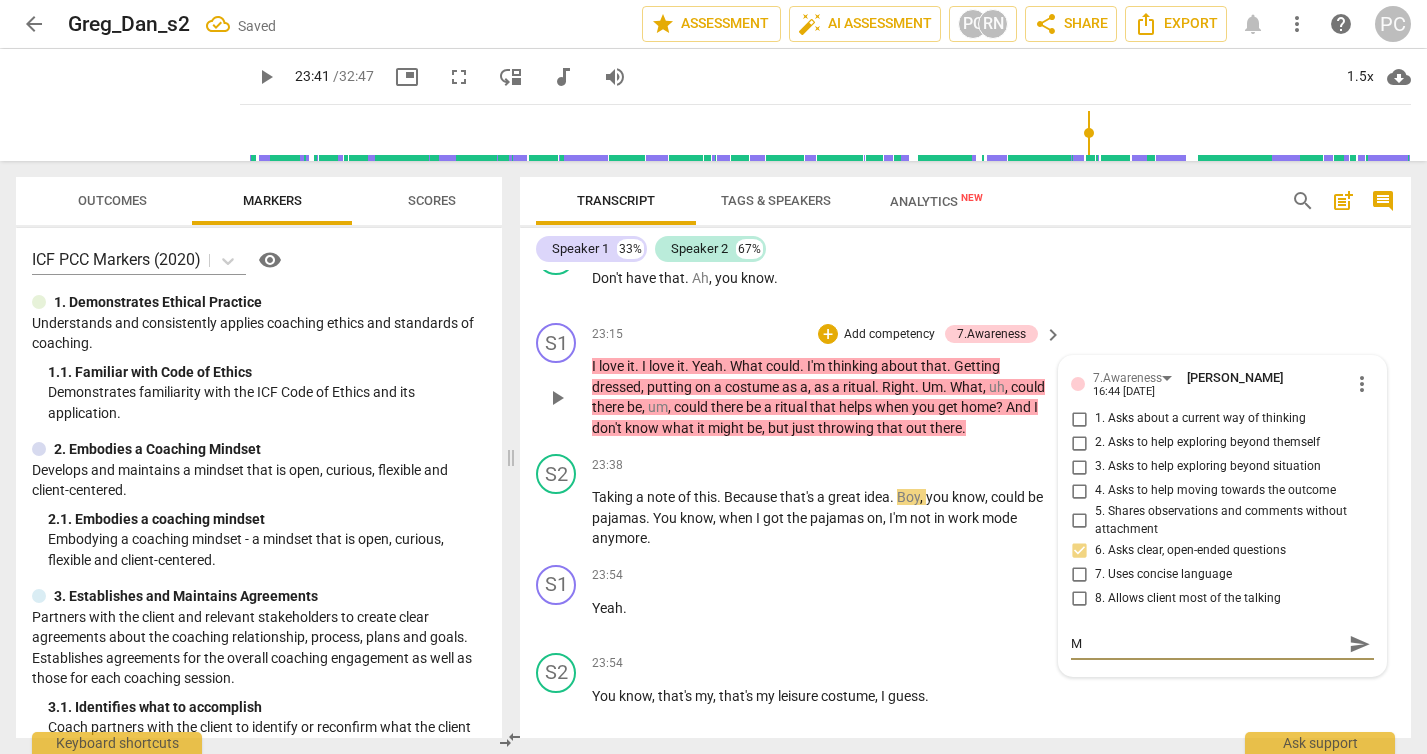 type on "Mo" 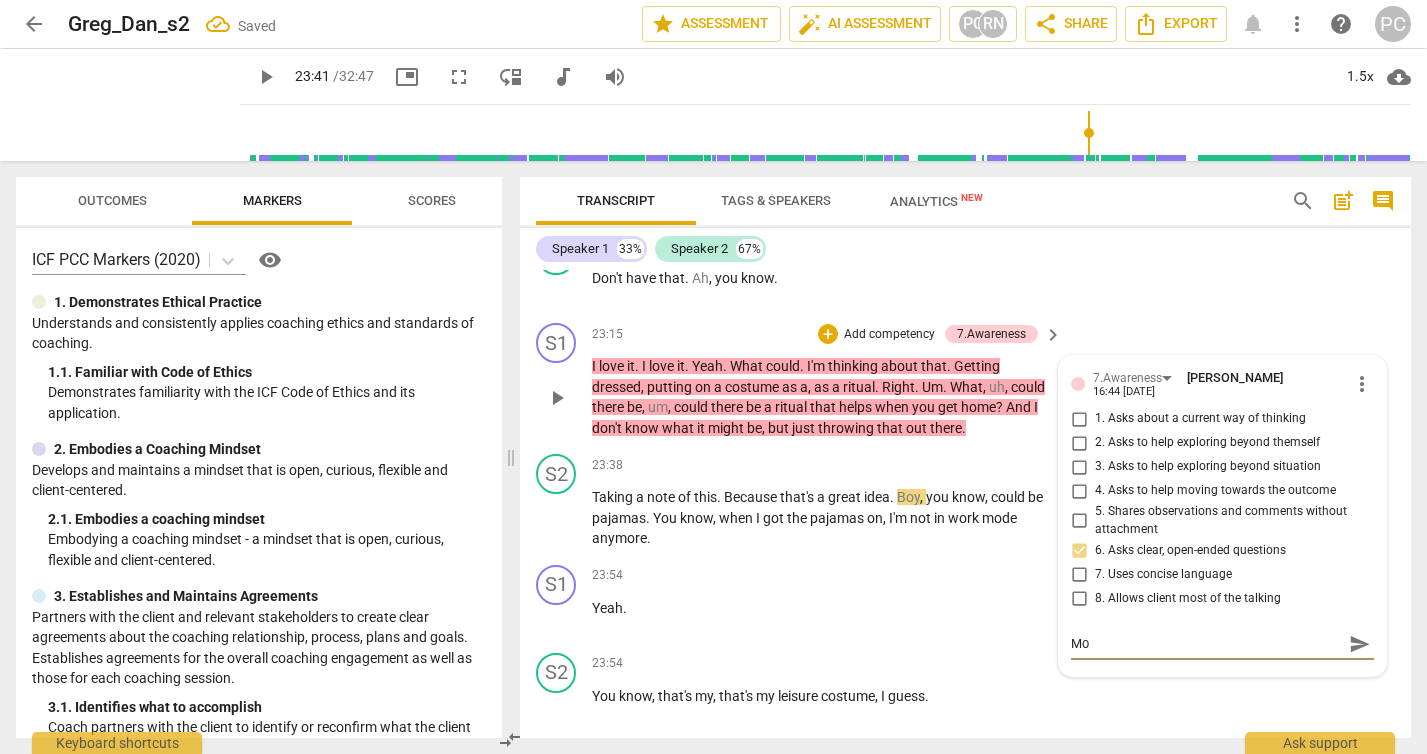 type on "Mor" 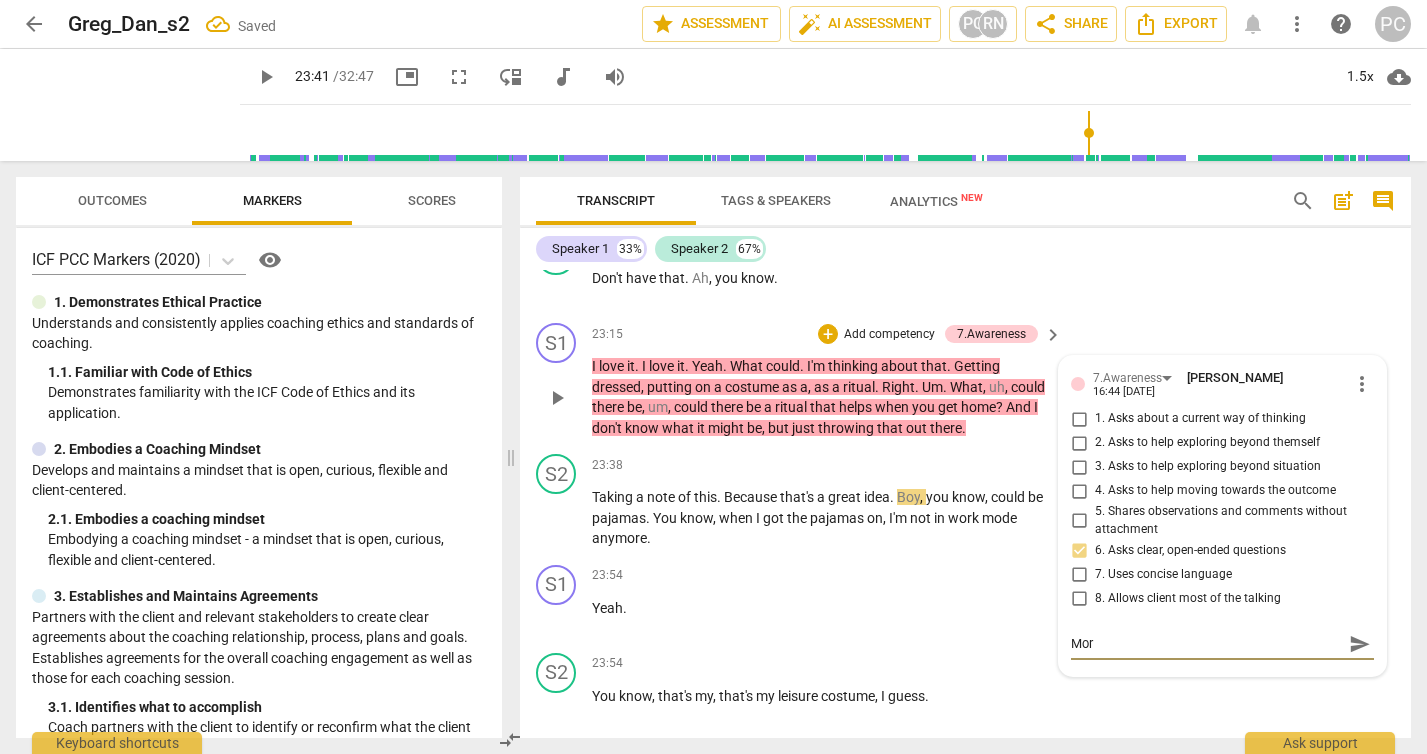 type on "More" 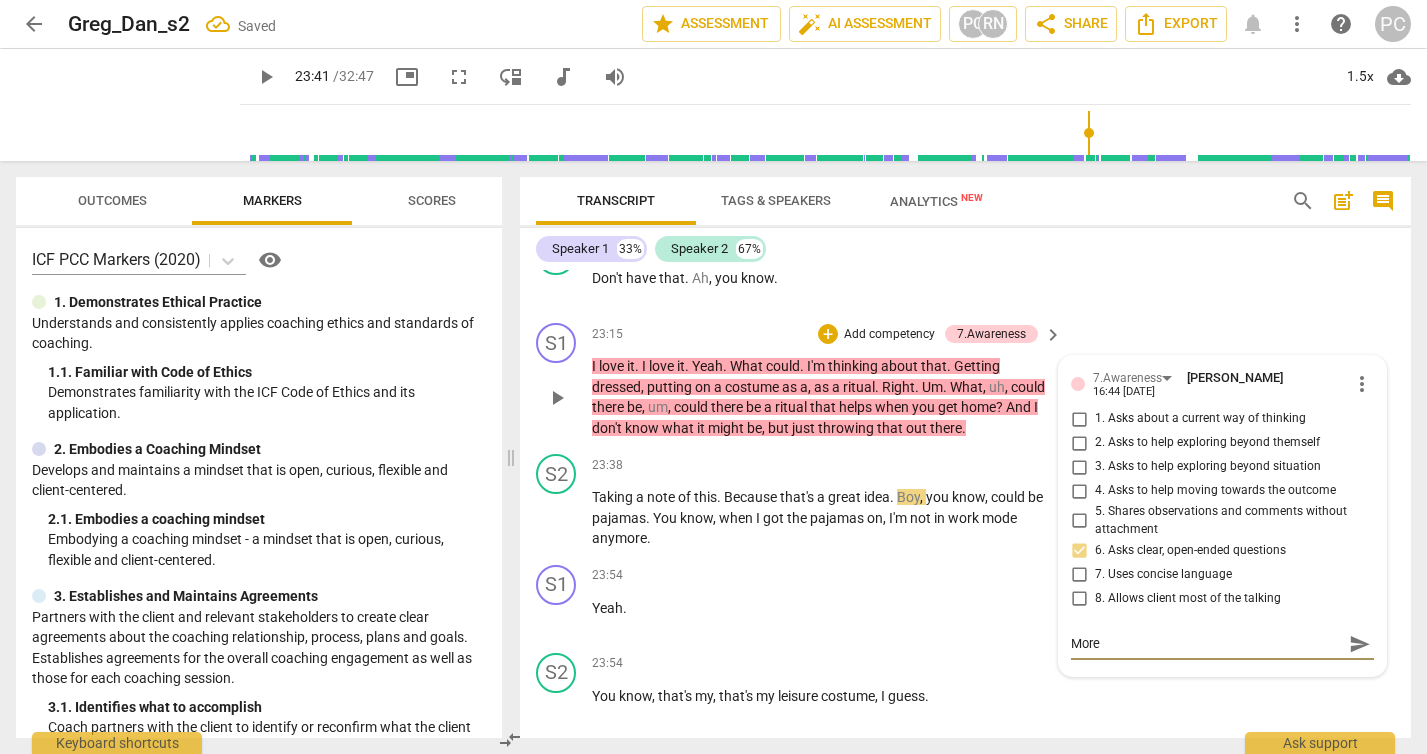 type on "More" 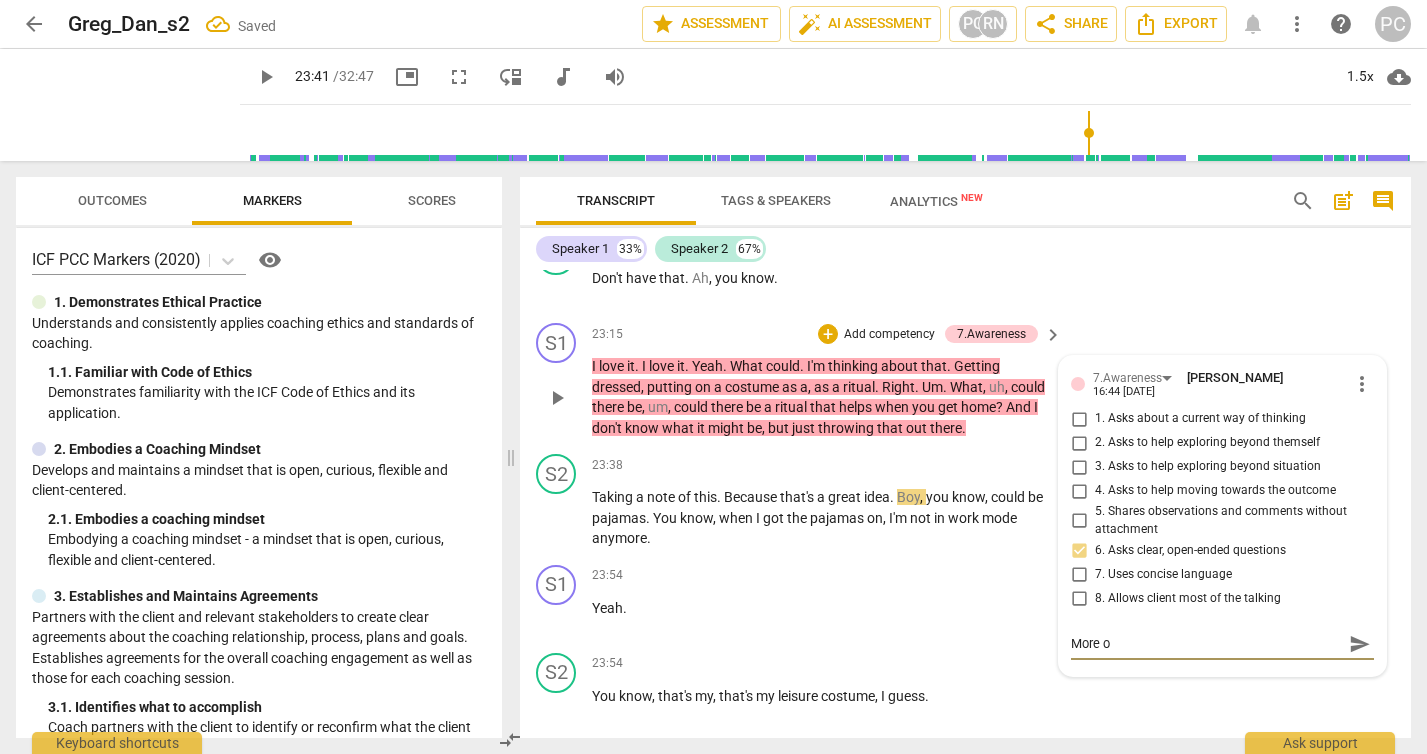 type on "More op" 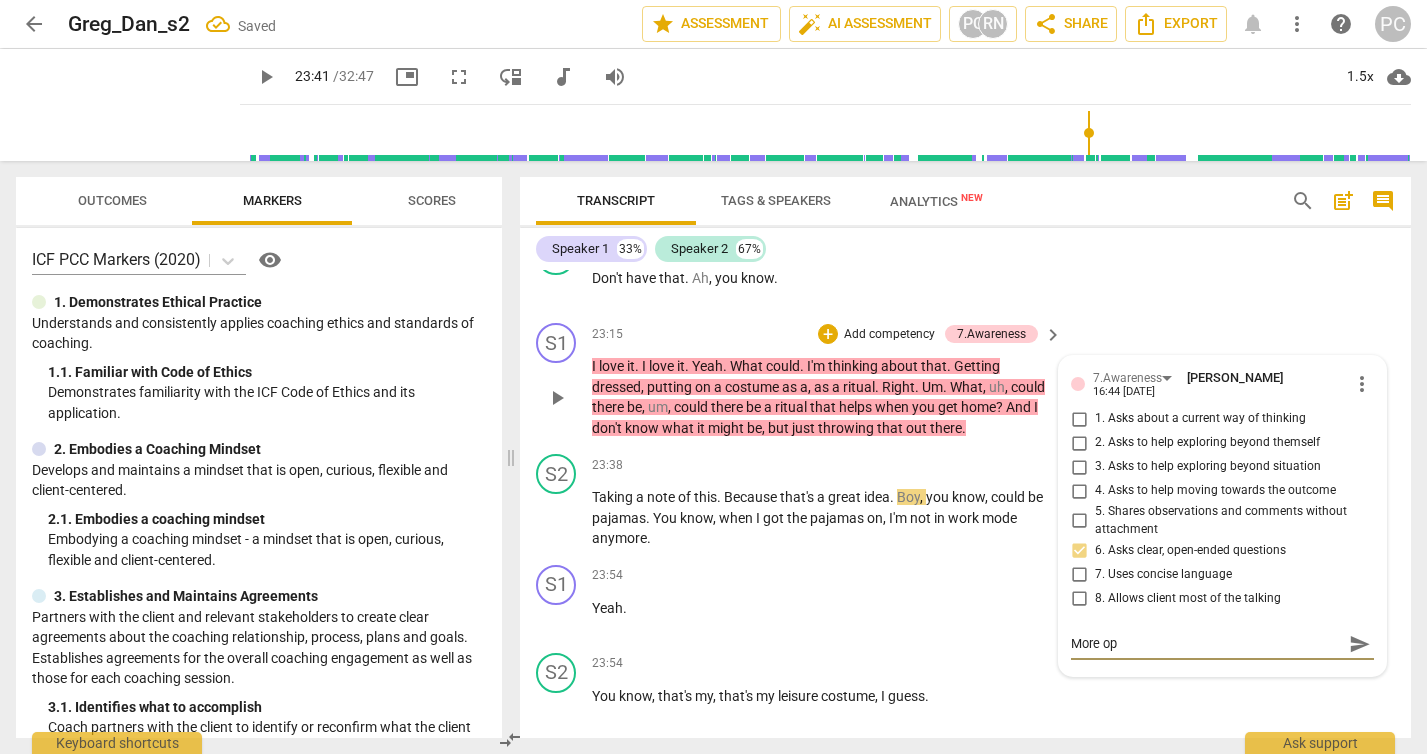 type on "More ope" 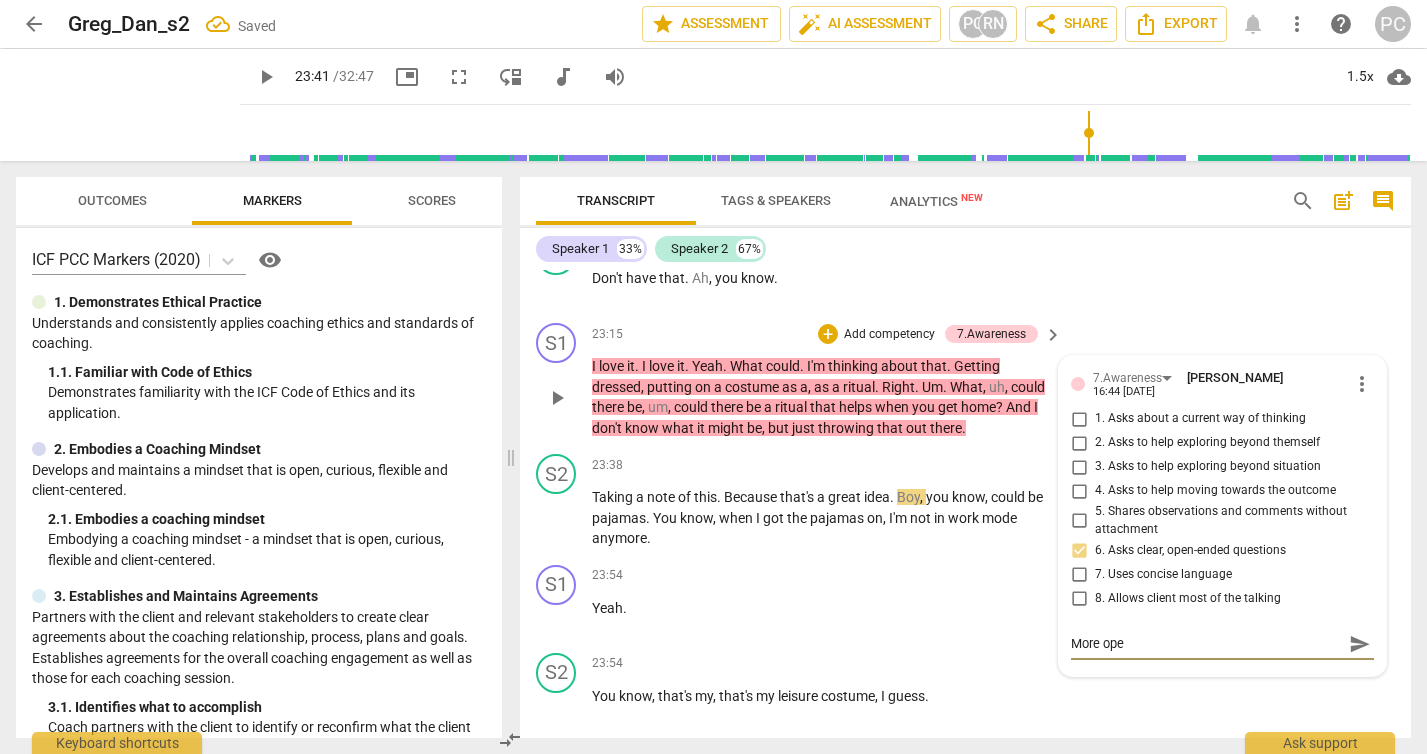 type on "More open" 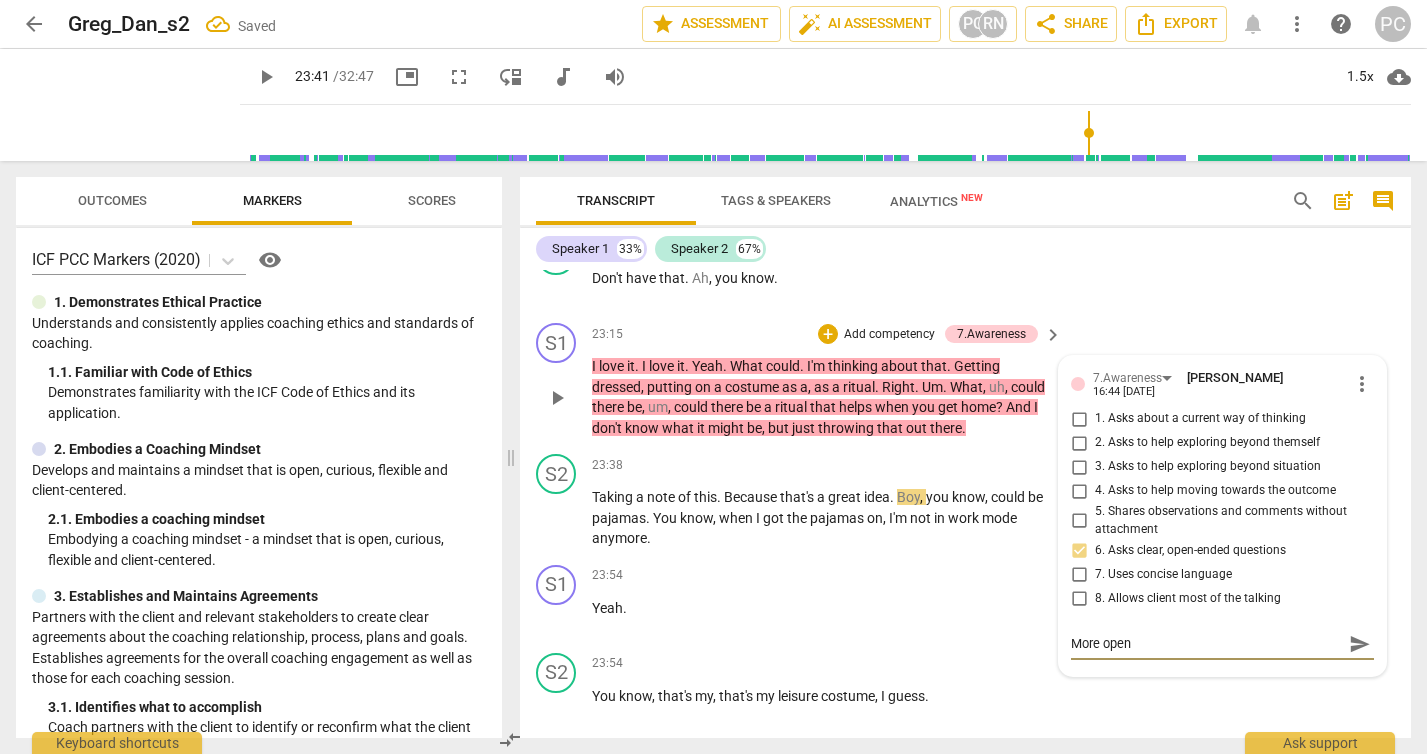 type on "More open-" 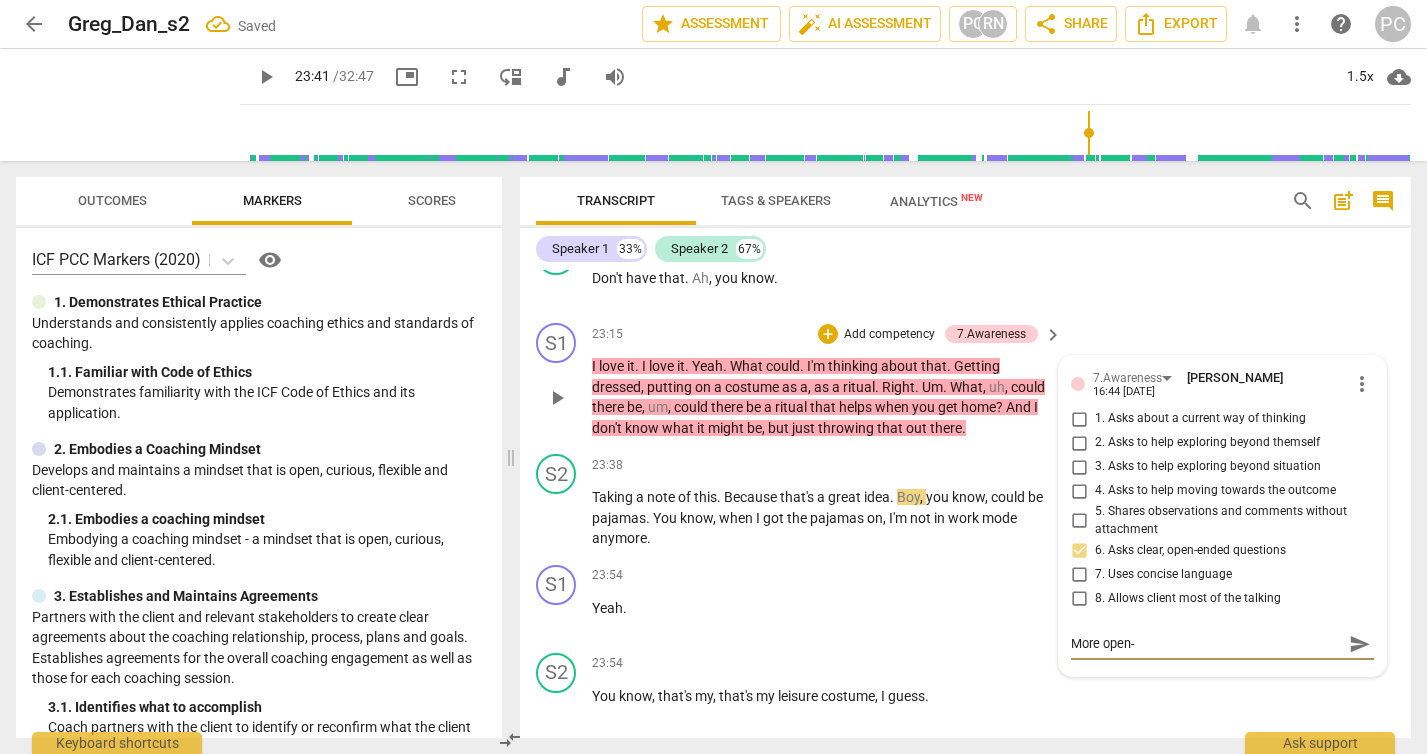 type on "More open-e" 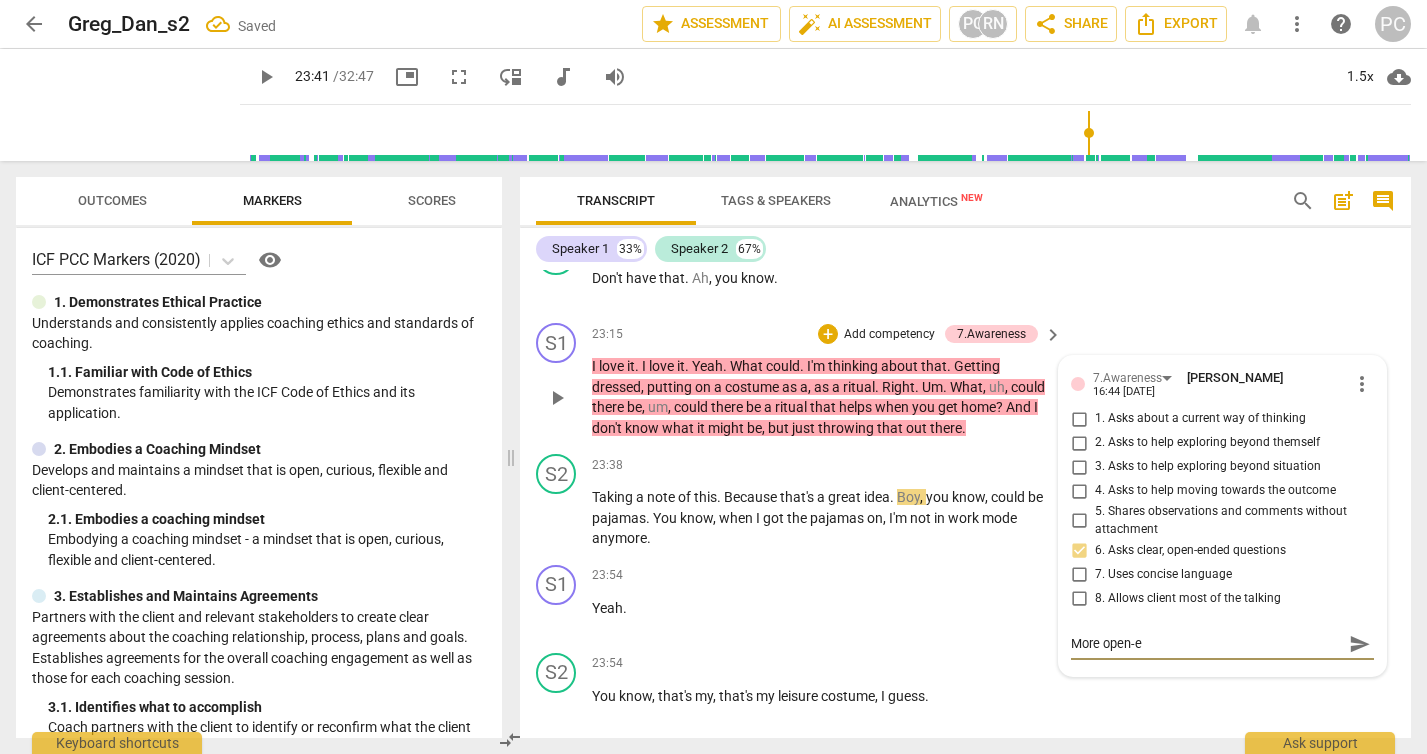 type on "More open-en" 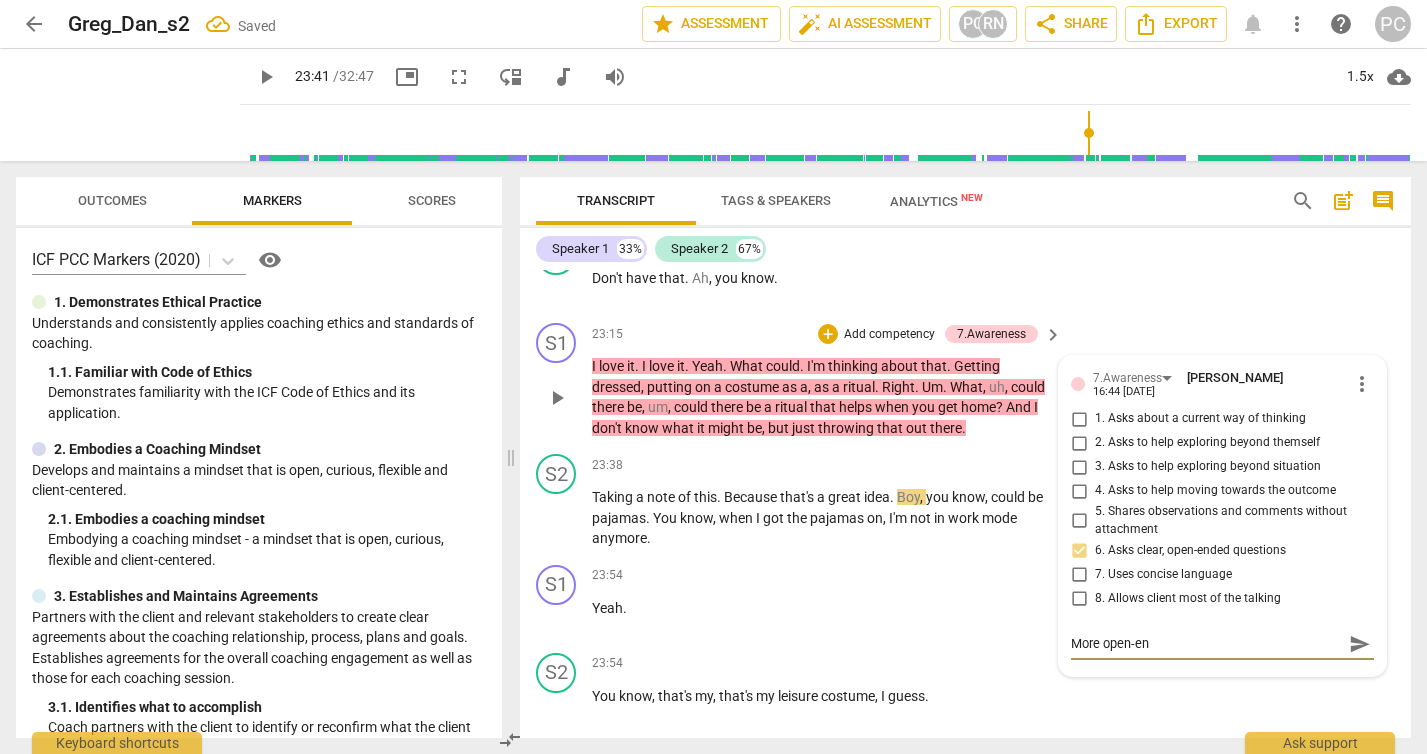 type on "More open-end" 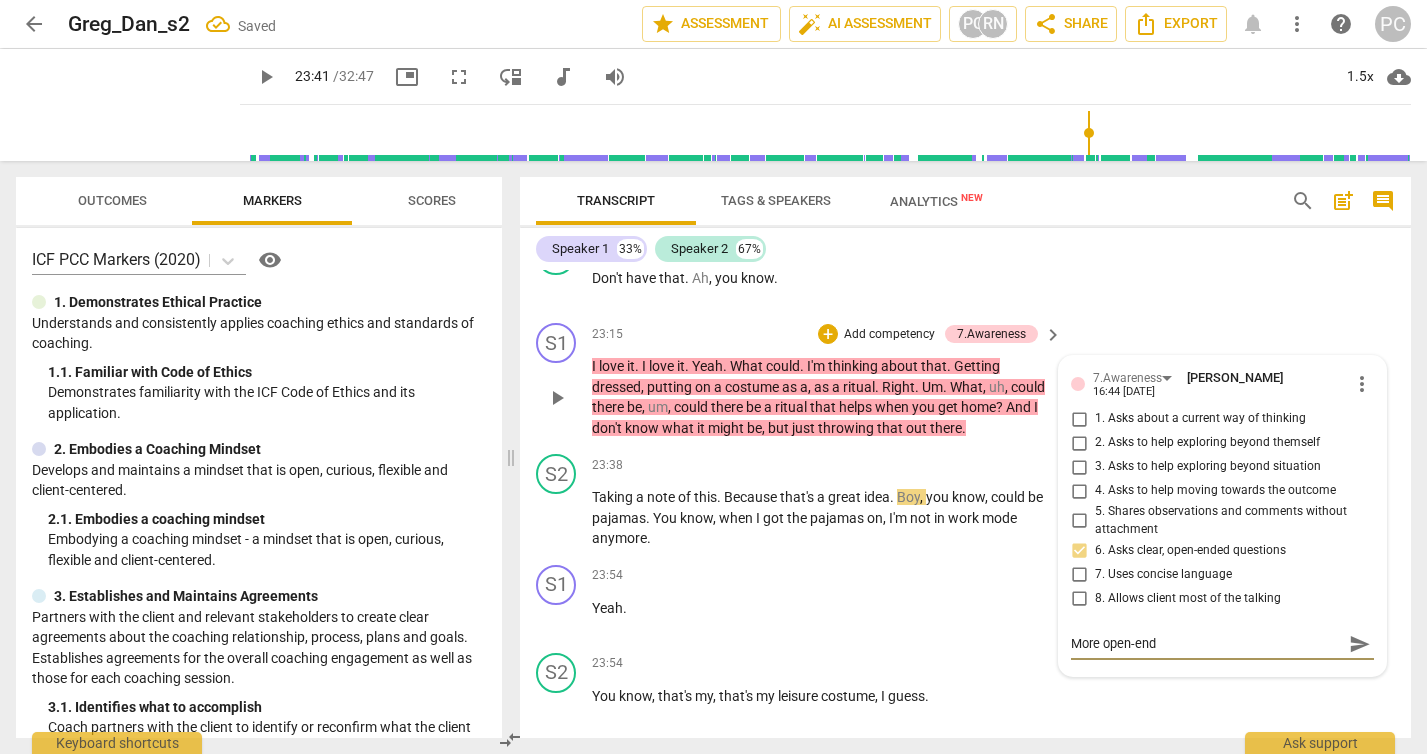 type on "More open-ende" 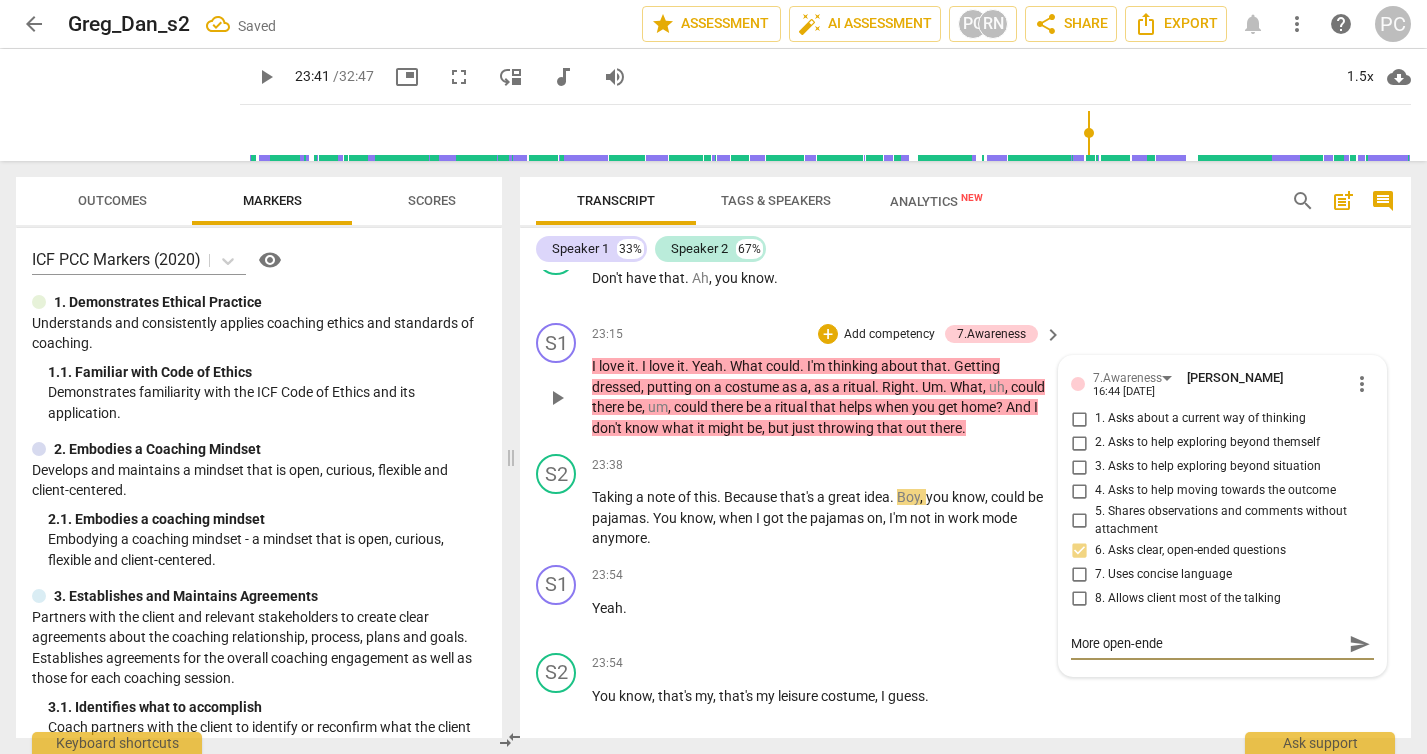 type on "More open-ended" 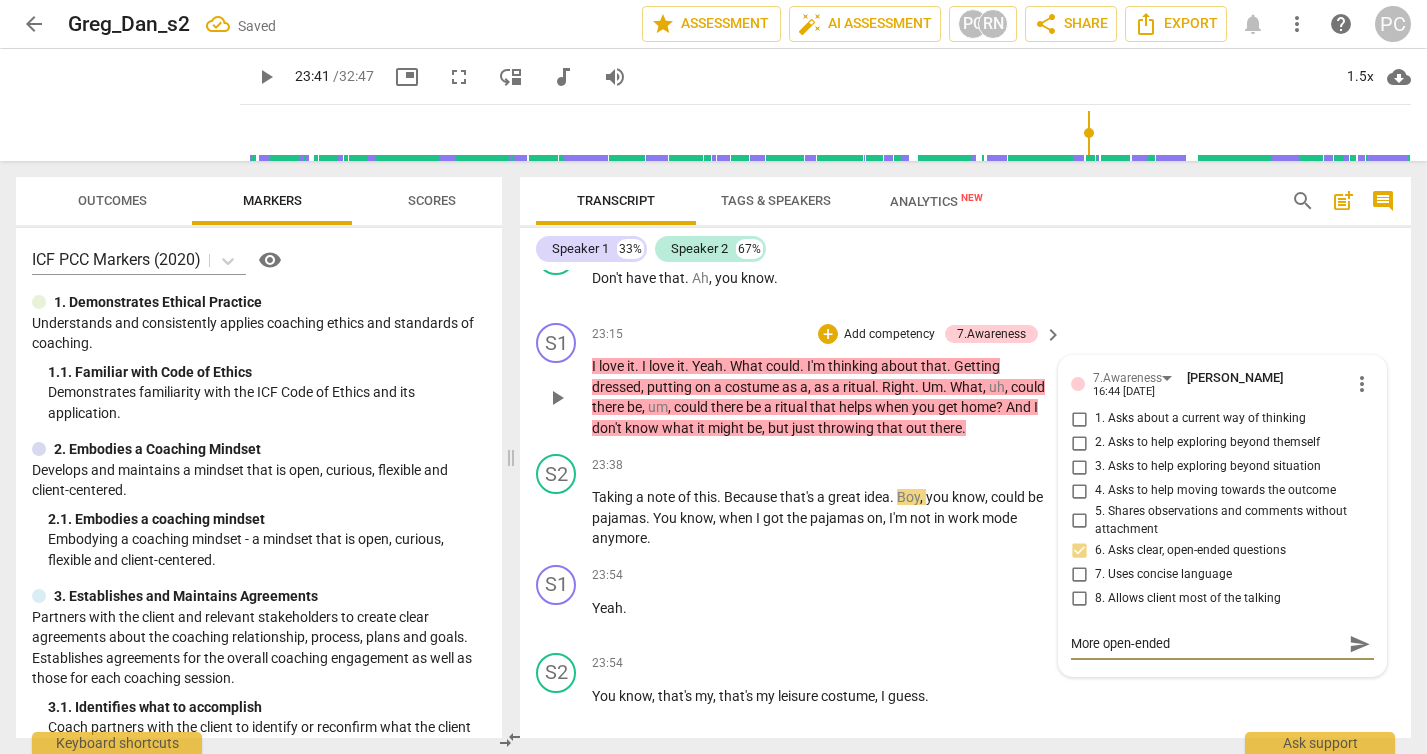 type on "More open-ended" 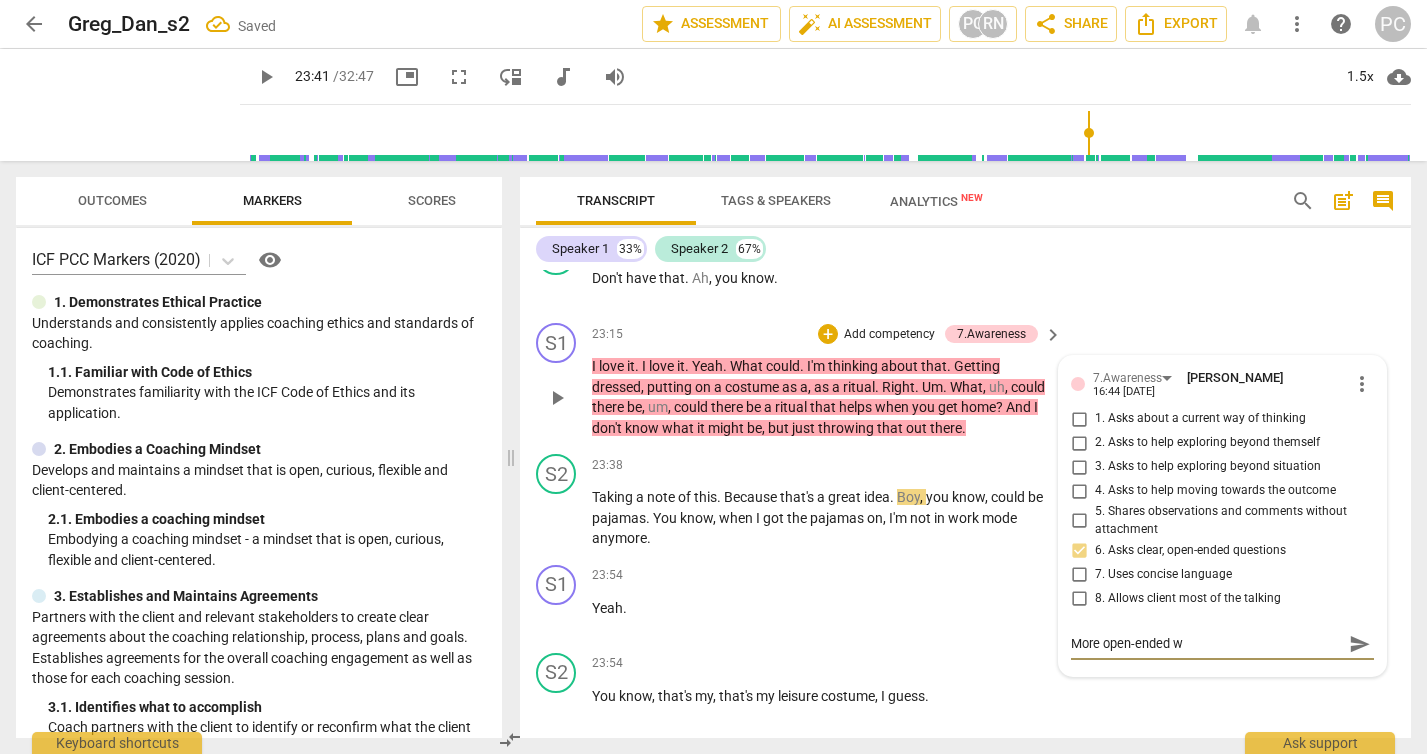 type on "More open-ended wo" 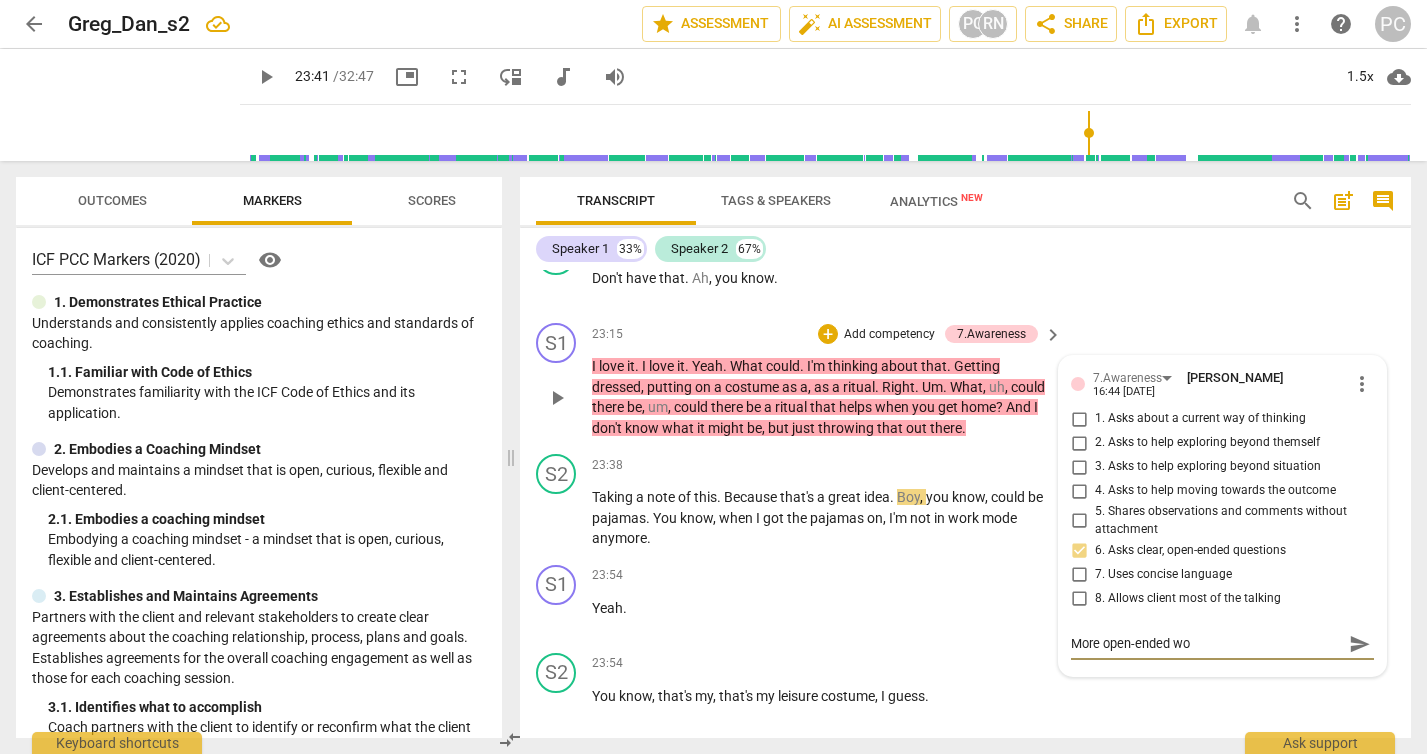 type on "More open-ended wou" 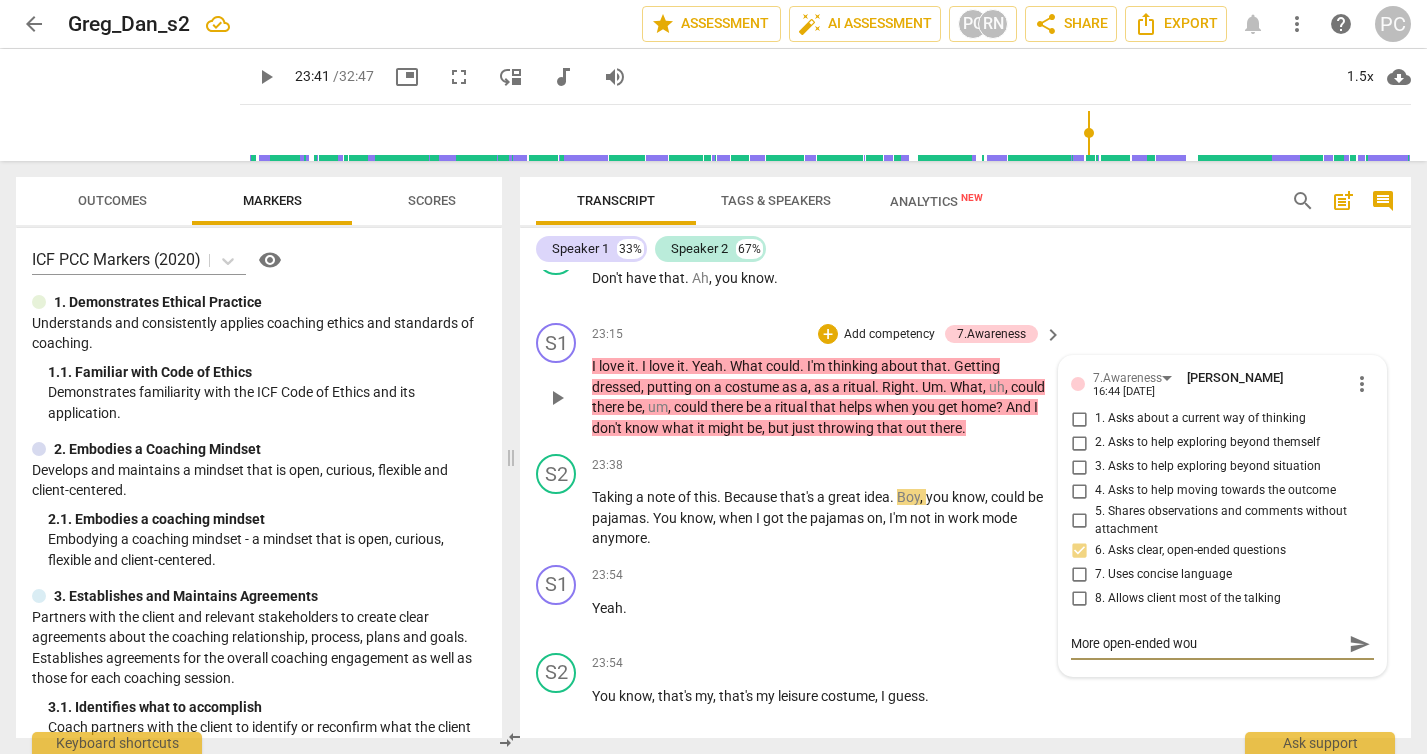 type on "More open-ended woul" 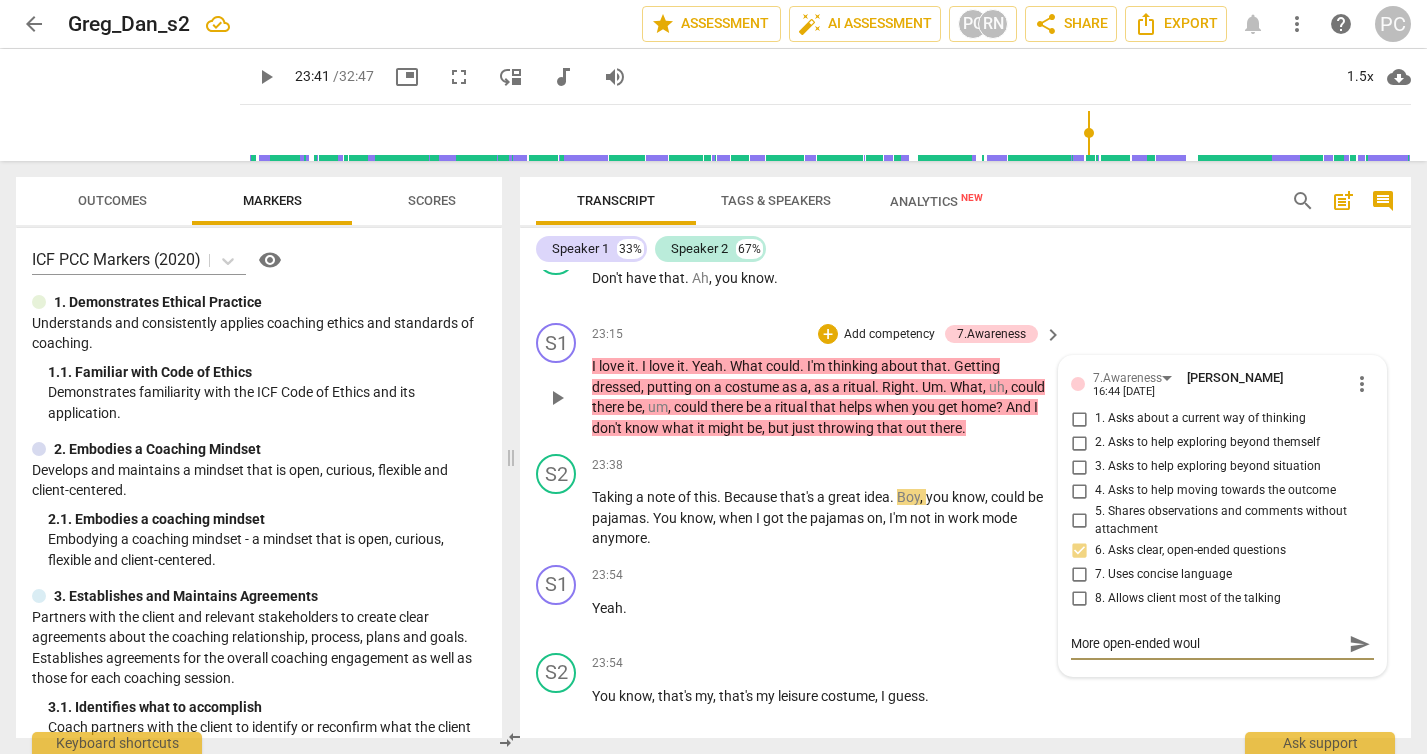 type on "More open-ended would" 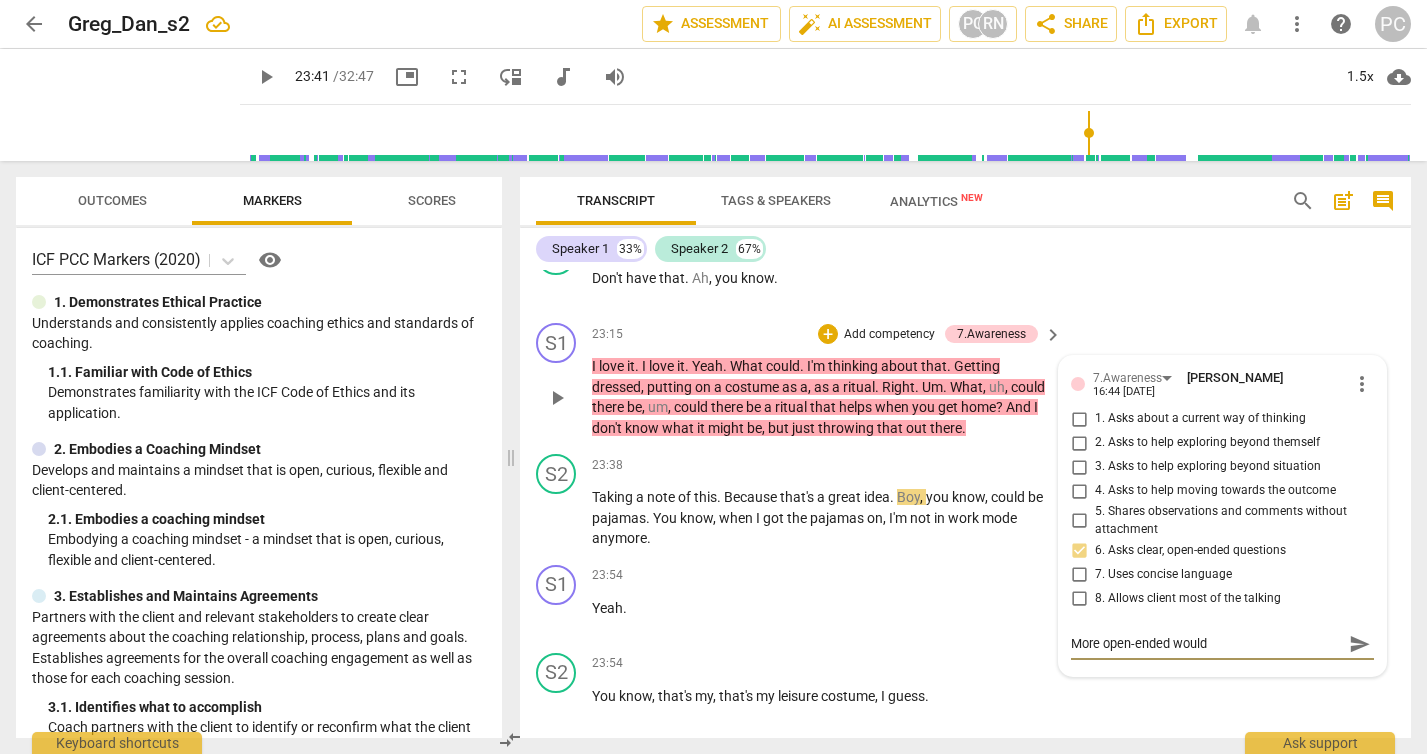type on "More open-ended would" 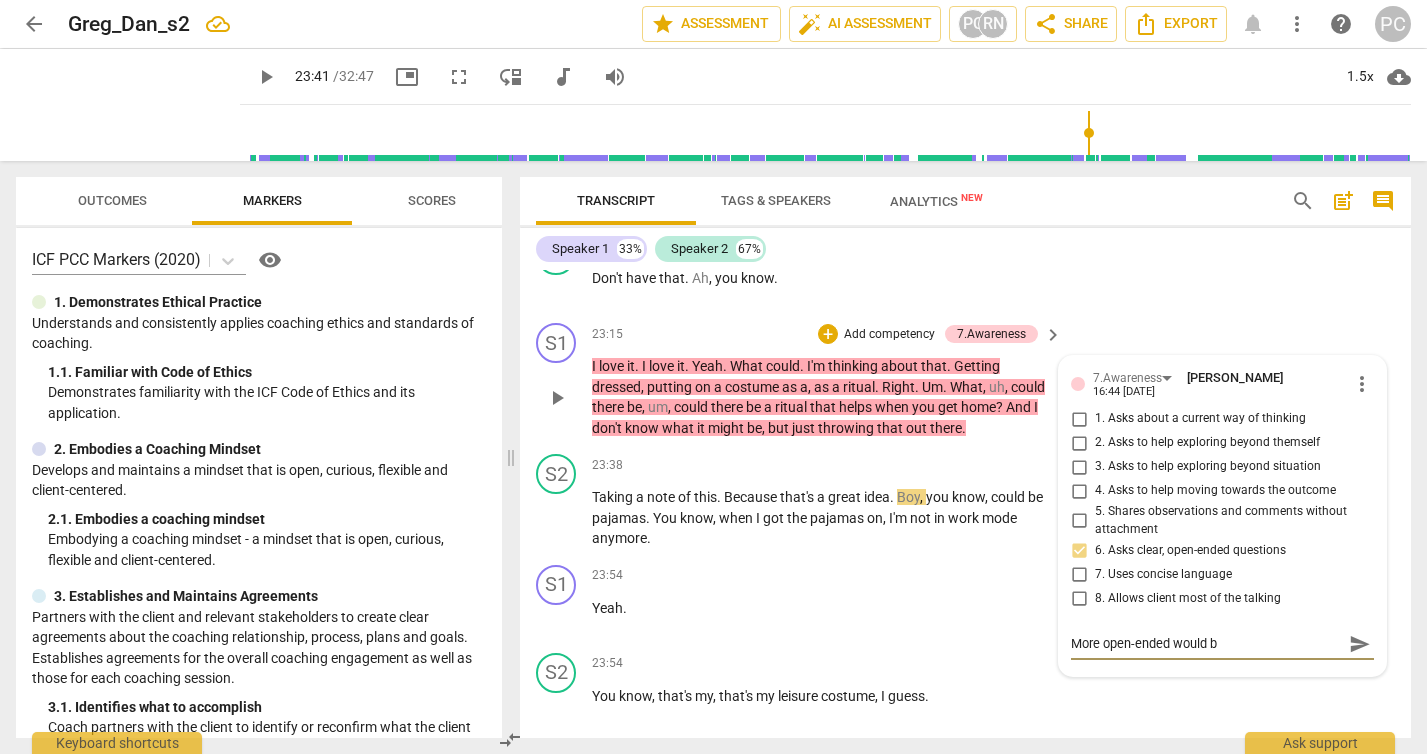 type on "More open-ended would be" 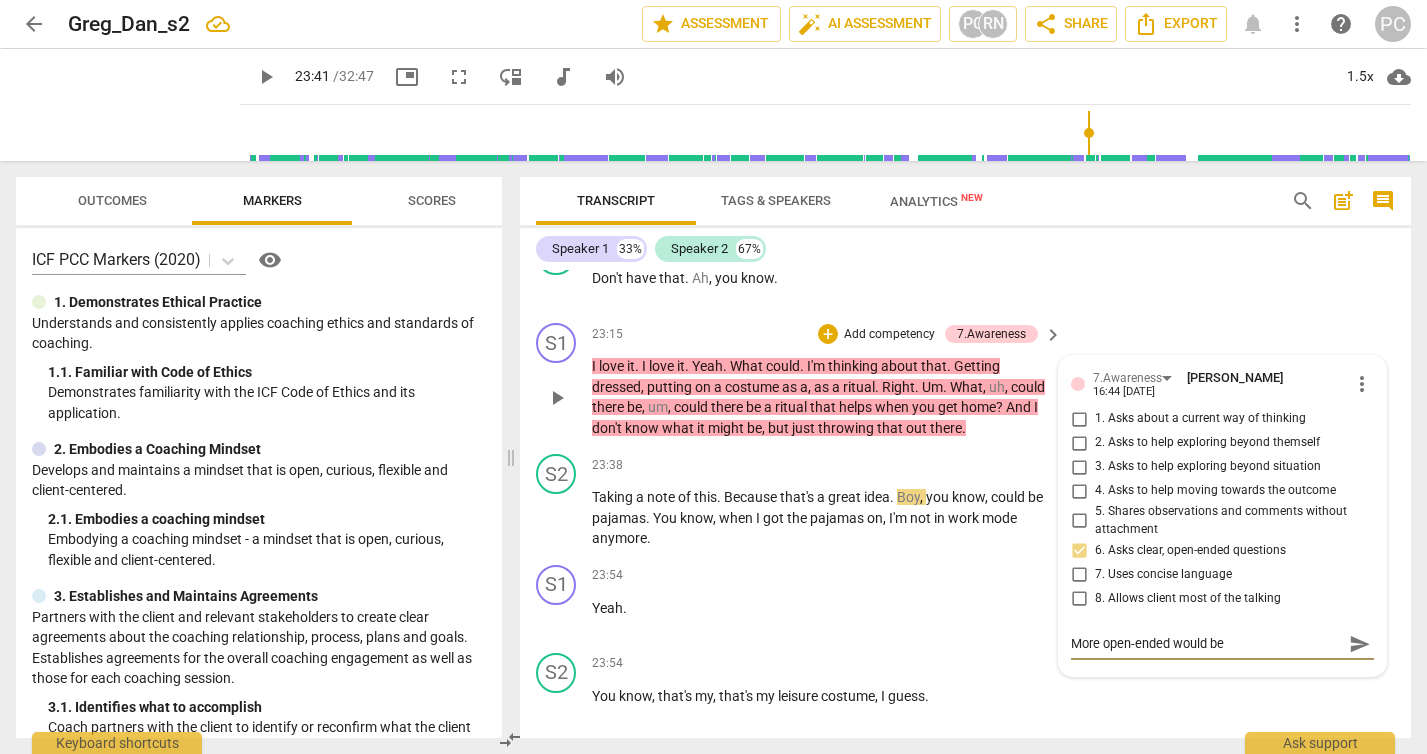 type on "More open-ended would be" 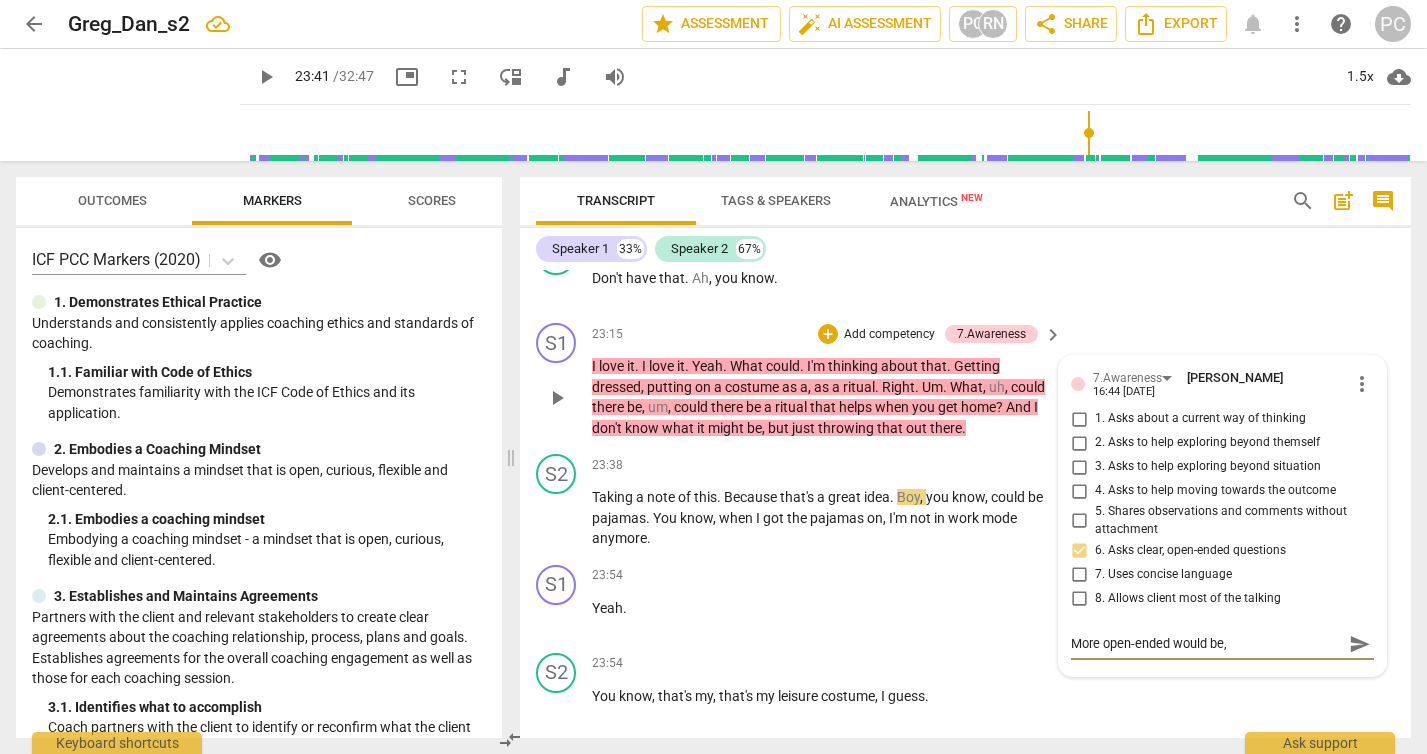 type on "More open-ended would be," 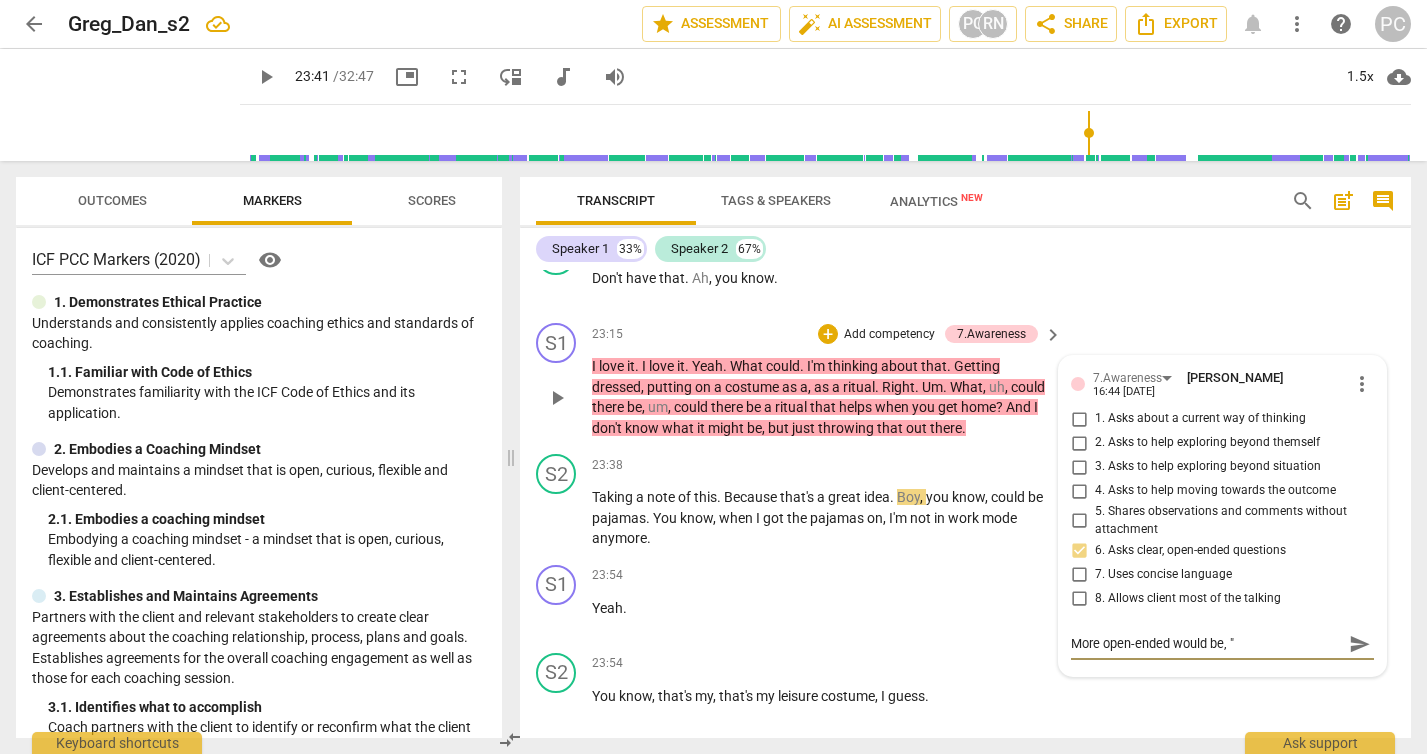 type on "More open-ended would be, "H" 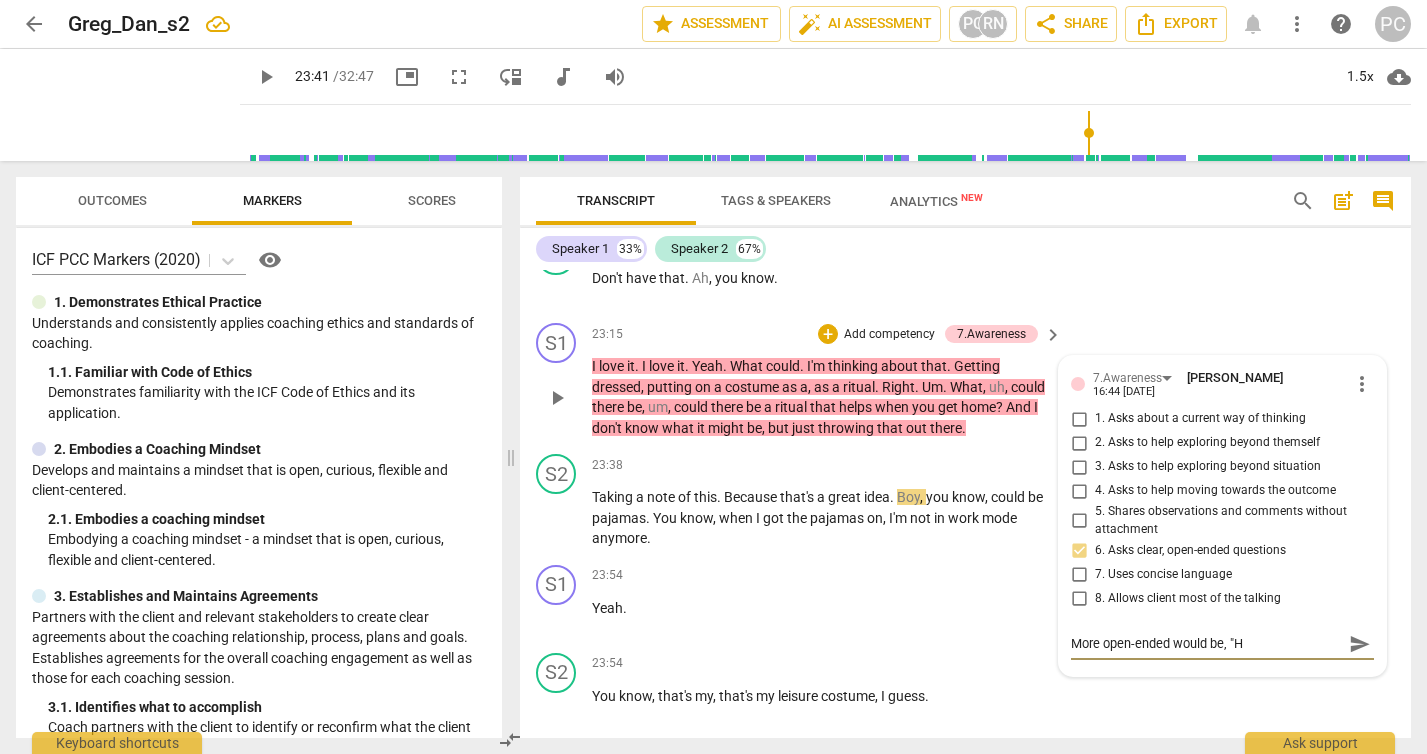 type on "More open-ended would be, "Ho" 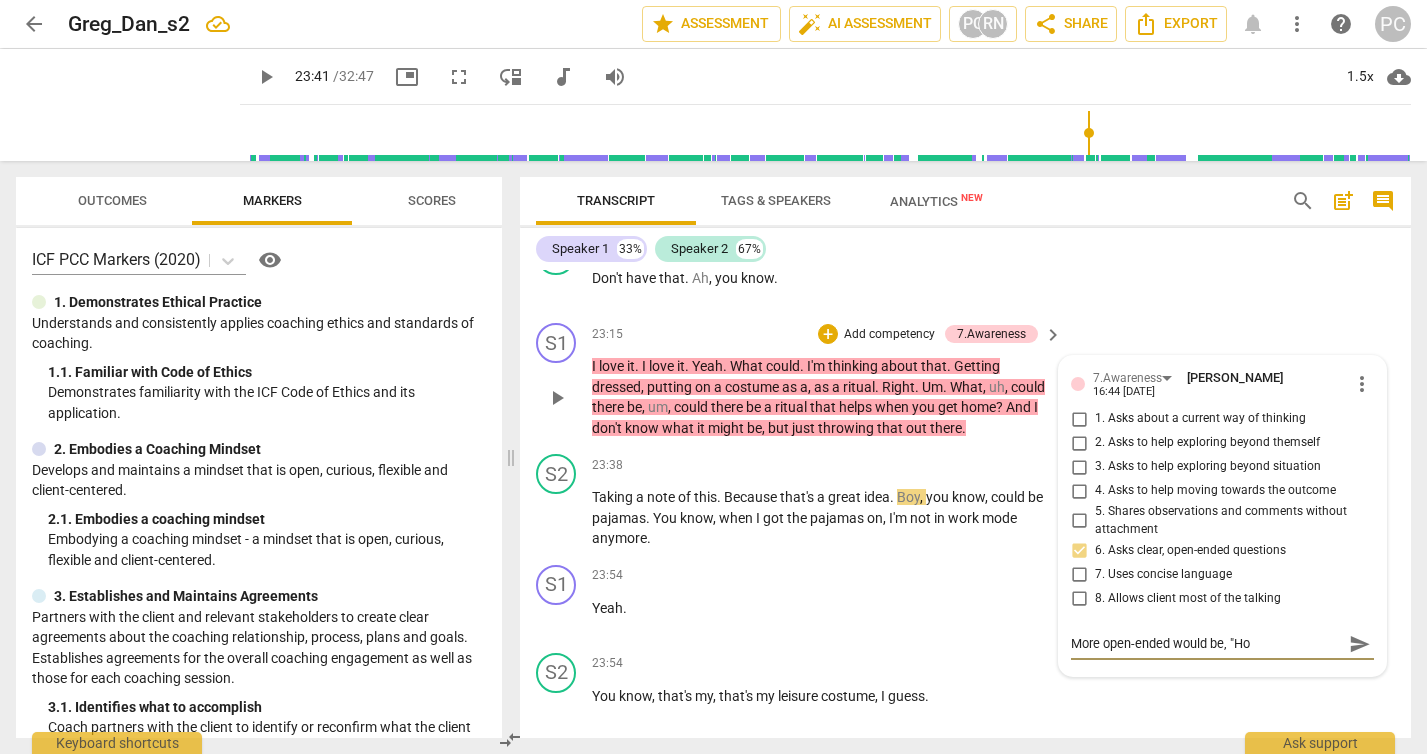 type on "More open-ended would be, "How" 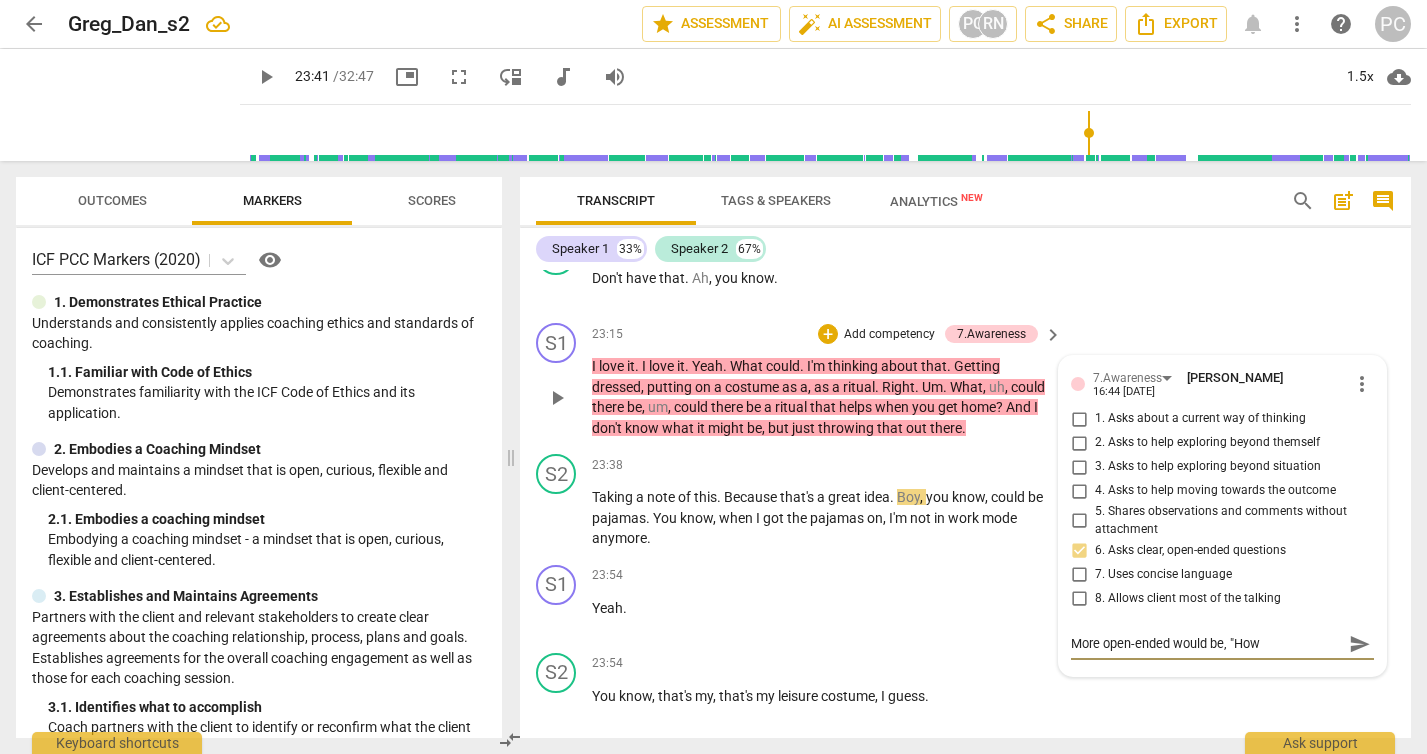 type on "More open-ended would be, "How" 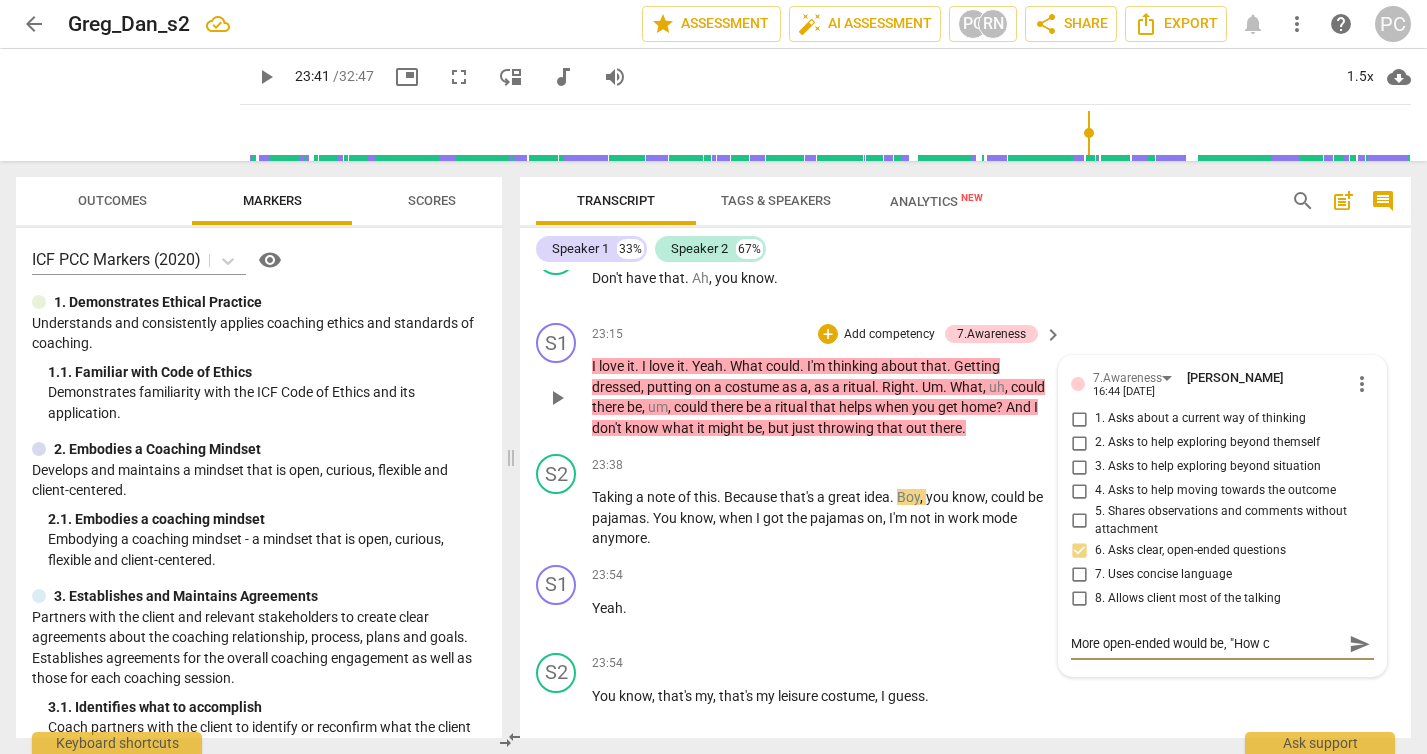 type on "More open-ended would be, "How ca" 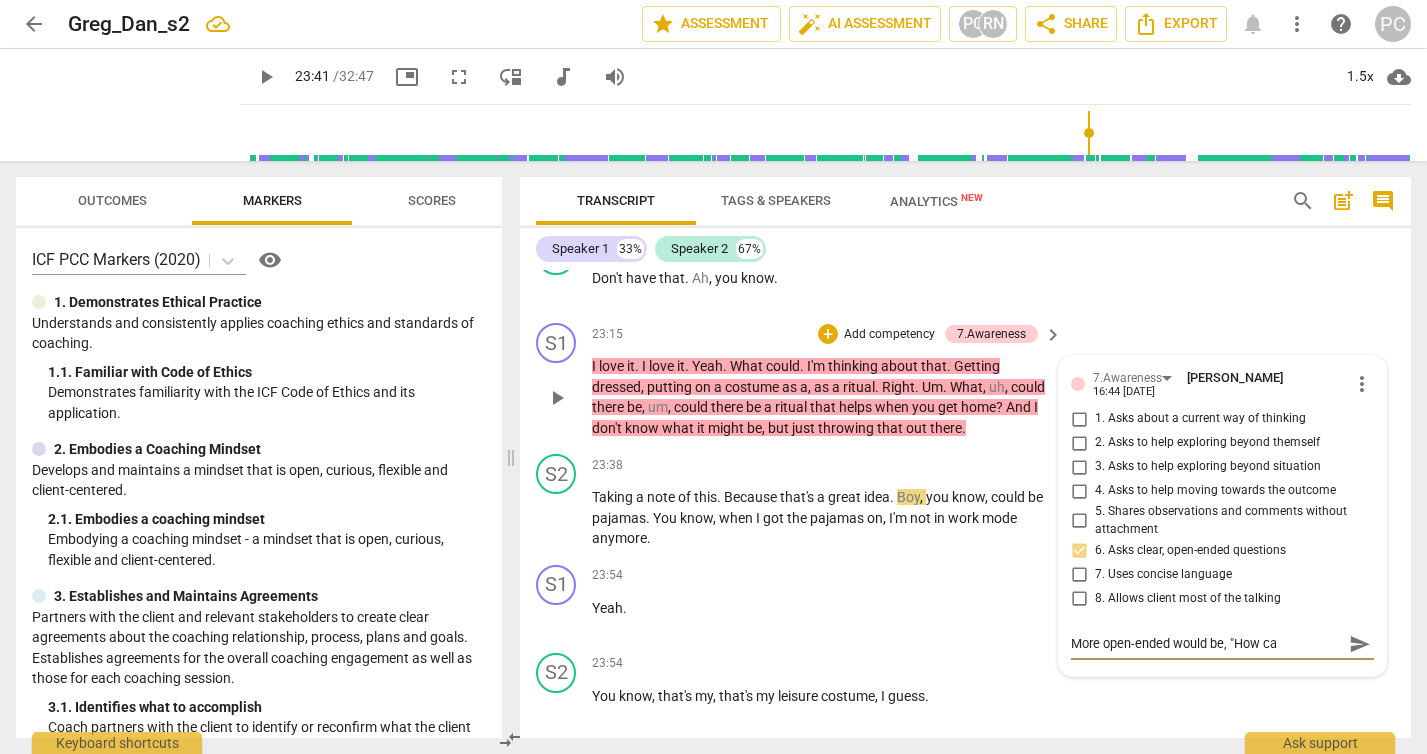 type on "More open-ended would be, "How ca" 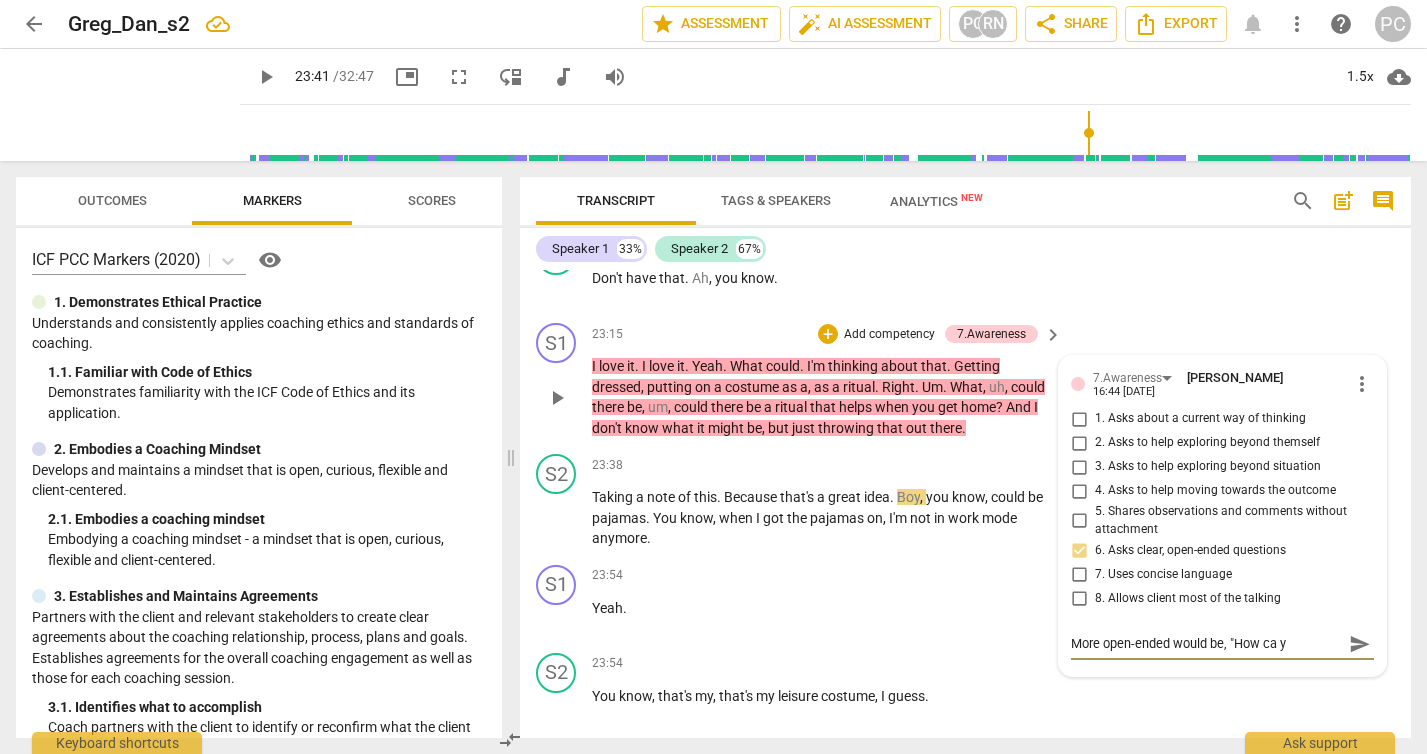 type on "More open-ended would be, "How ca yo" 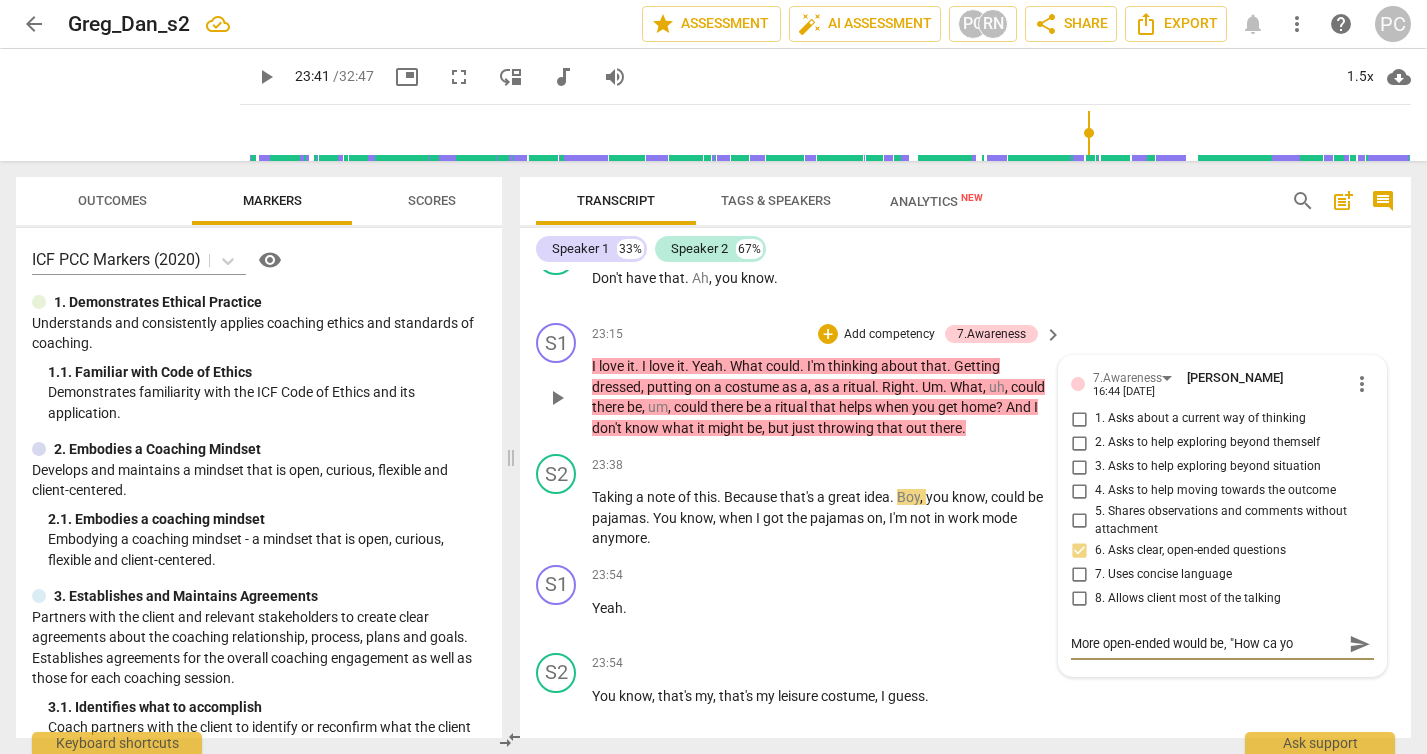 type on "More open-ended would be, "How ca you" 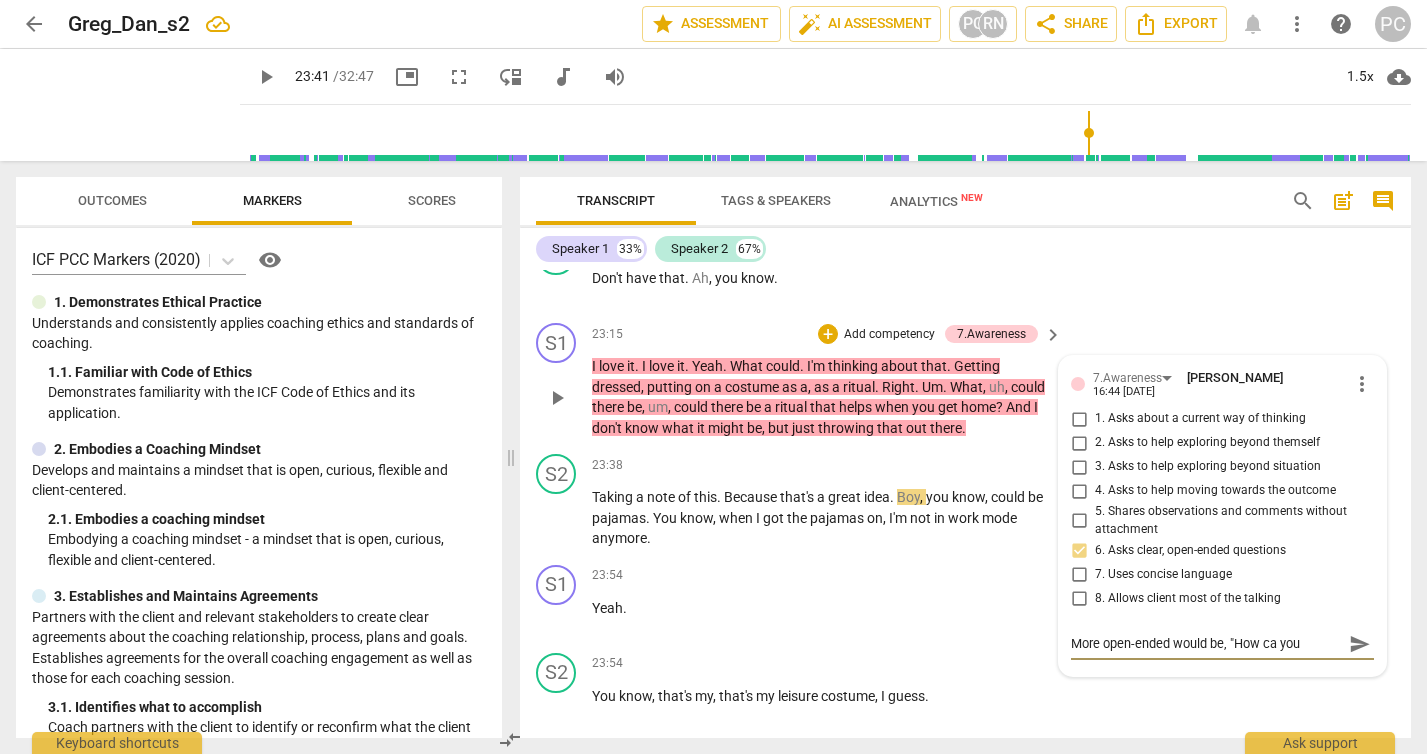 type on "More open-ended would be, "How ca yo" 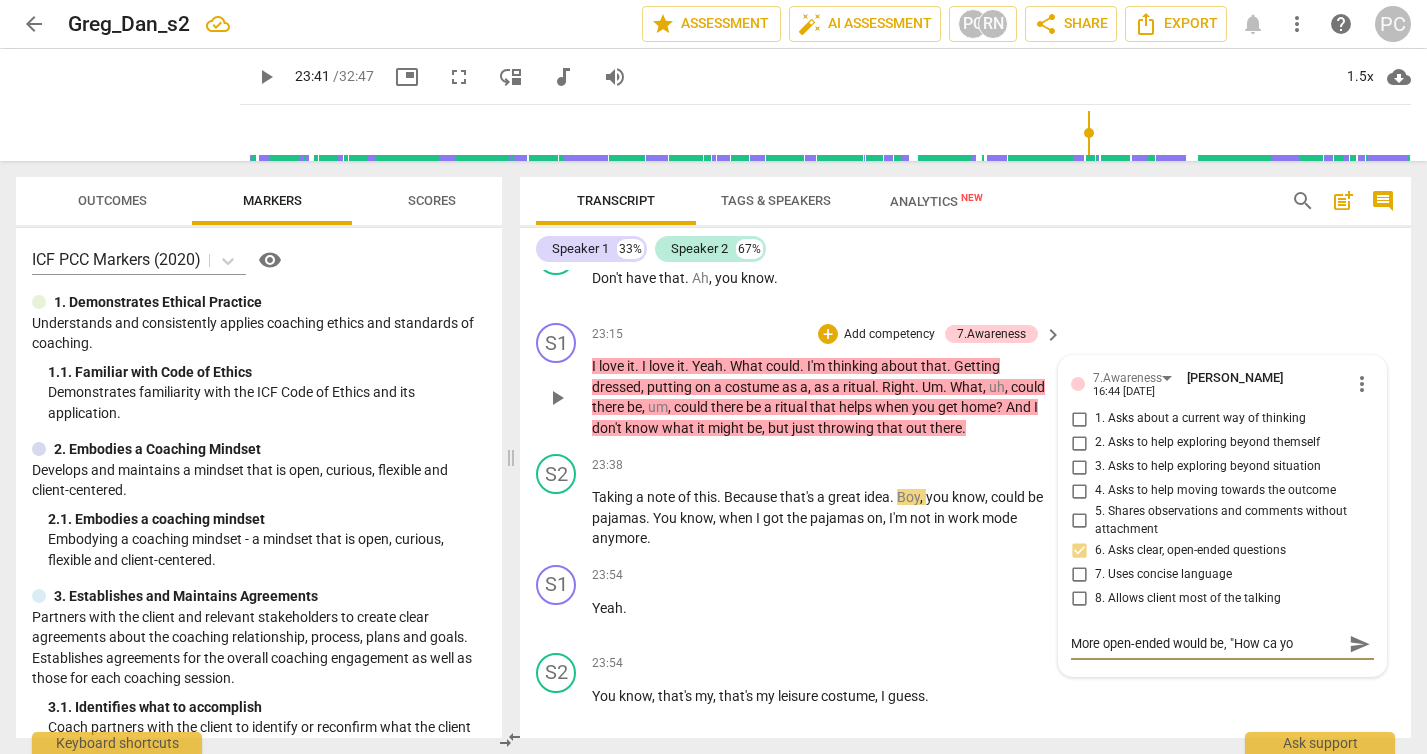 type on "More open-ended would be, "How ca y" 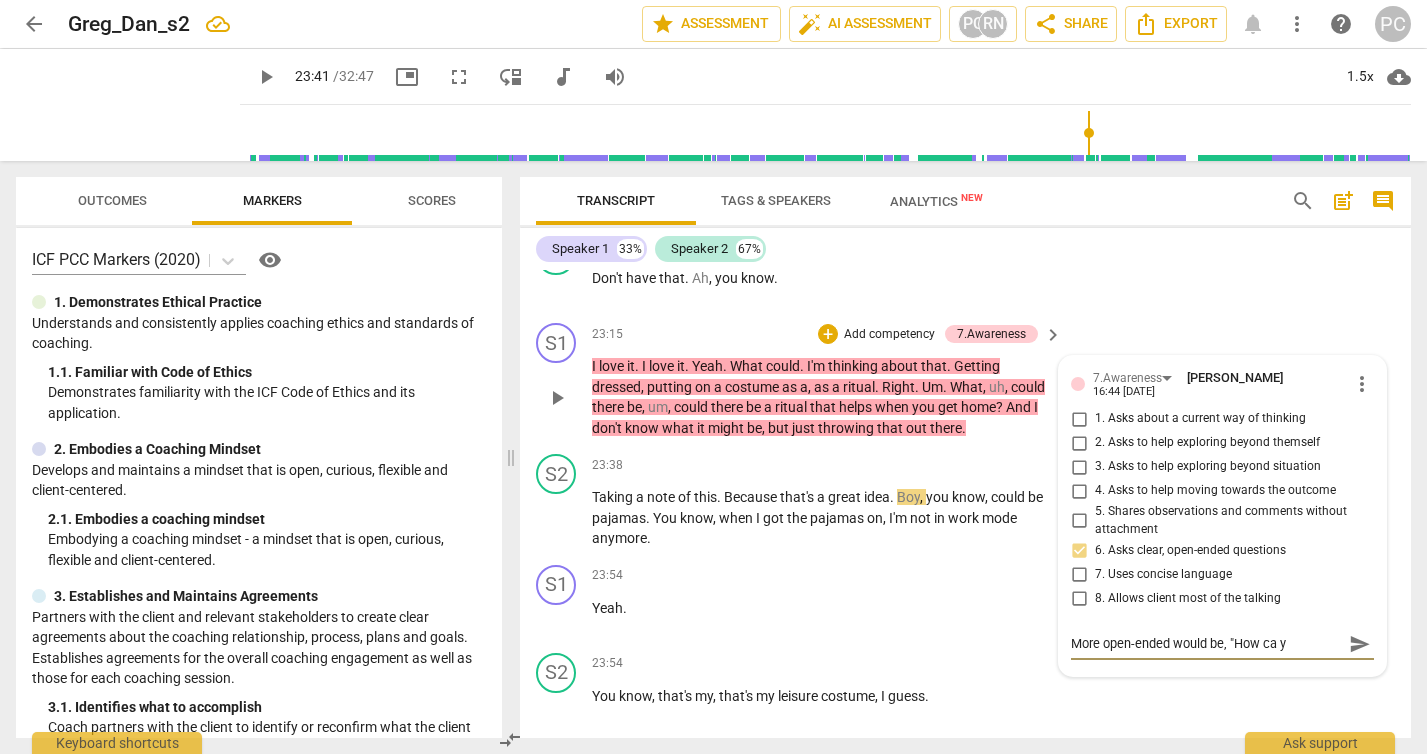type on "More open-ended would be, "How ca" 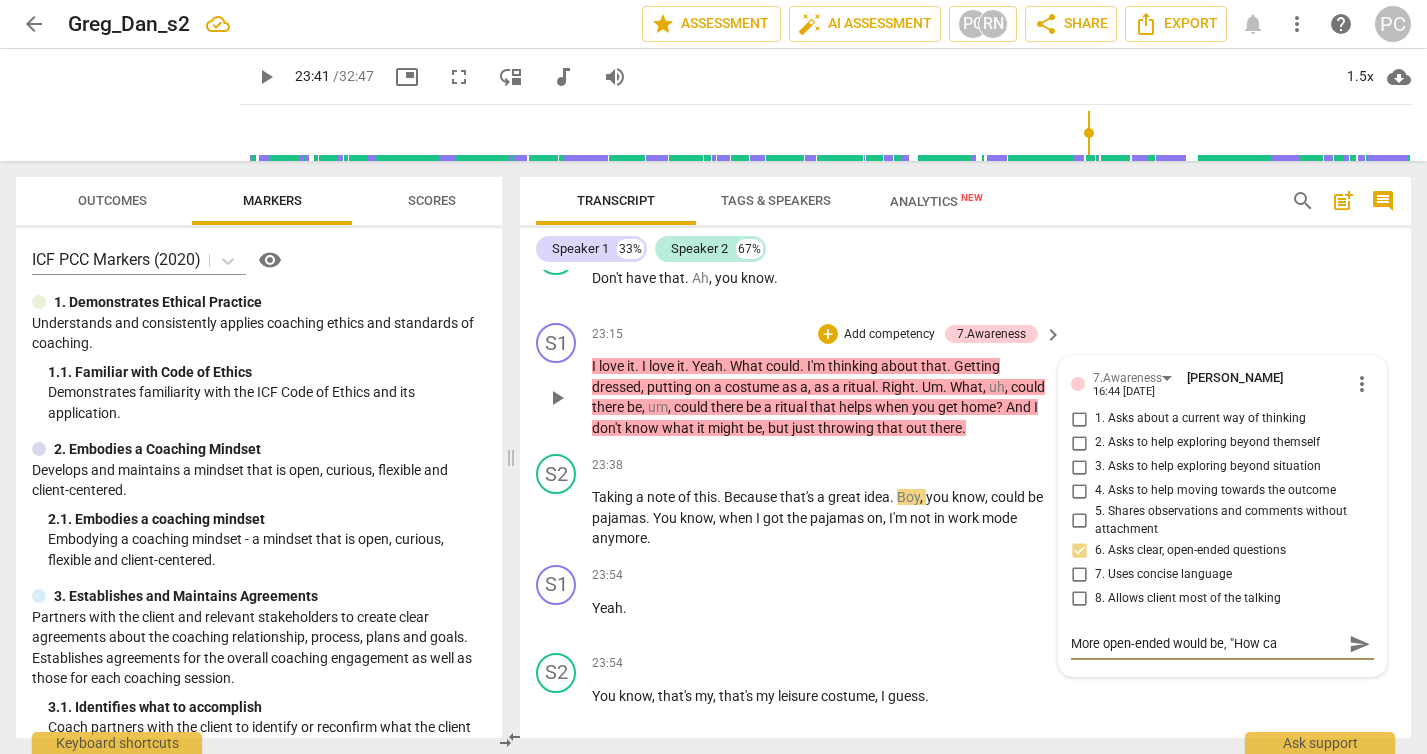 type on "More open-ended would be, "How ca" 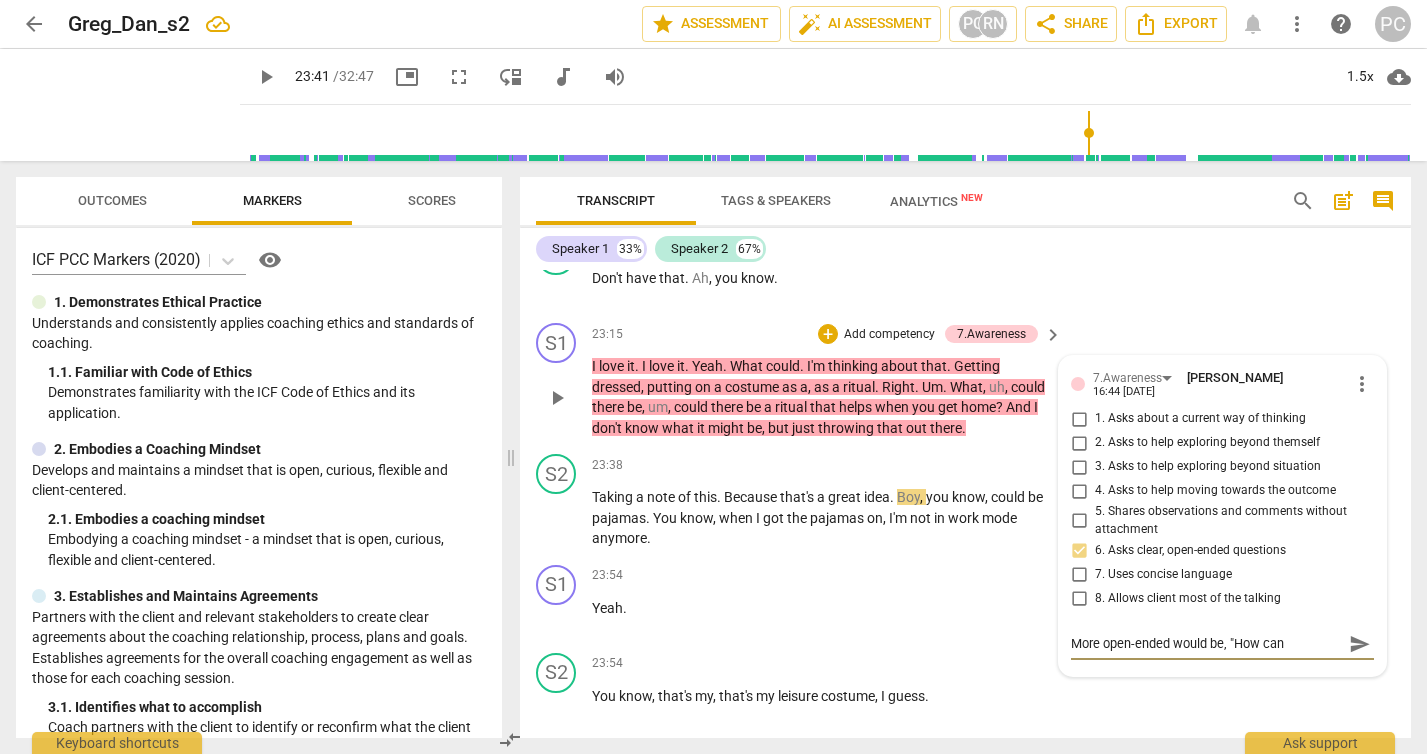 type on "More open-ended would be, "How ca" 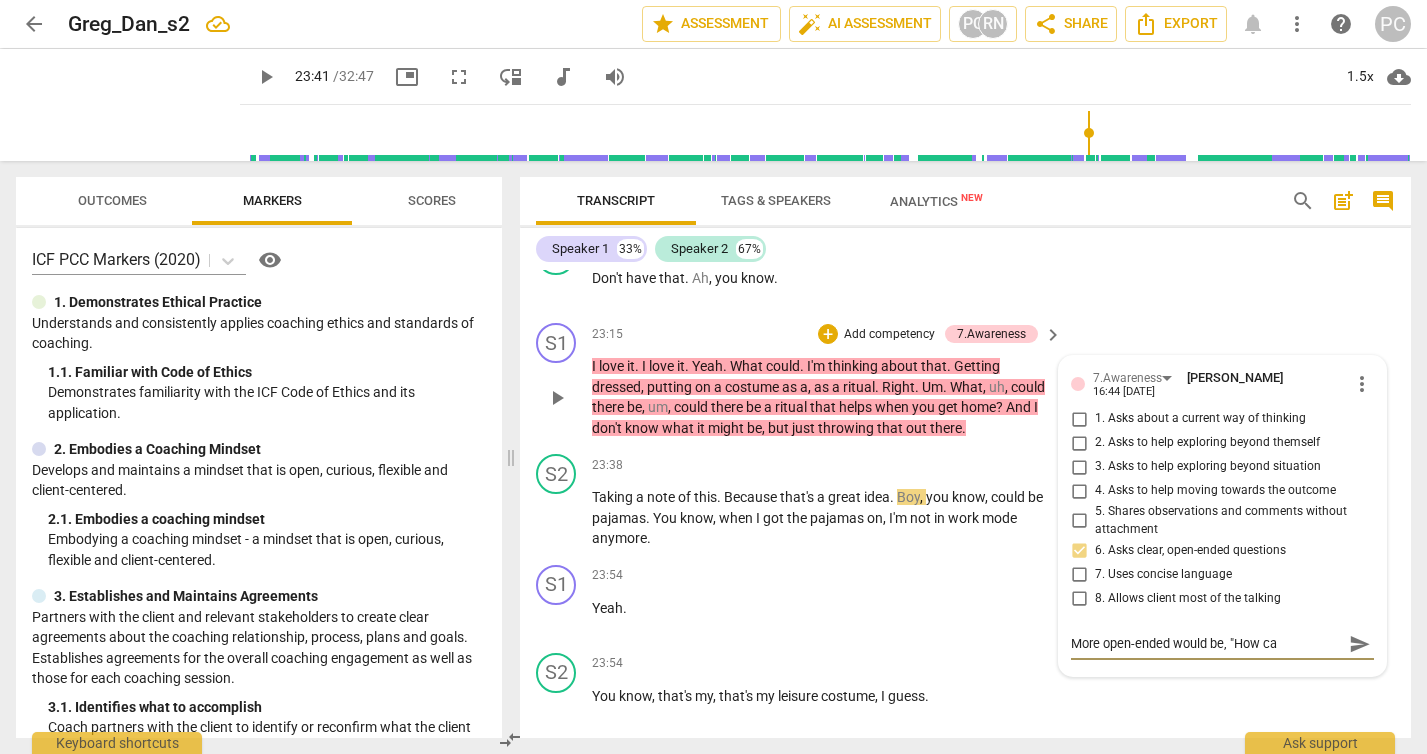 type on "More open-ended would be, "How c" 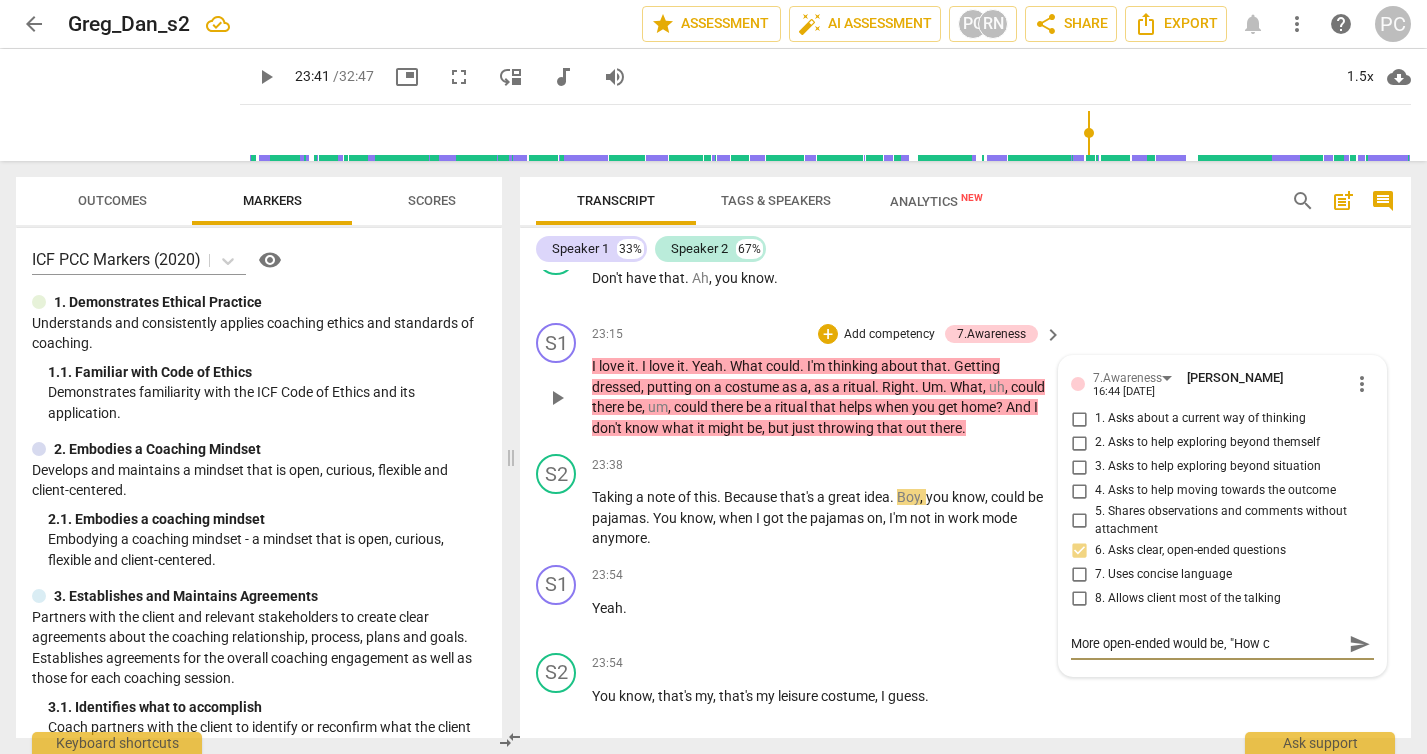 type on "More open-ended would be, "How" 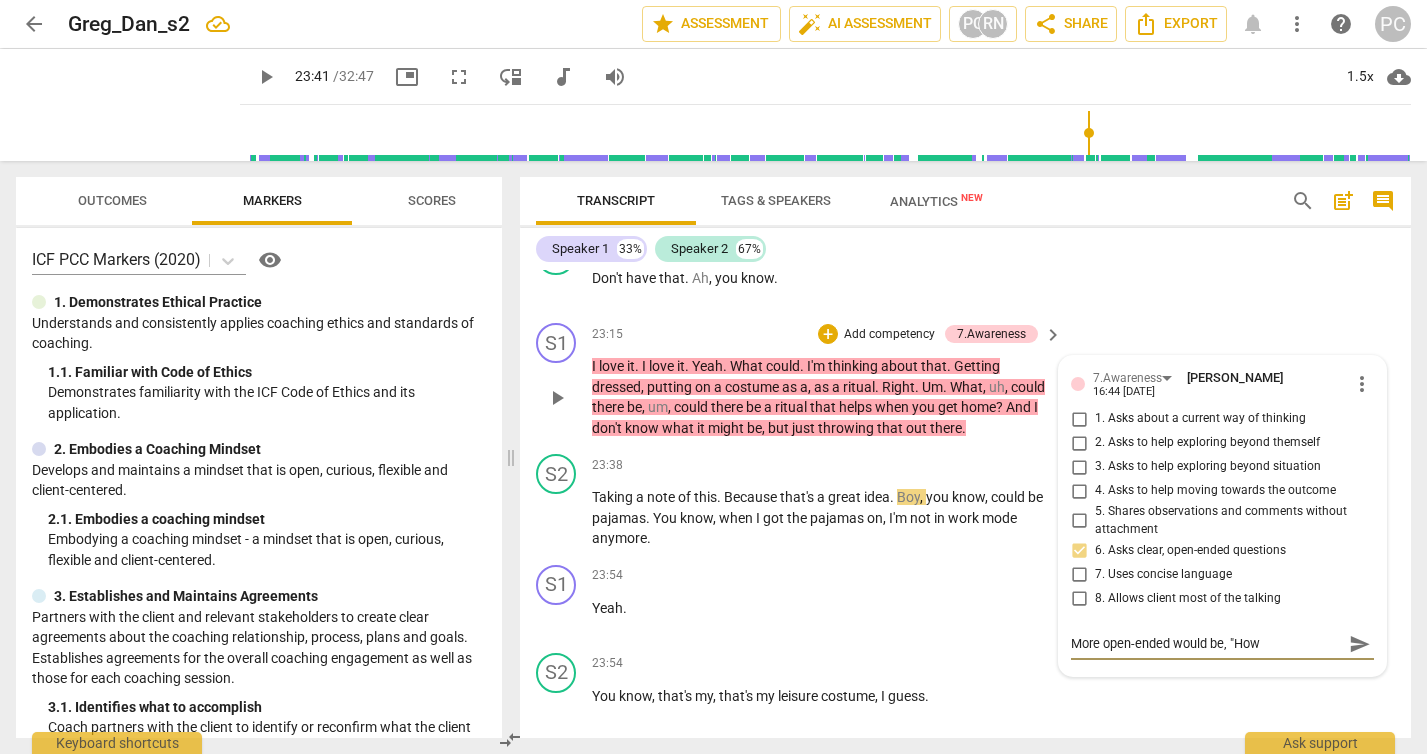 type on "More open-ended would be, "How" 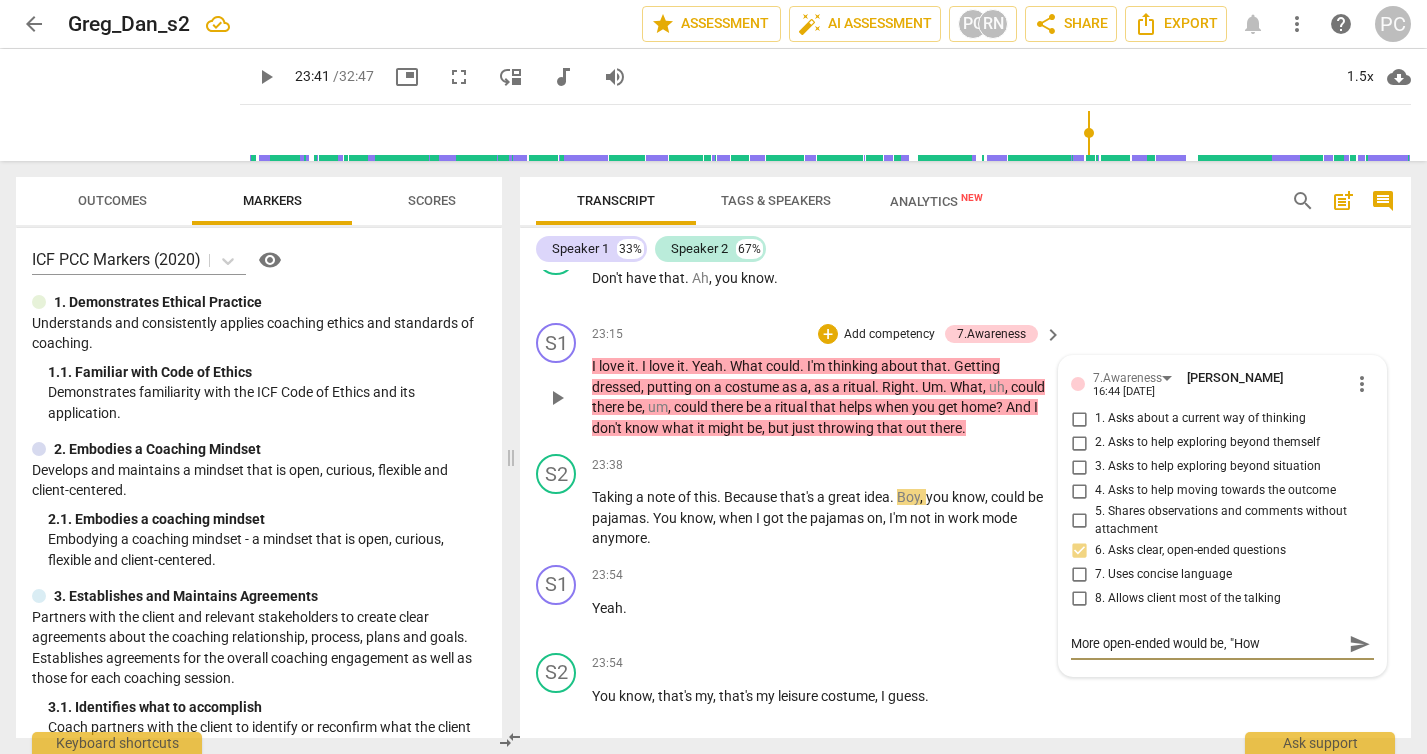 type on "More open-ended would be, "Ho" 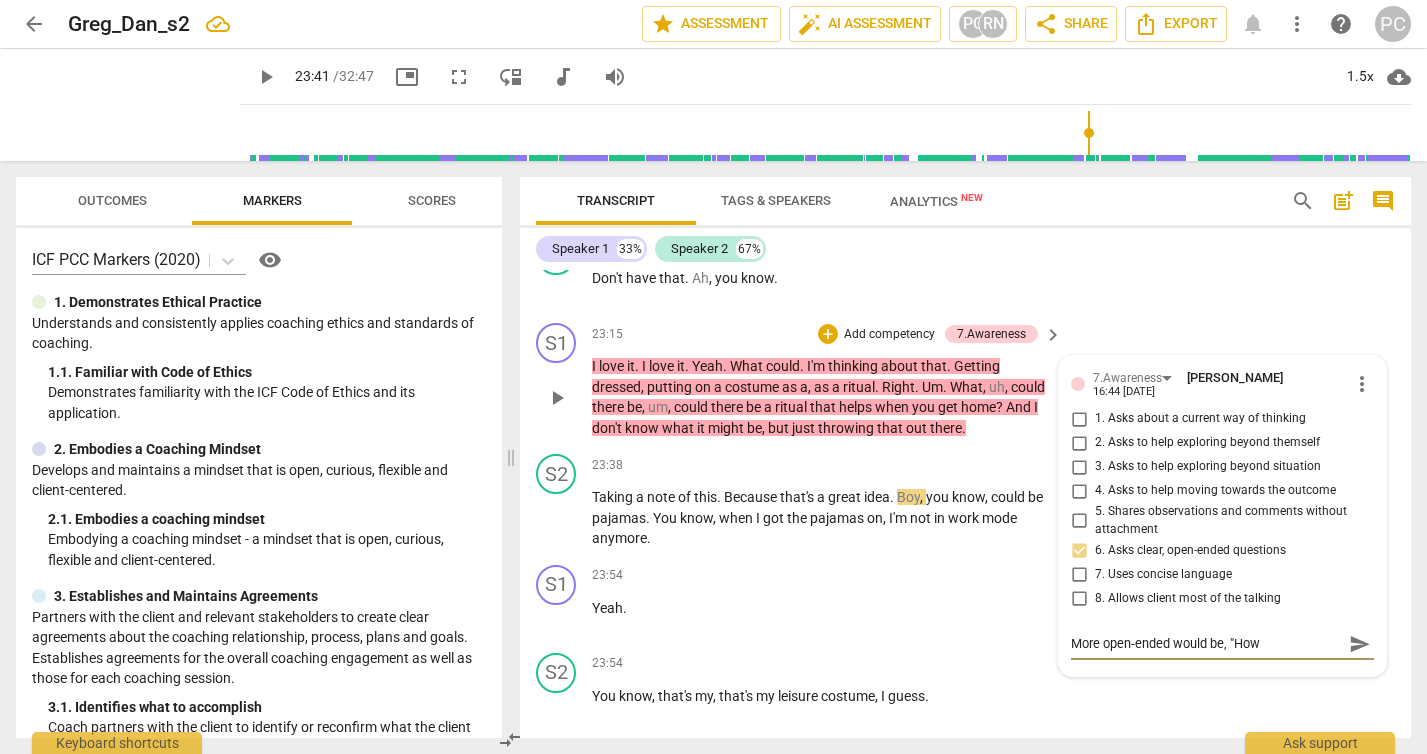 type on "More open-ended would be, "Ho" 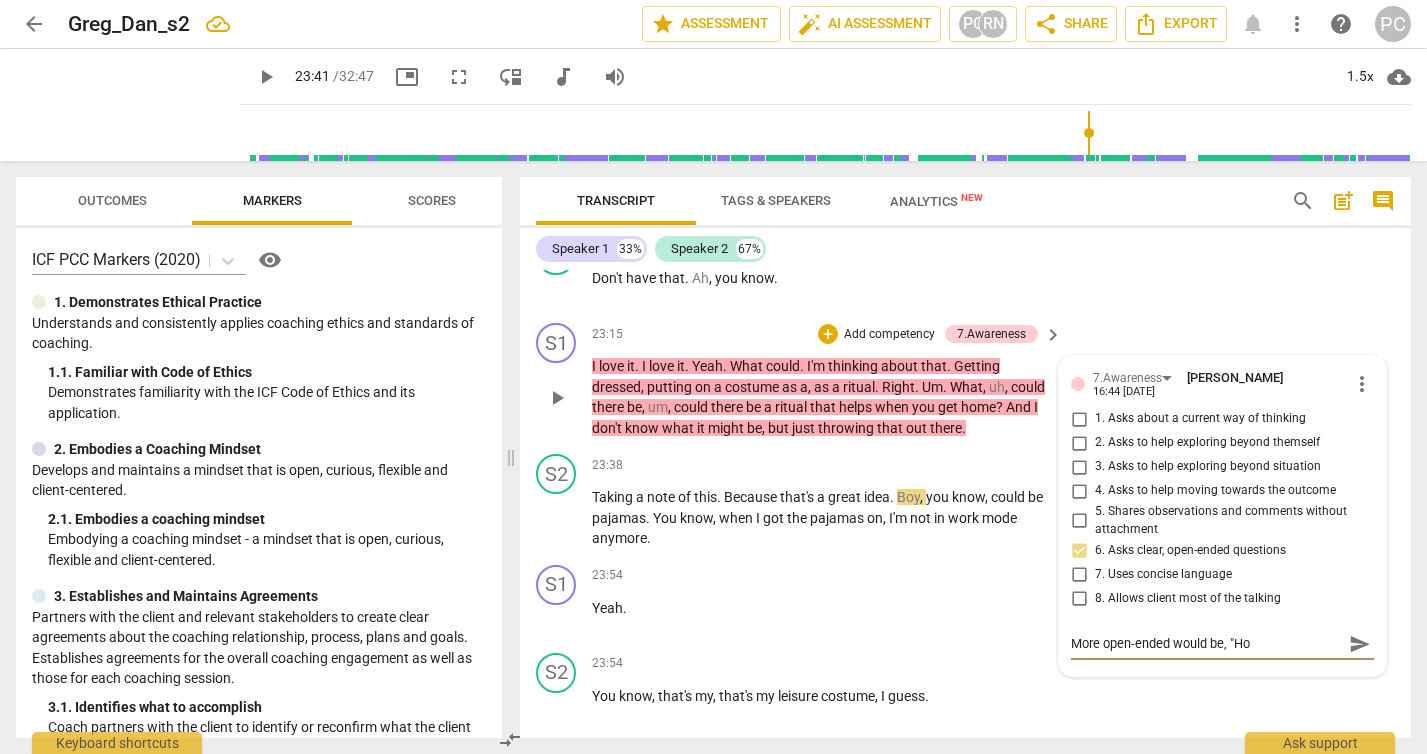 type on "More open-ended would be, "H" 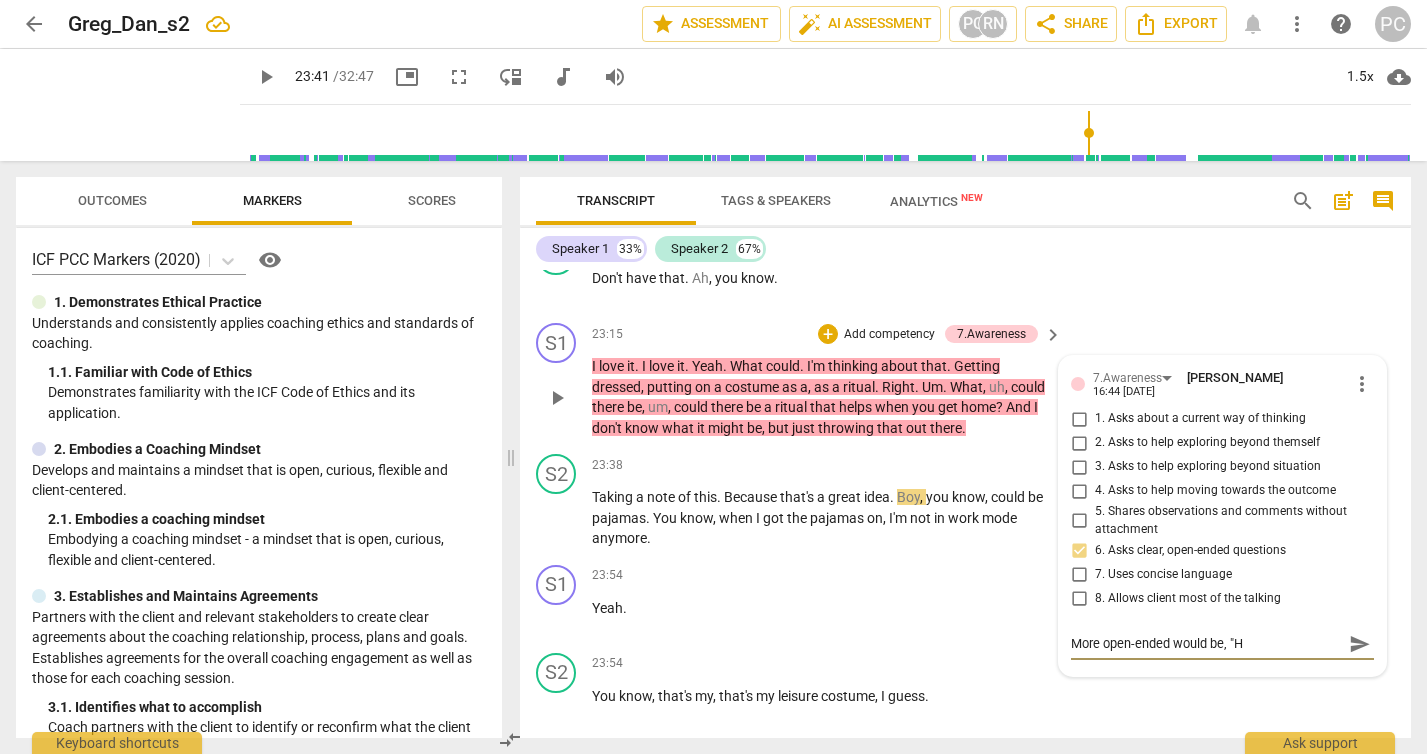 type on "More open-ended would be, "" 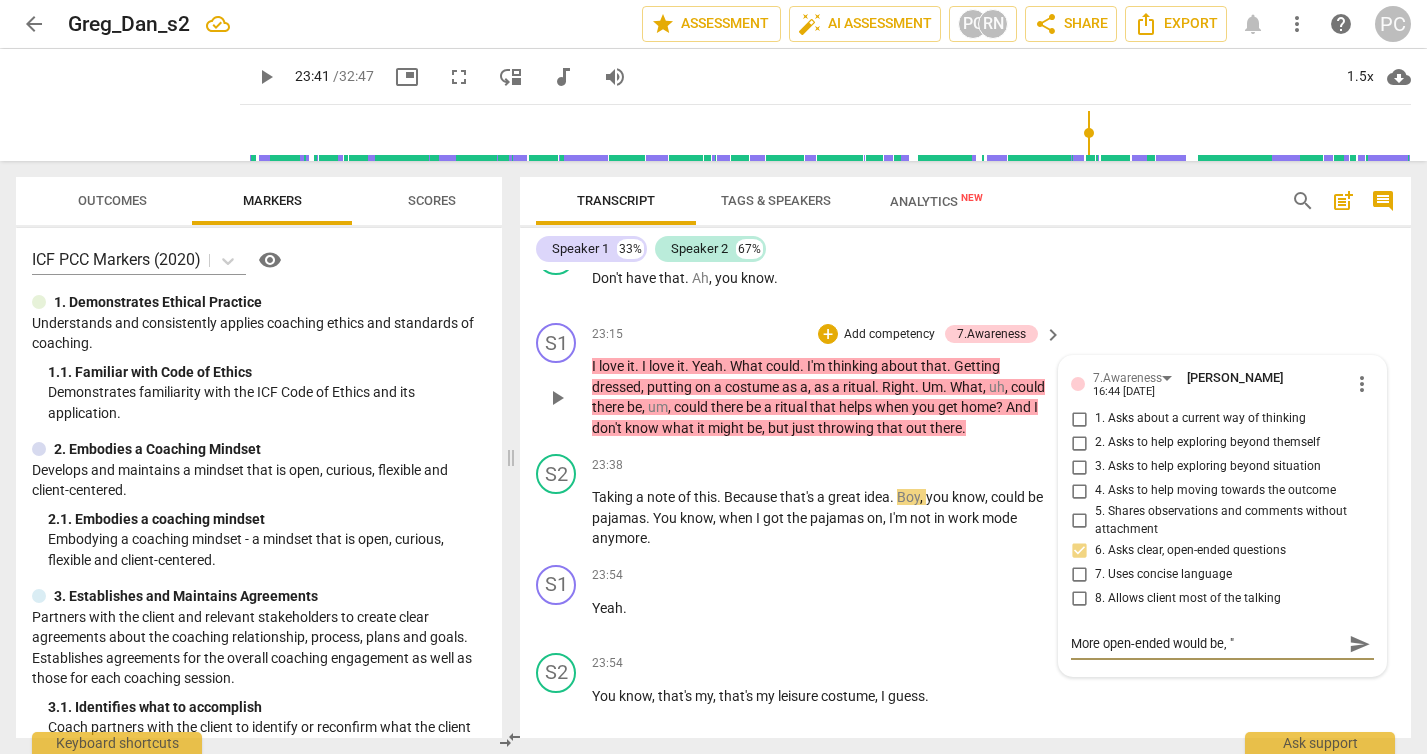 type on "More open-ended would be, "W" 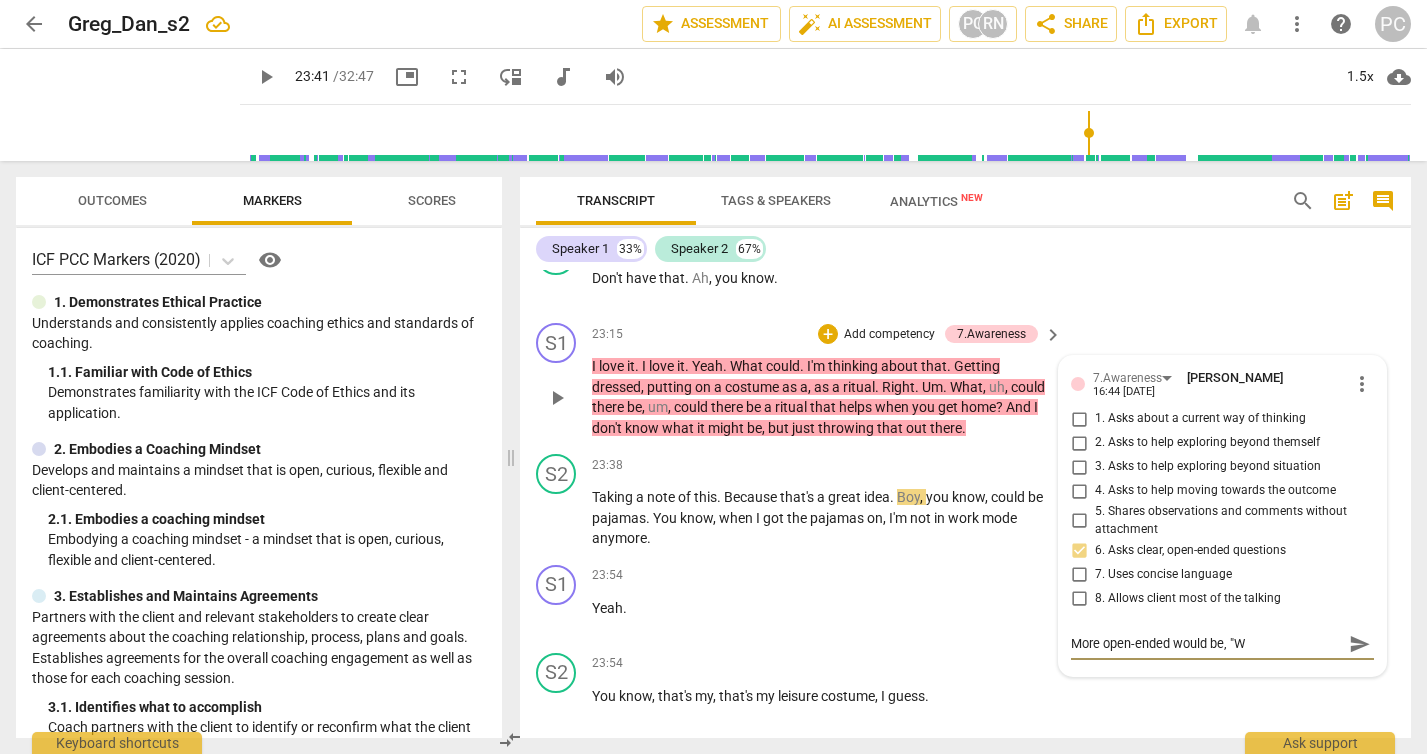 type on "More open-ended would be, "Wh" 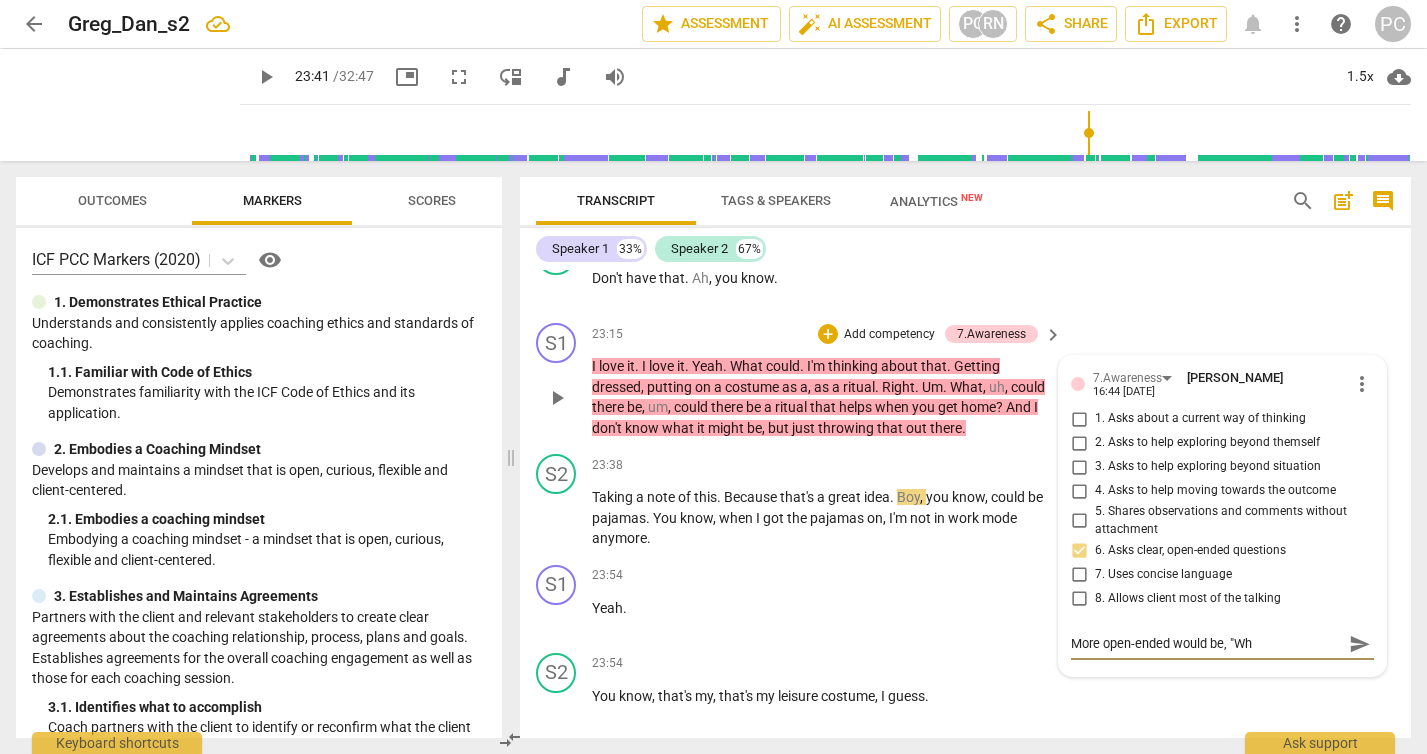 type on "More open-ended would be, "Wha" 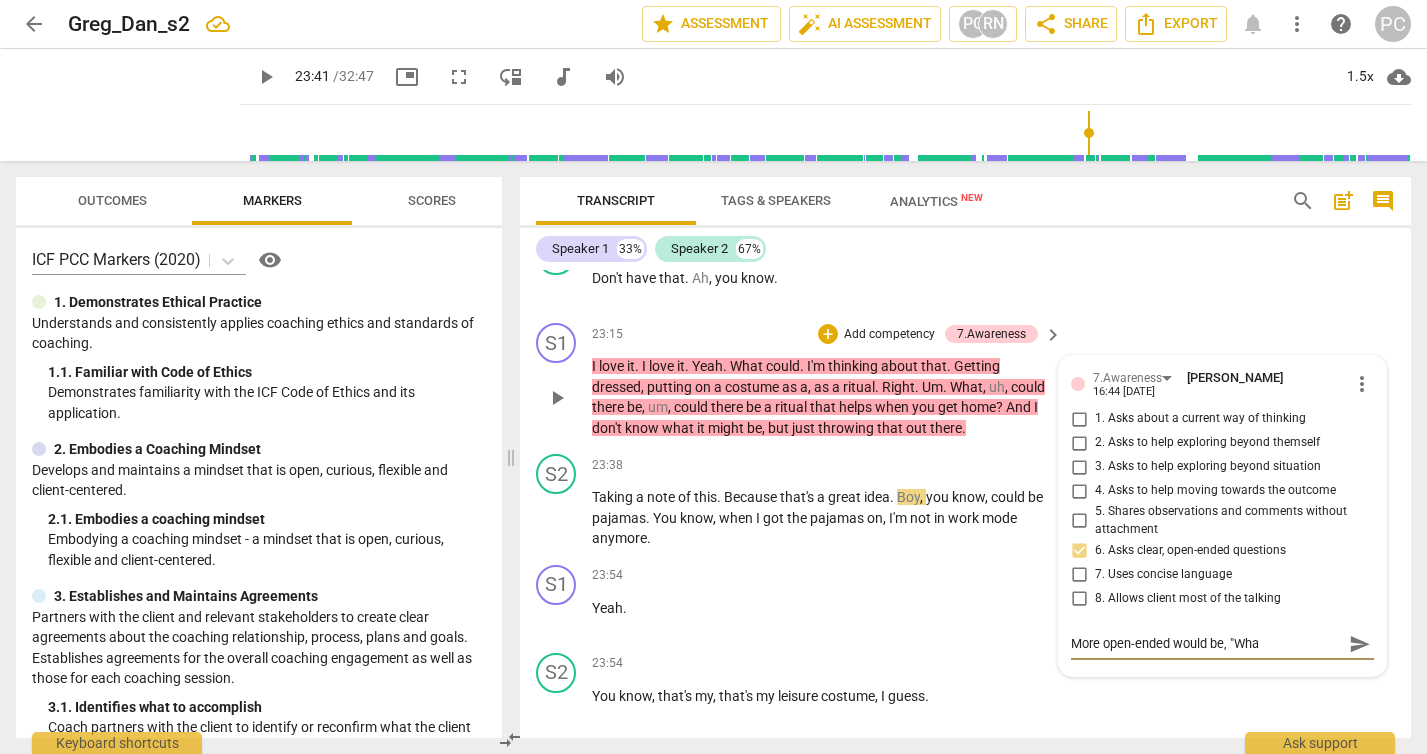 type on "More open-ended would be, "What" 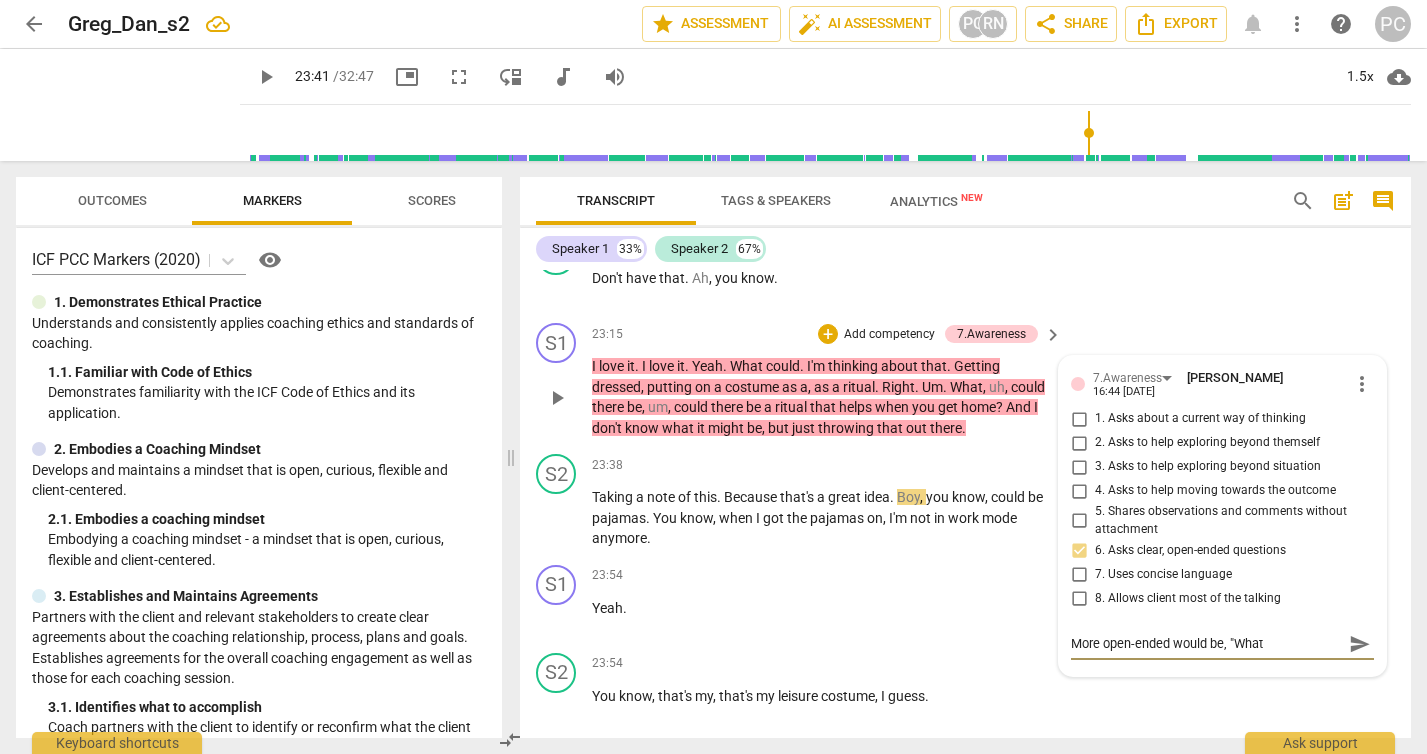 type on "More open-ended would be, "What" 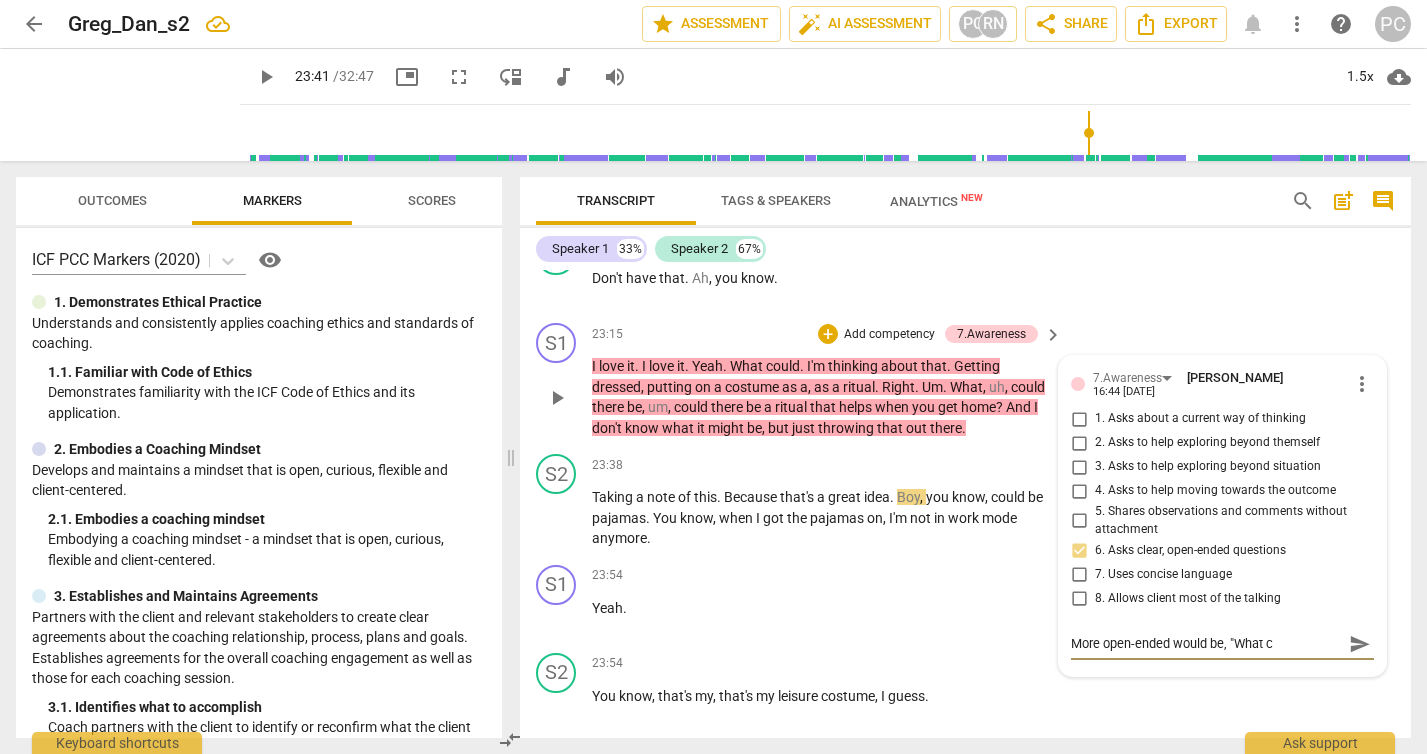 type on "More open-ended would be, "What ca" 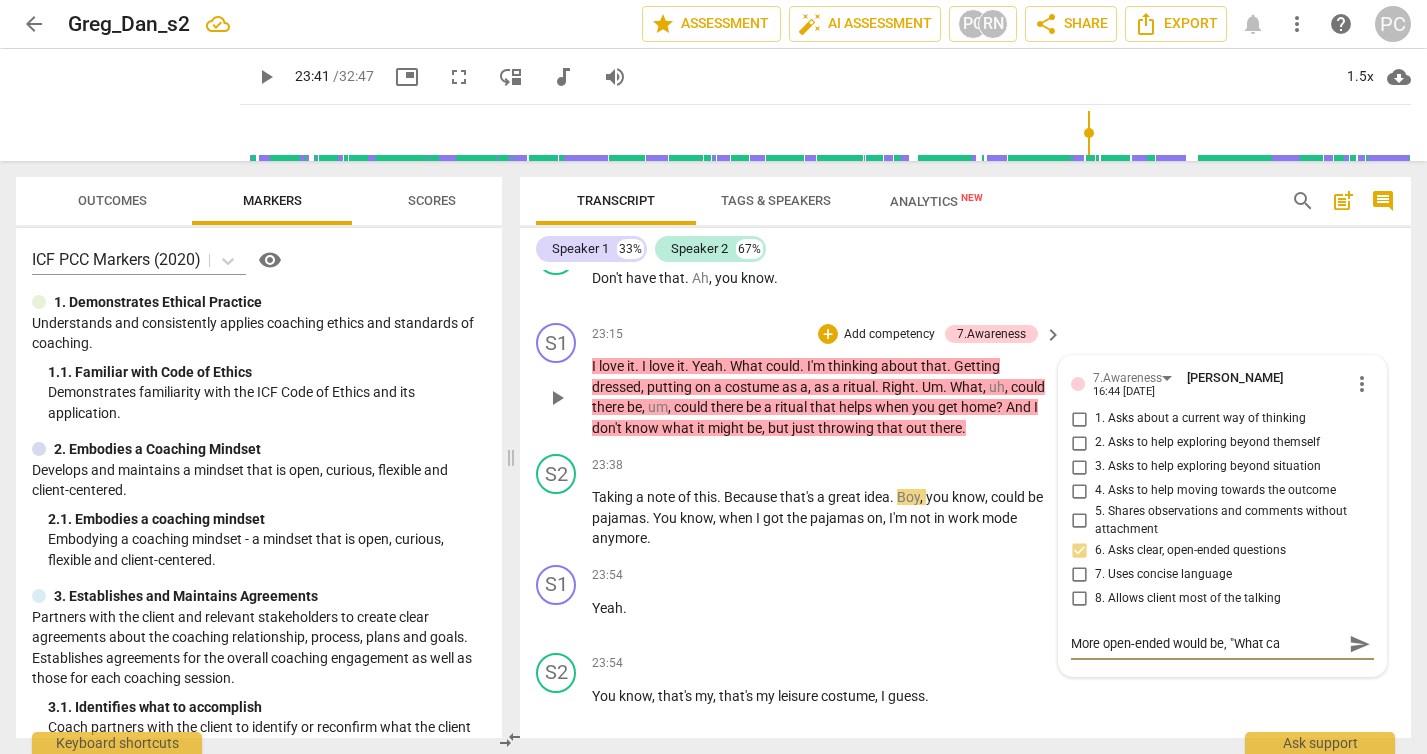 type on "More open-ended would be, "What can" 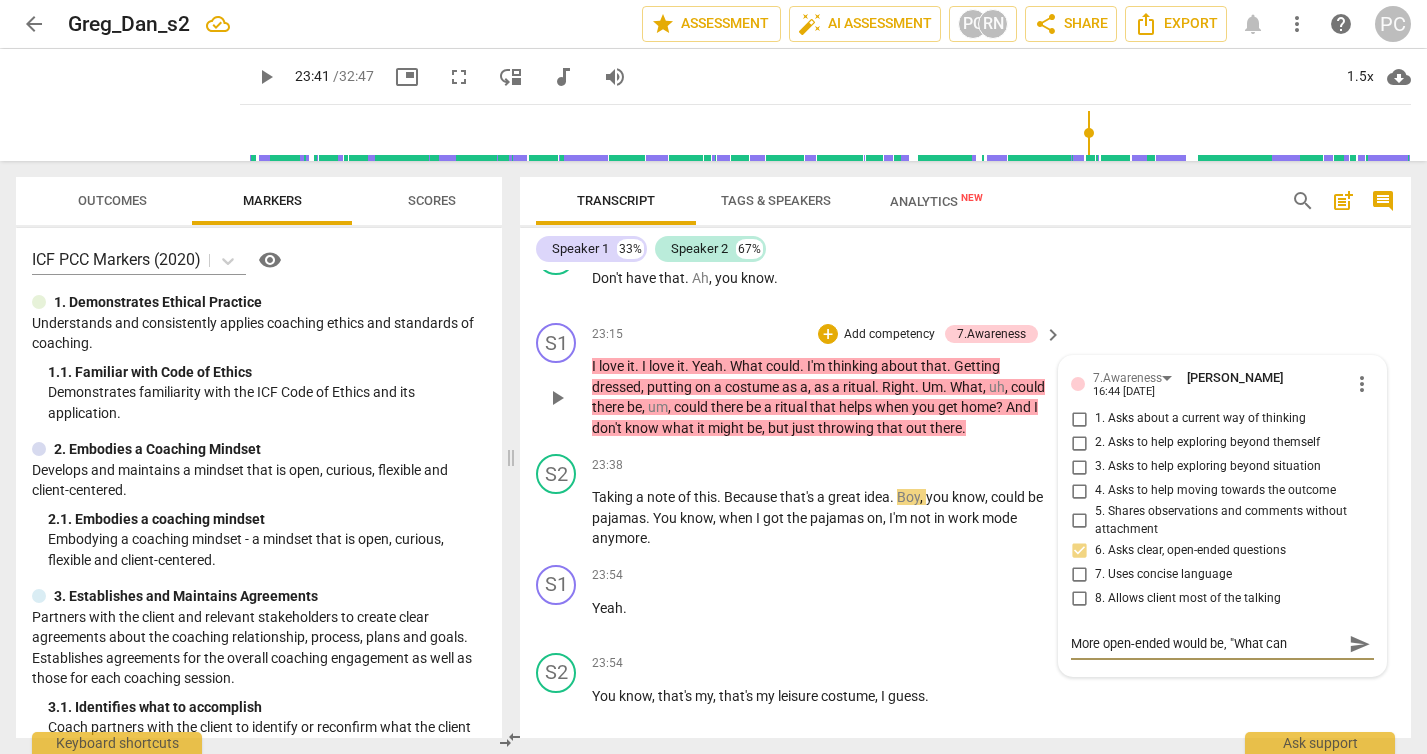 type on "More open-ended would be, "What can" 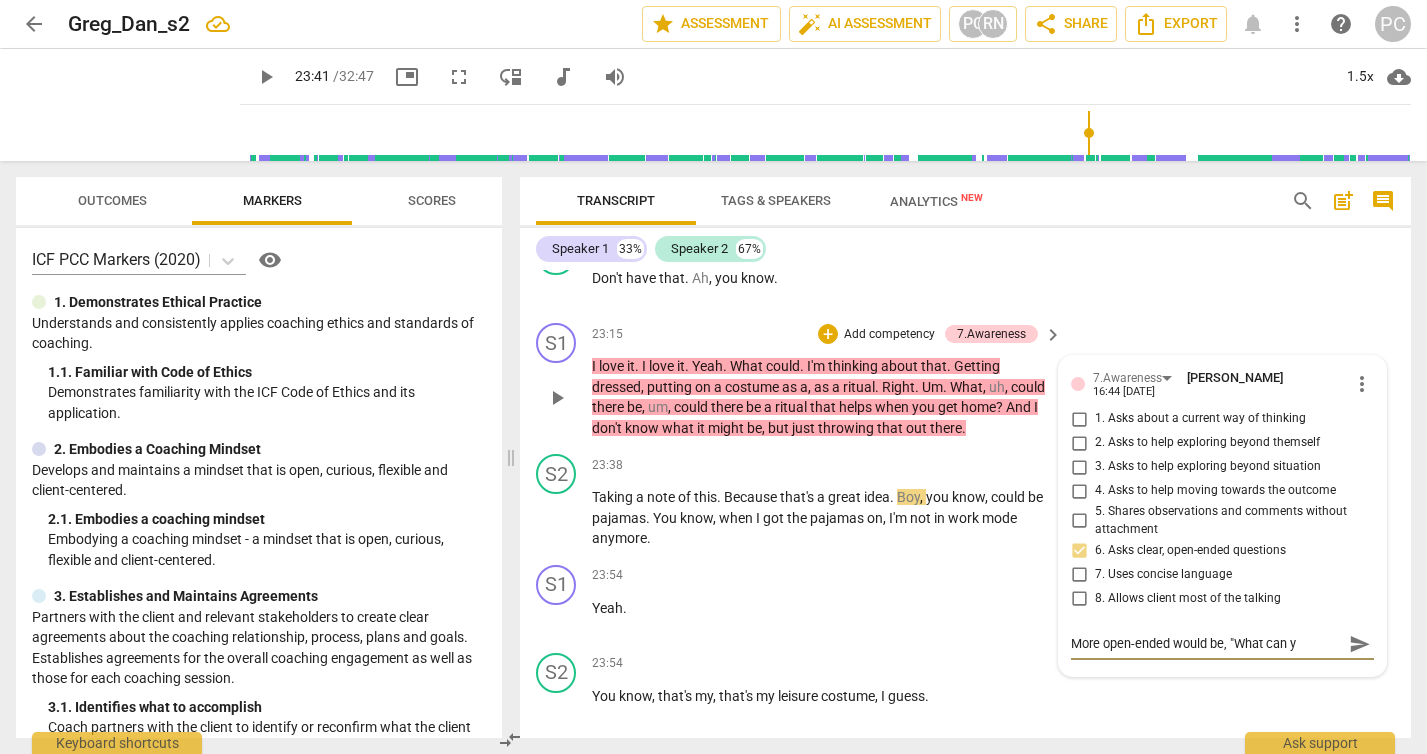 type on "More open-ended would be, "What can yo" 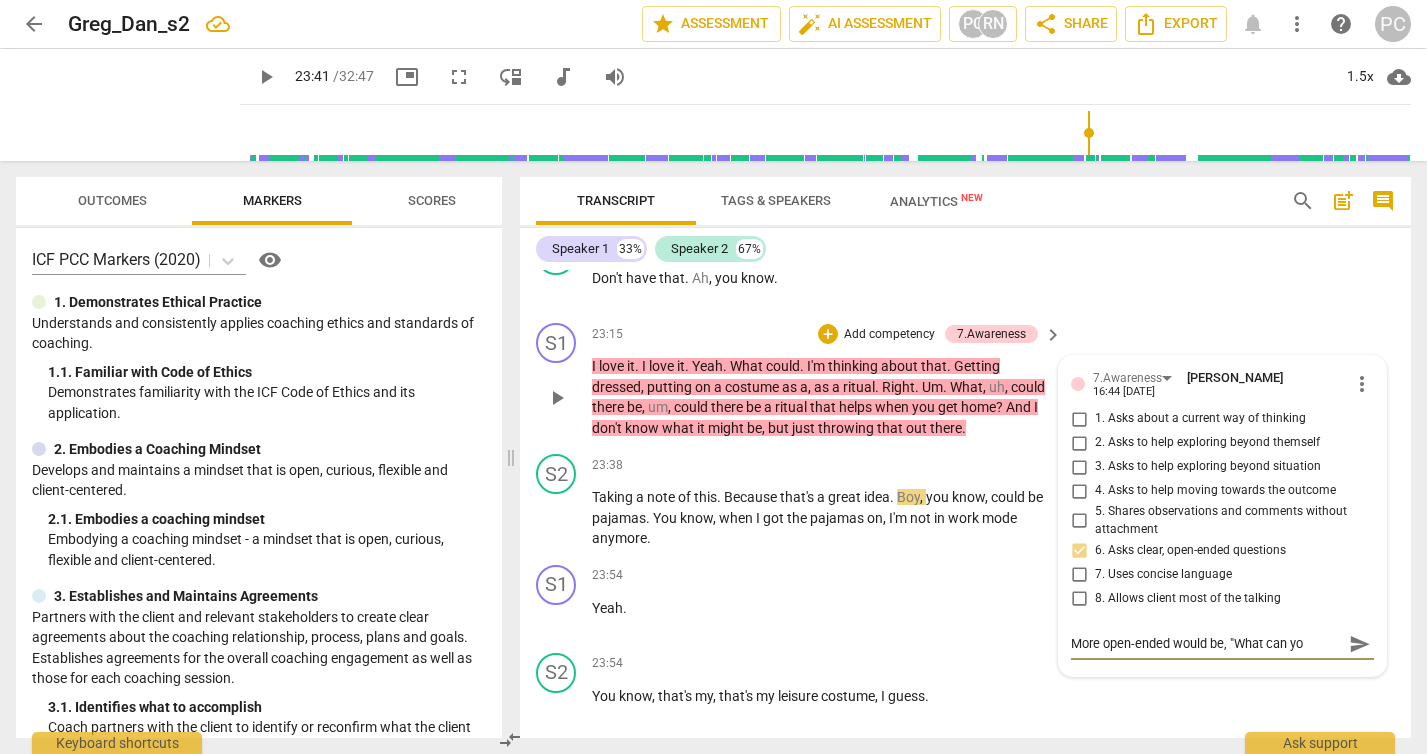 type on "More open-ended would be, "What can you" 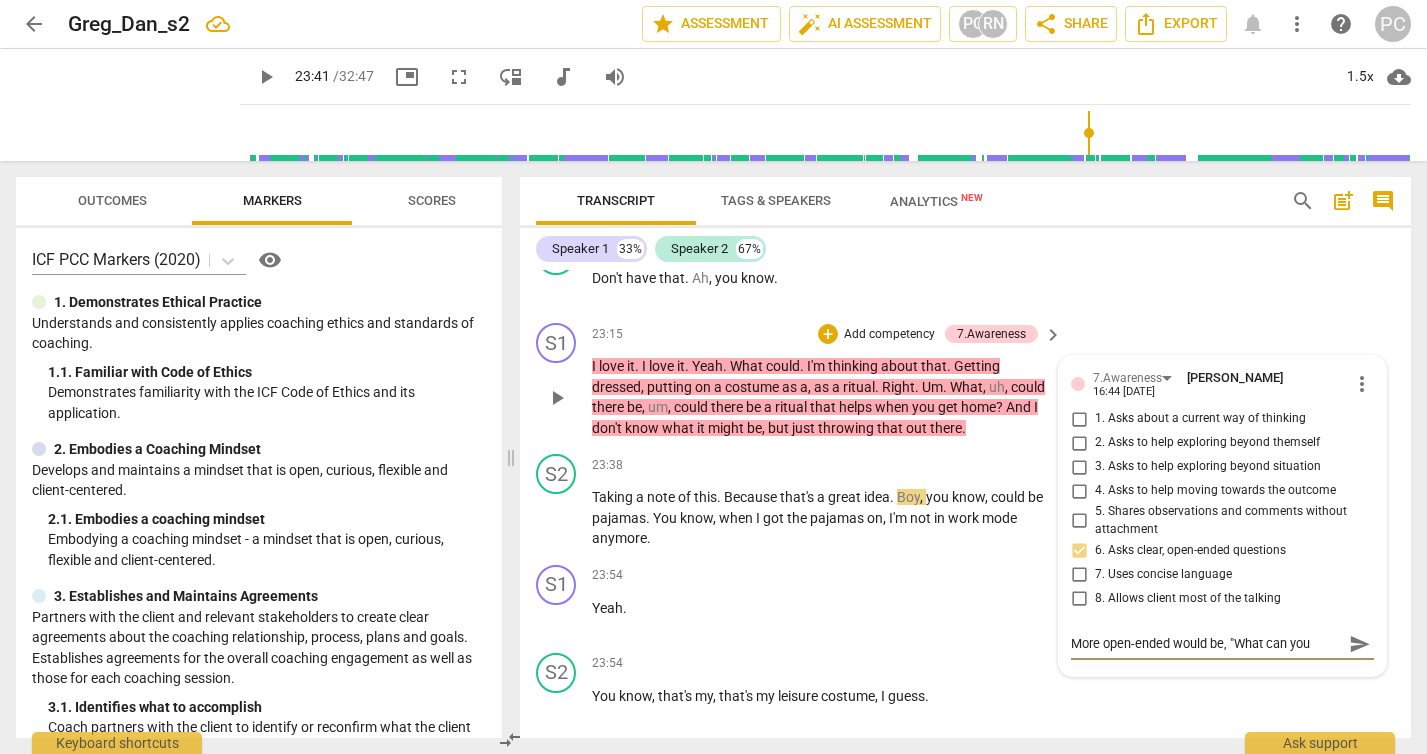 type on "More open-ended would be, "What can you" 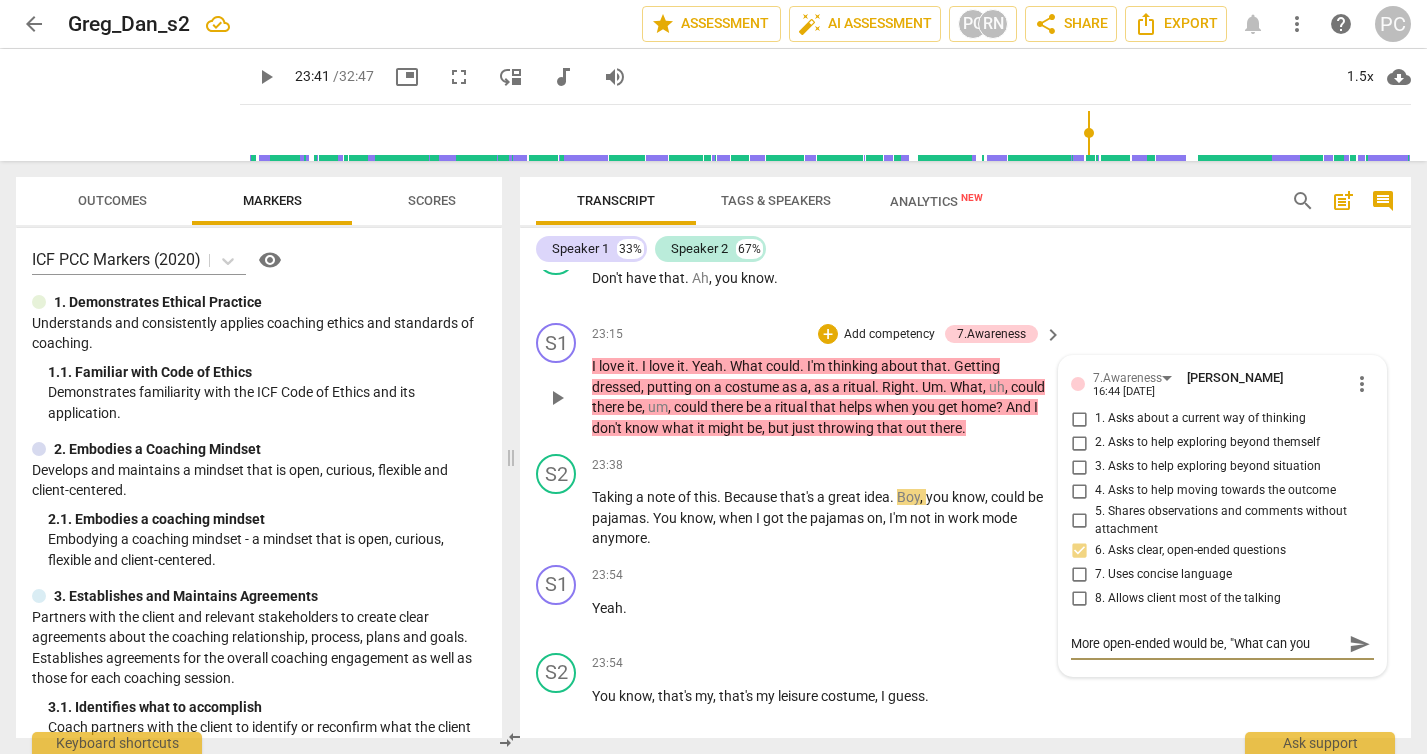 type on "More open-ended would be, "What can you l" 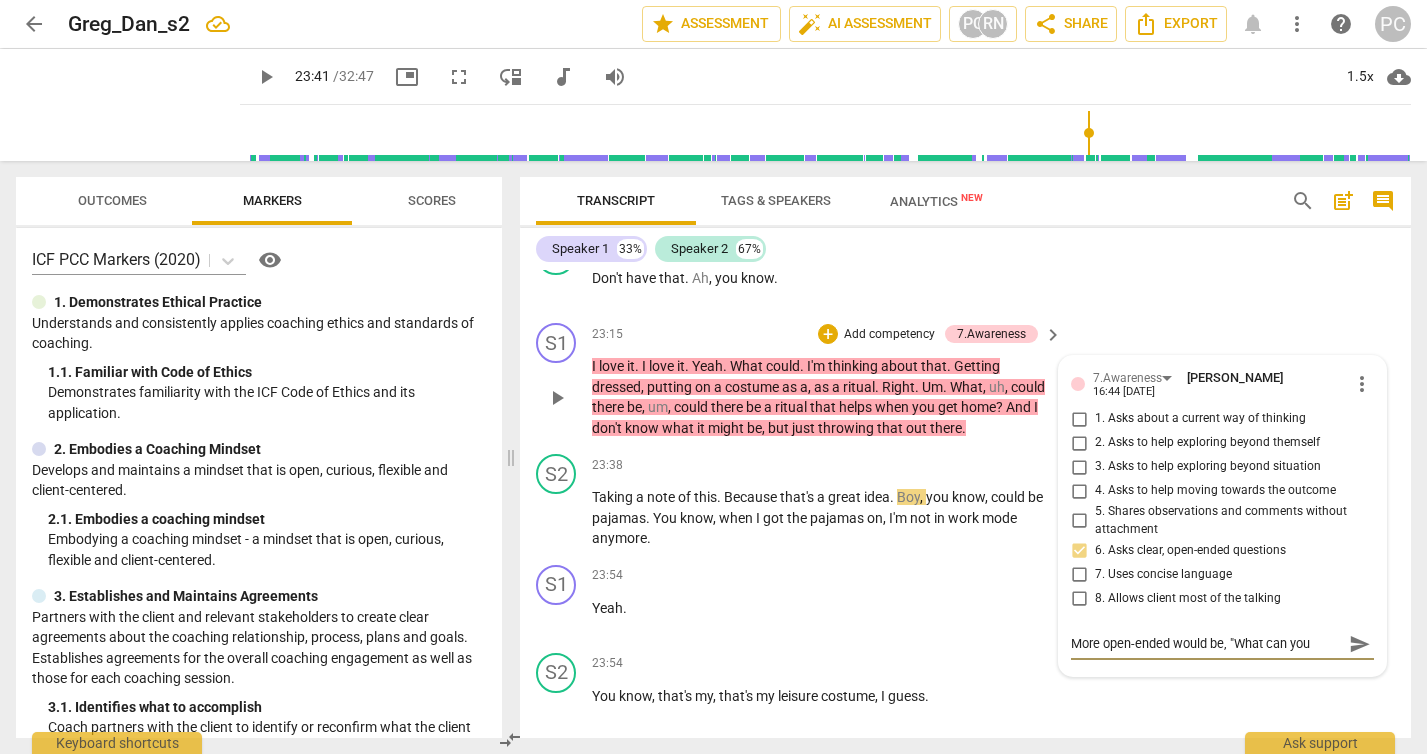 type on "More open-ended would be, "What can you l" 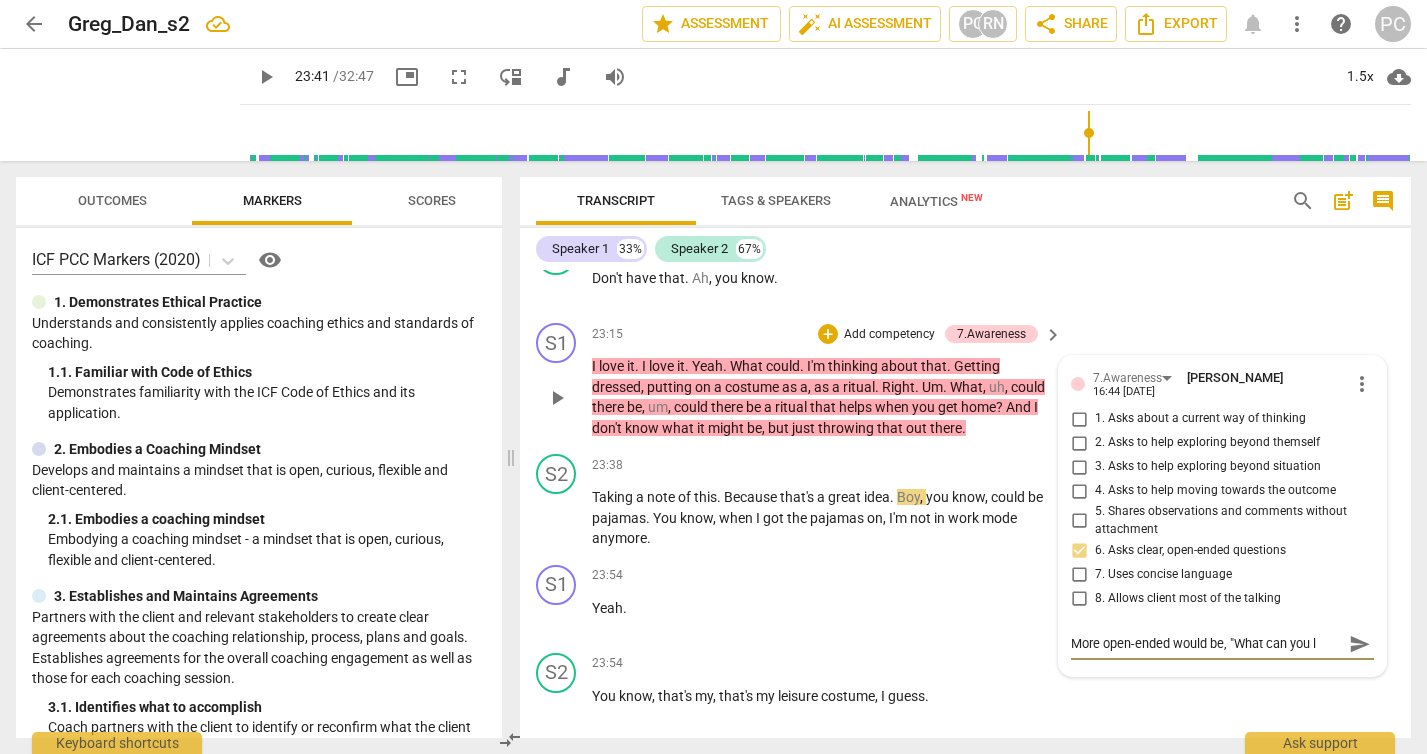 type on "More open-ended would be, "What can you le" 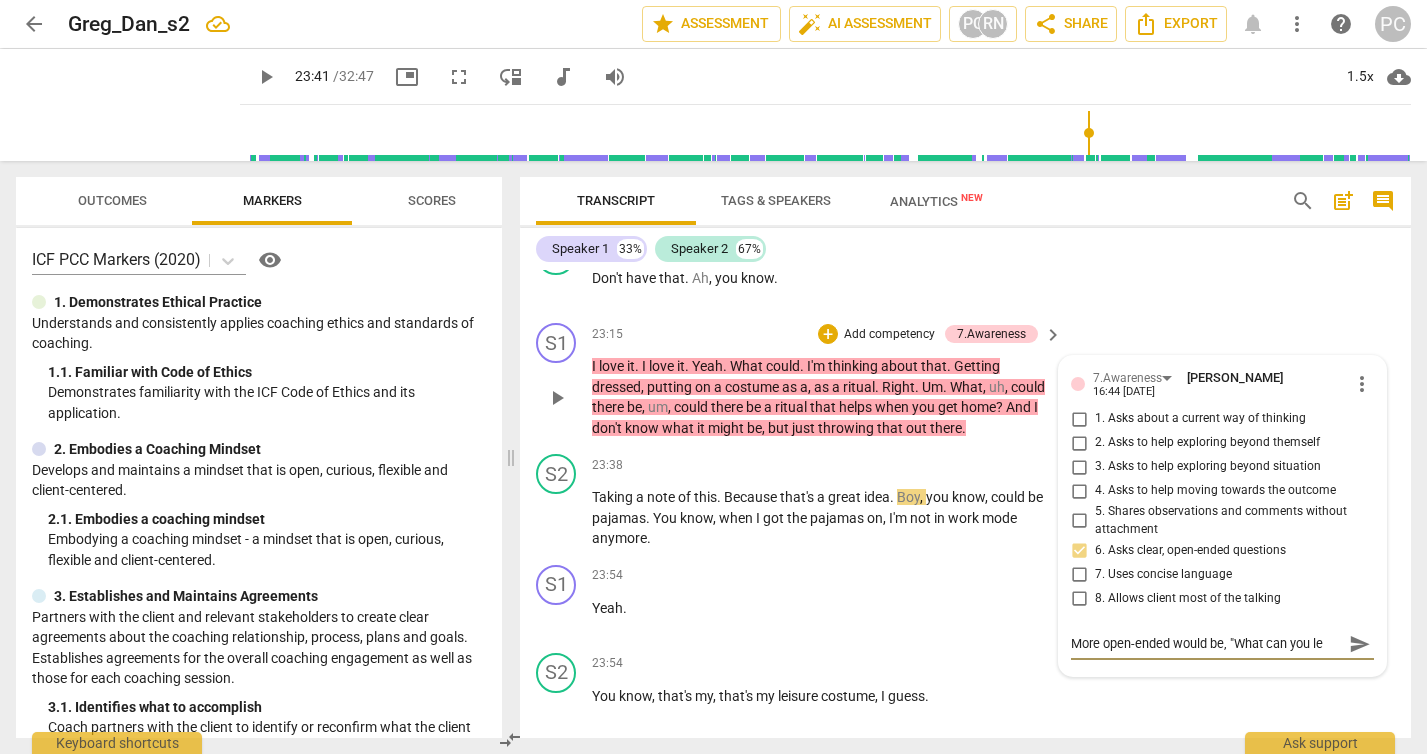 type on "More open-ended would be, "What can you lea" 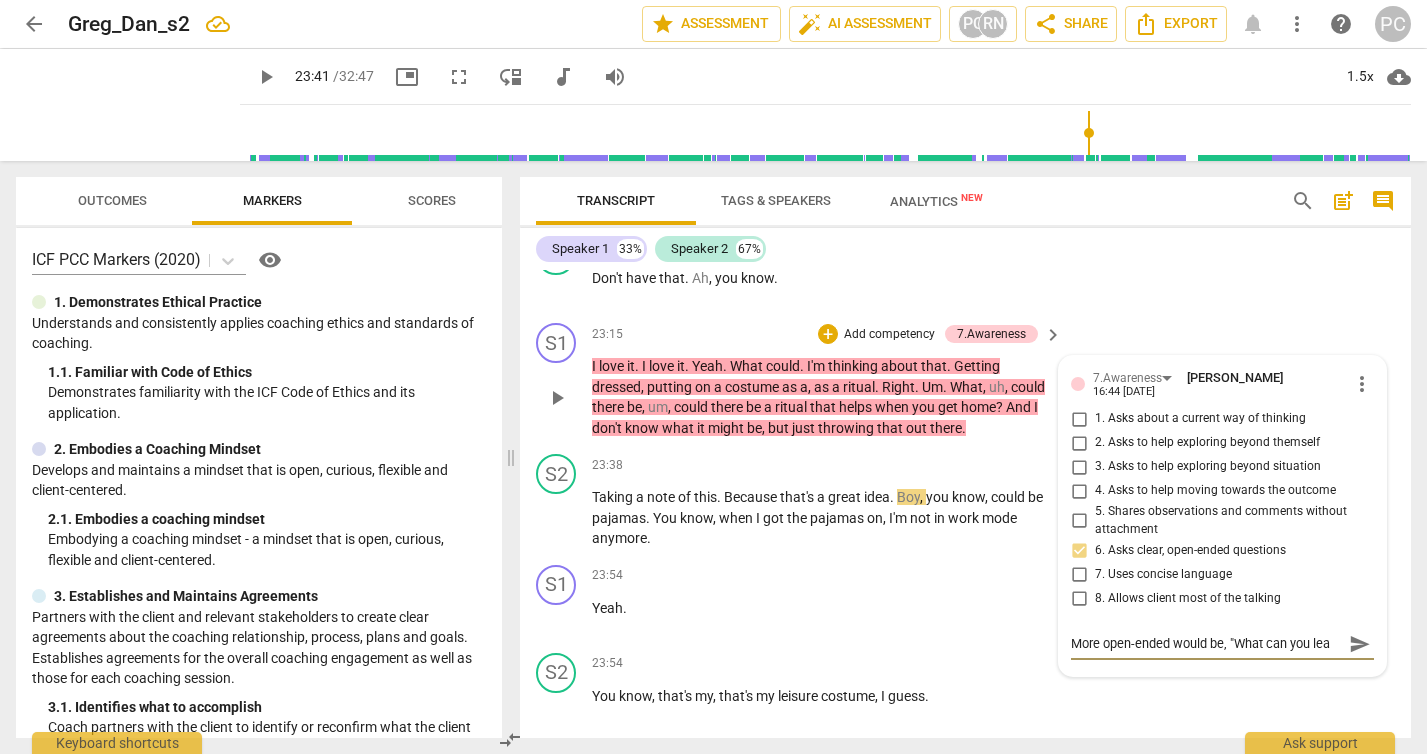 type on "More open-ended would be, "What can you [PERSON_NAME]" 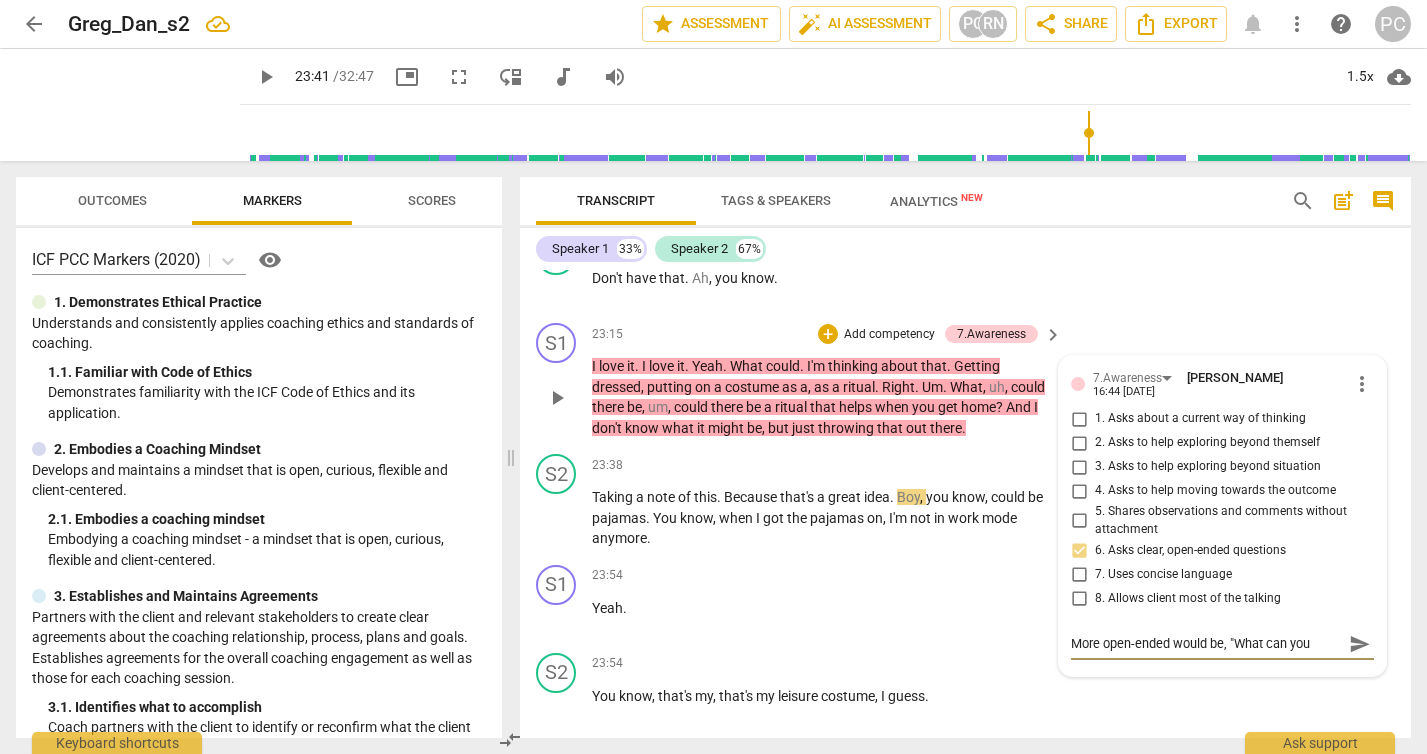type on "More open-ended would be, "What can you learn" 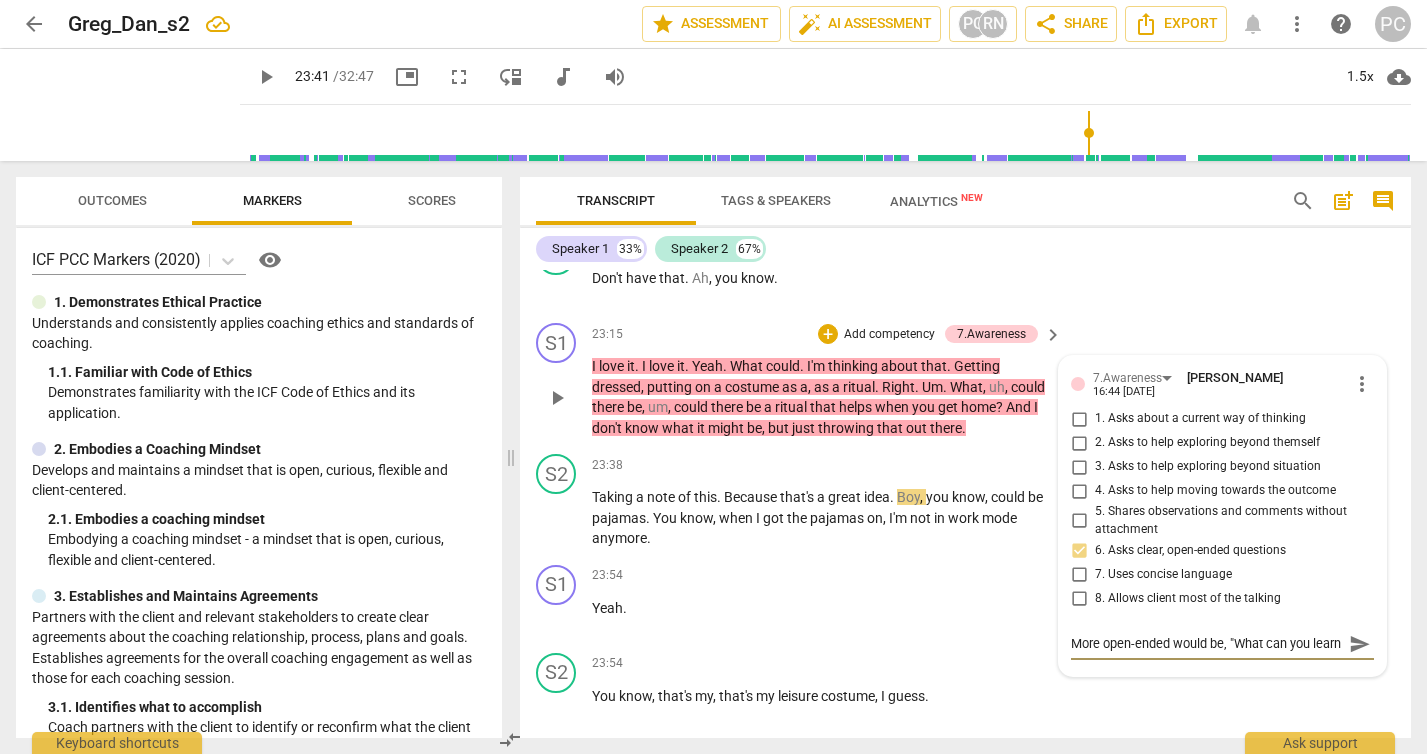 scroll, scrollTop: 17, scrollLeft: 0, axis: vertical 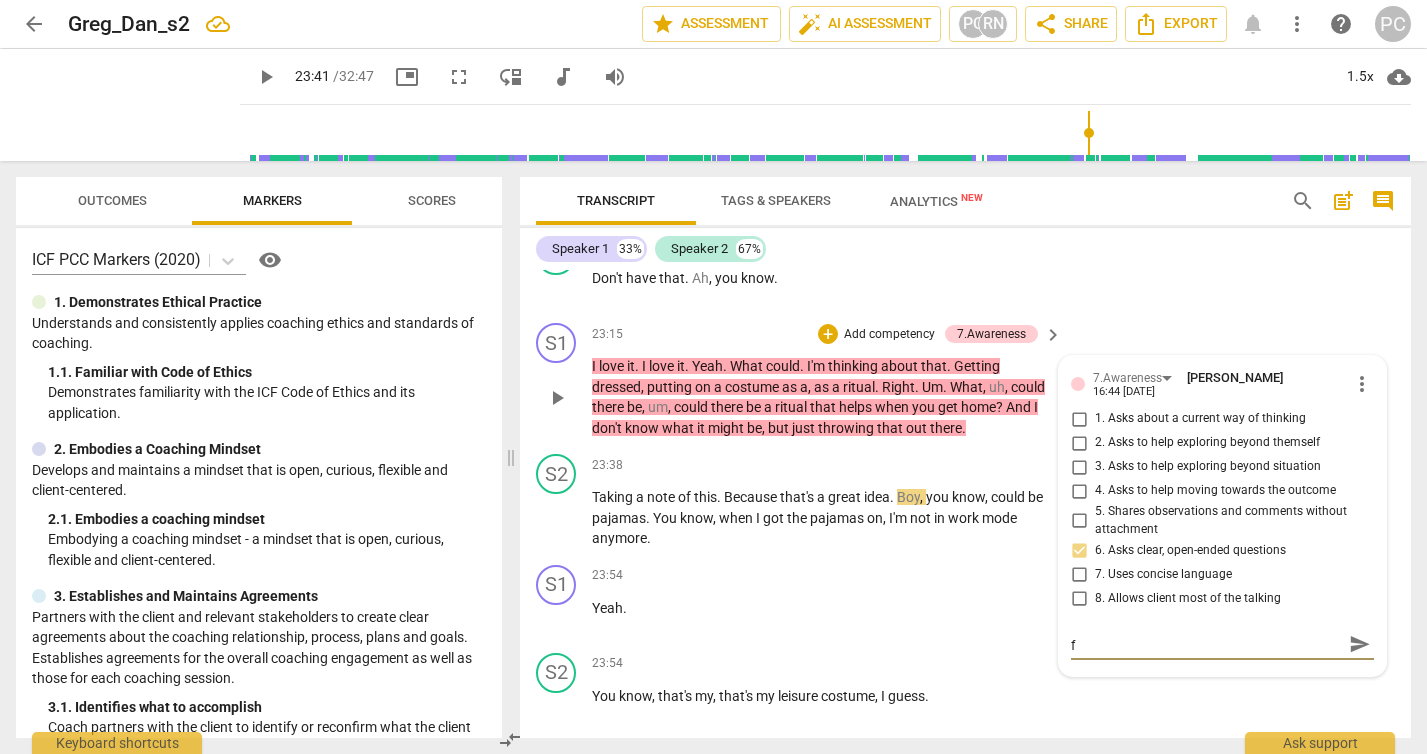 type on "More open-ended would be, "What can you learn fr" 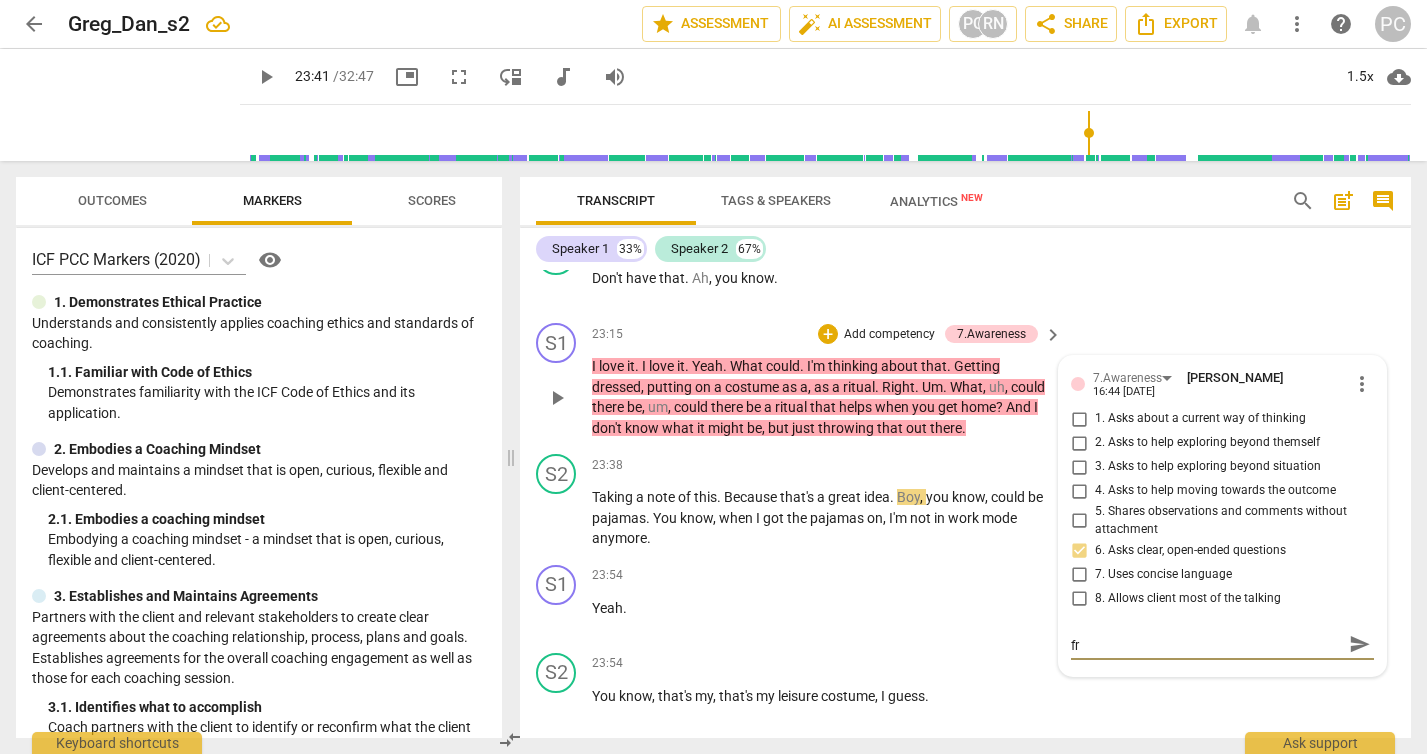 type on "More open-ended would be, "What can you learn fro" 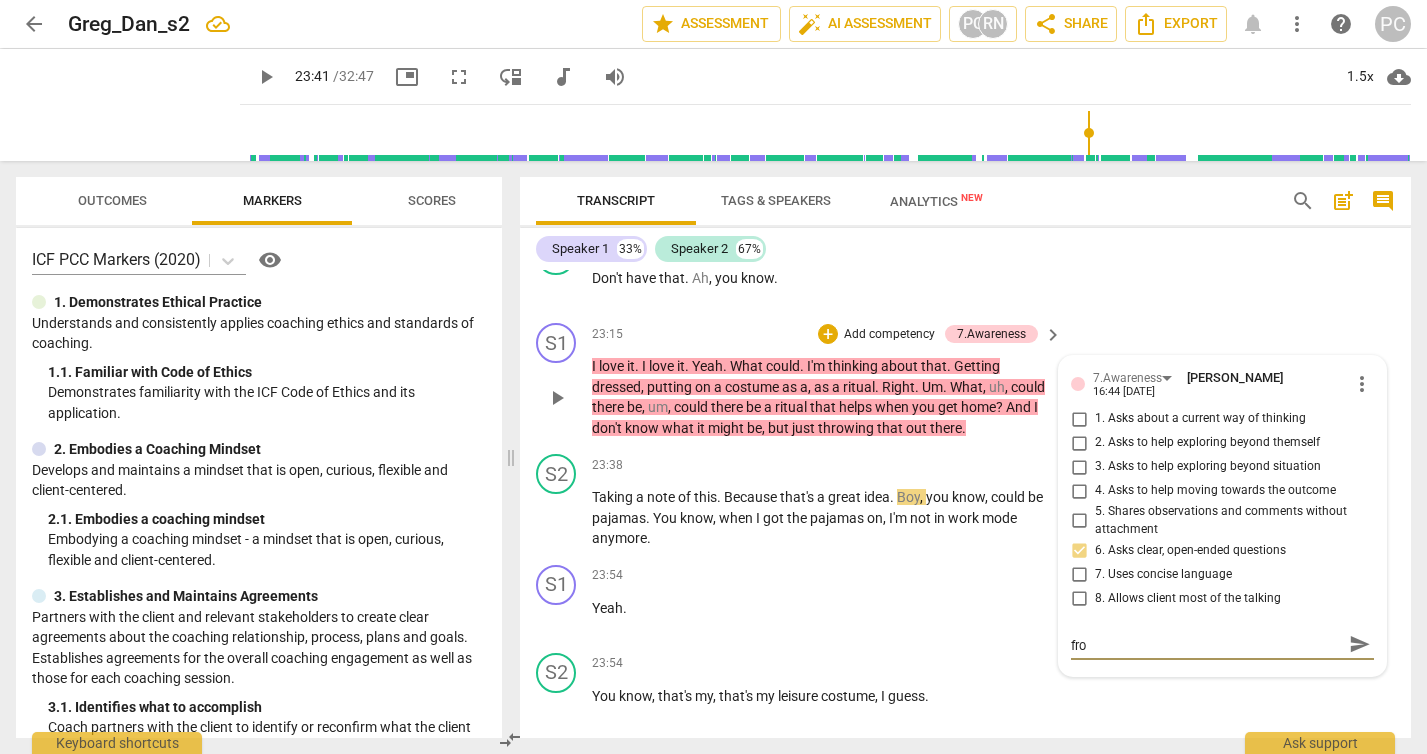 type on "More open-ended would be, "What can you learn from" 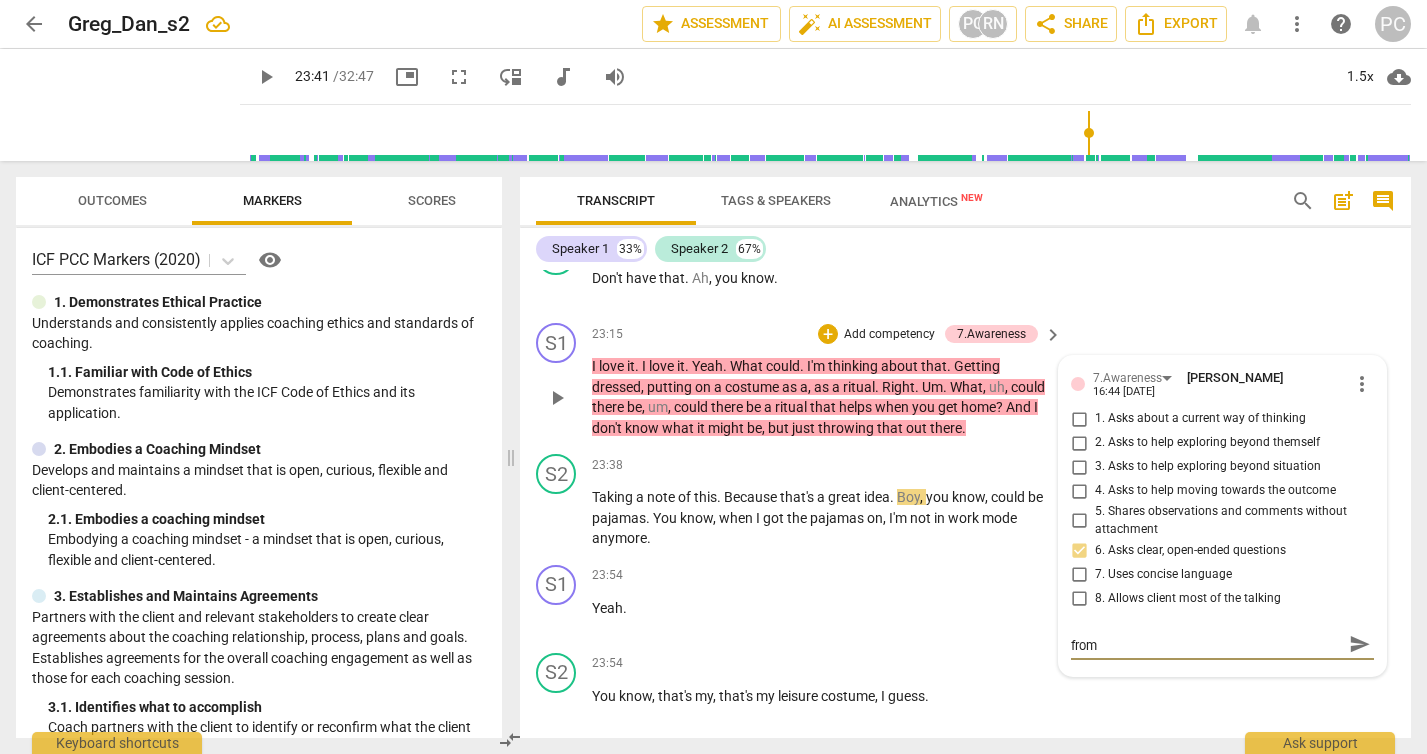 type on "More open-ended would be, "What can you learn from" 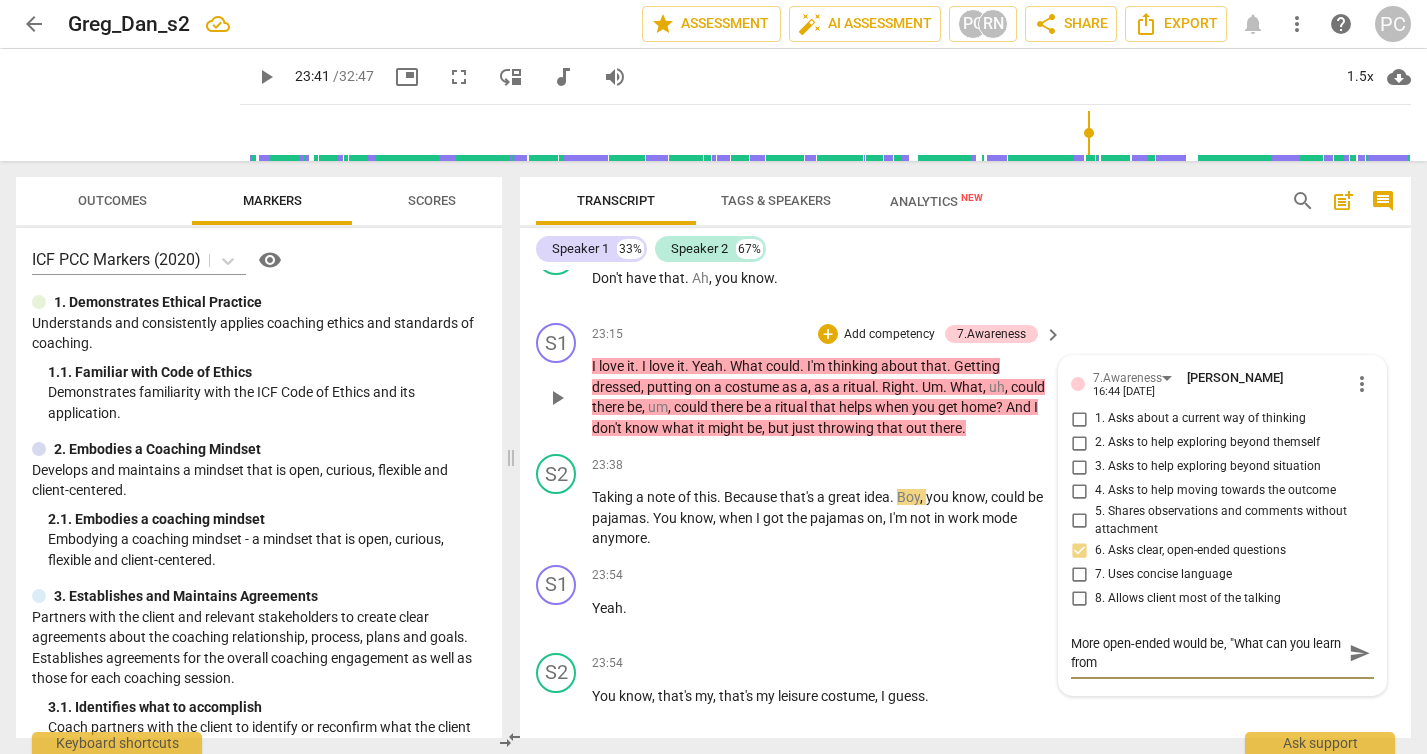 type on "More open-ended would be, "What can you learn from t" 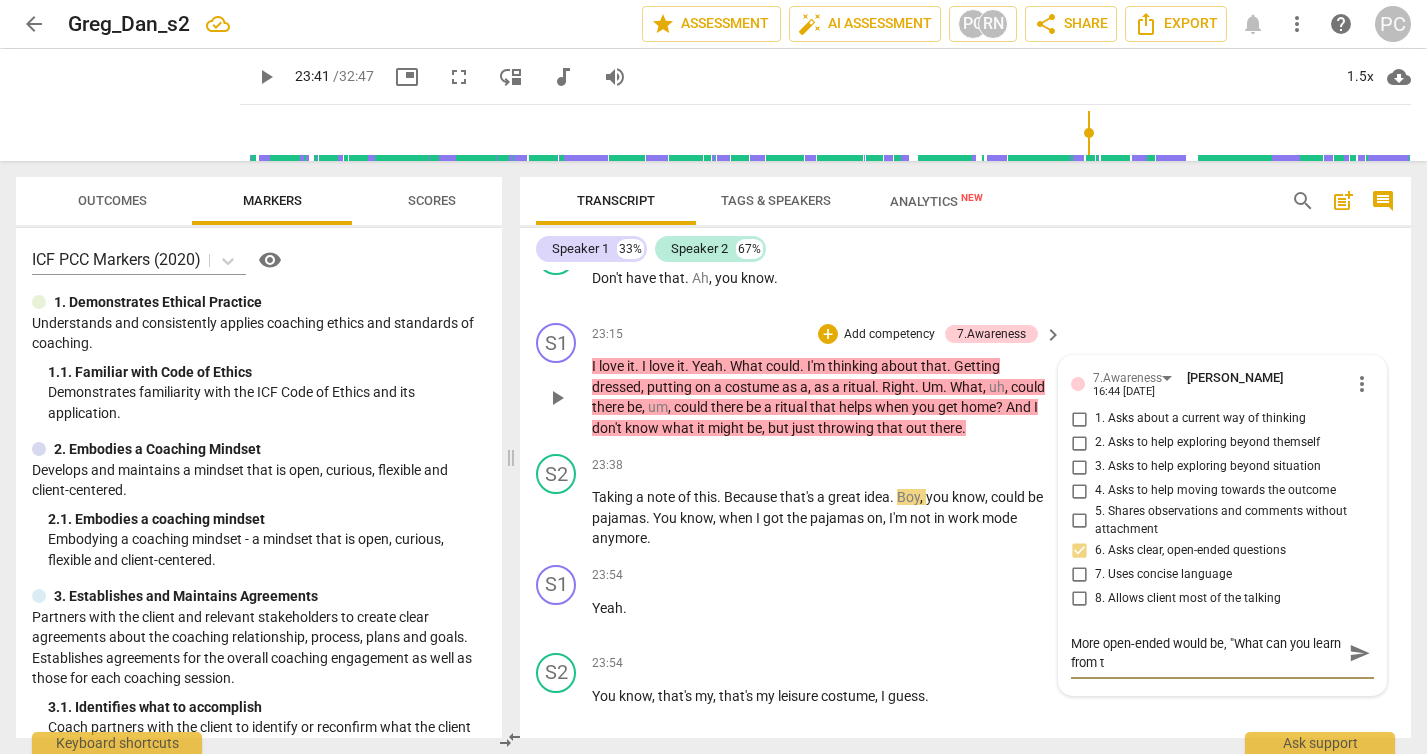 type on "More open-ended would be, "What can you learn from th" 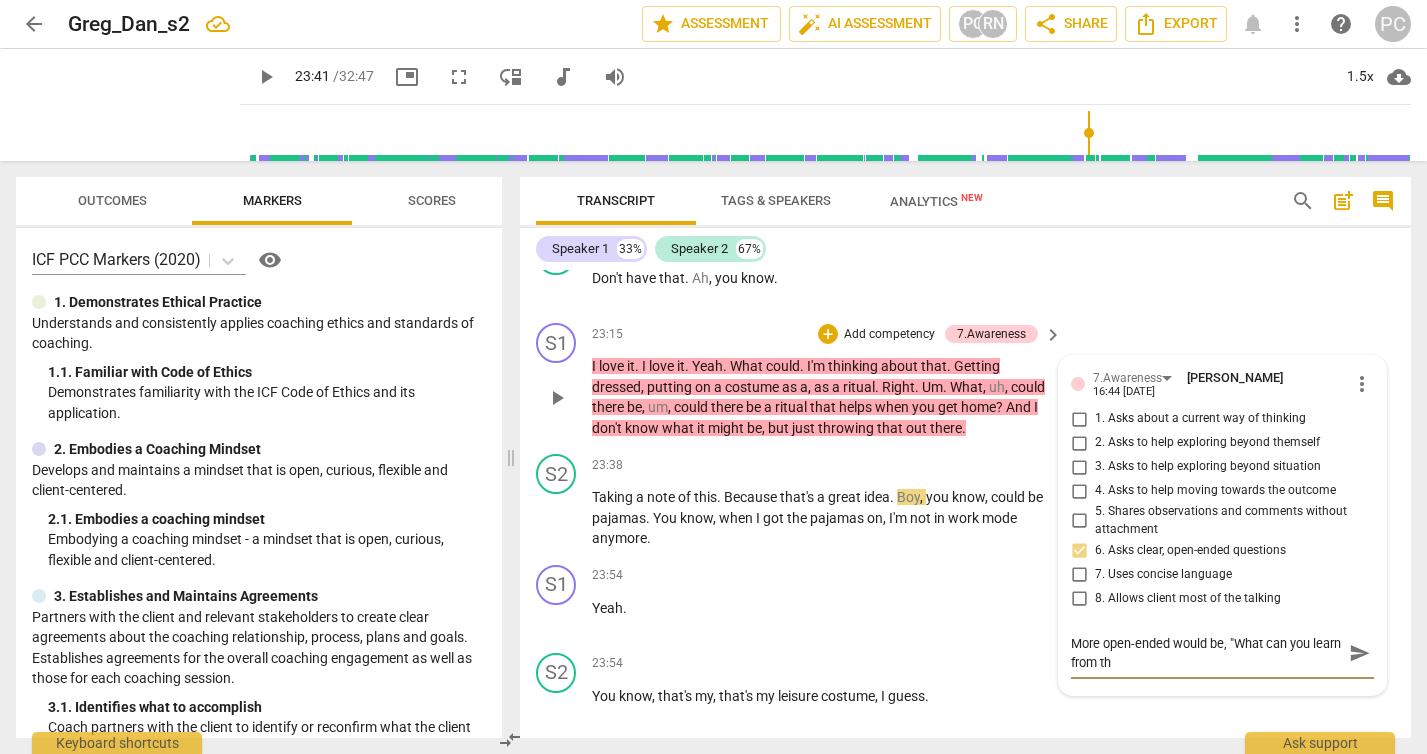 type on "More open-ended would be, "What can you learn from tha" 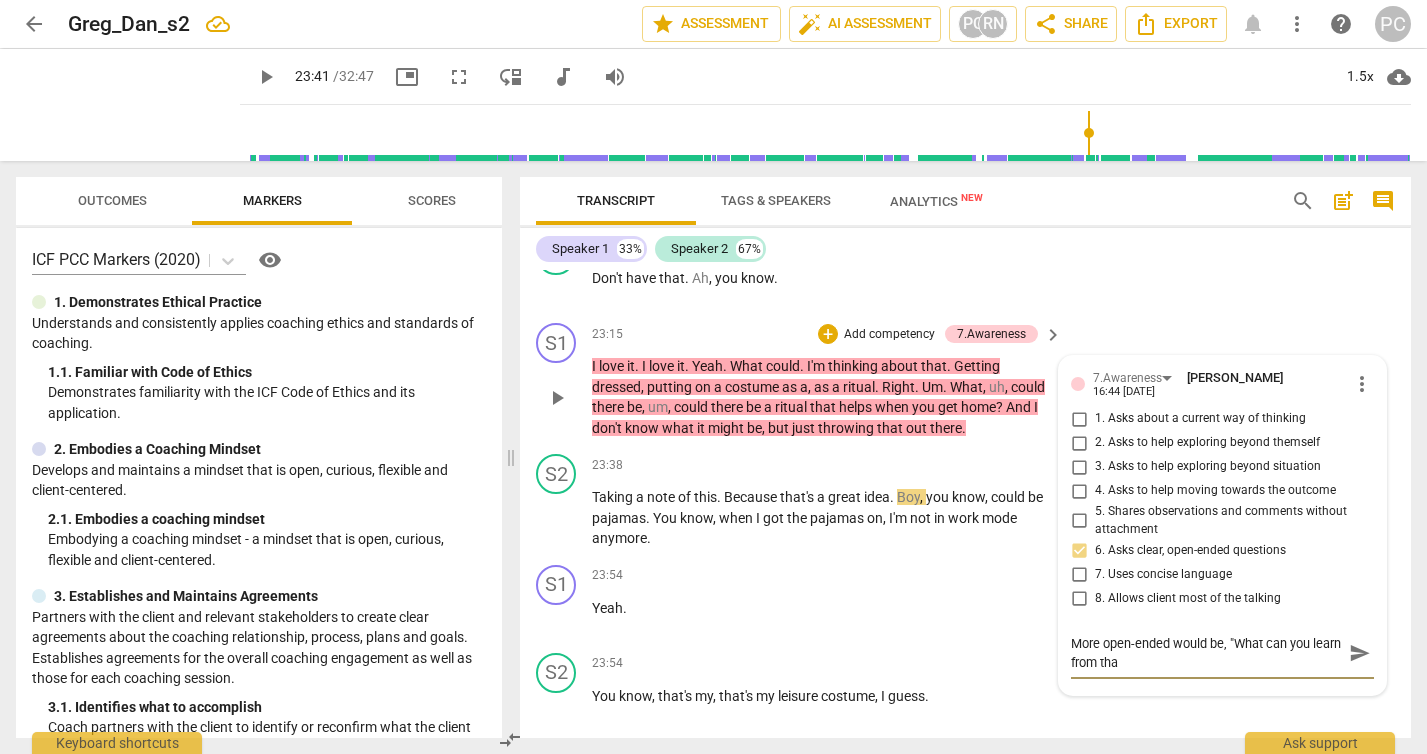 type on "More open-ended would be, "What can you learn from that" 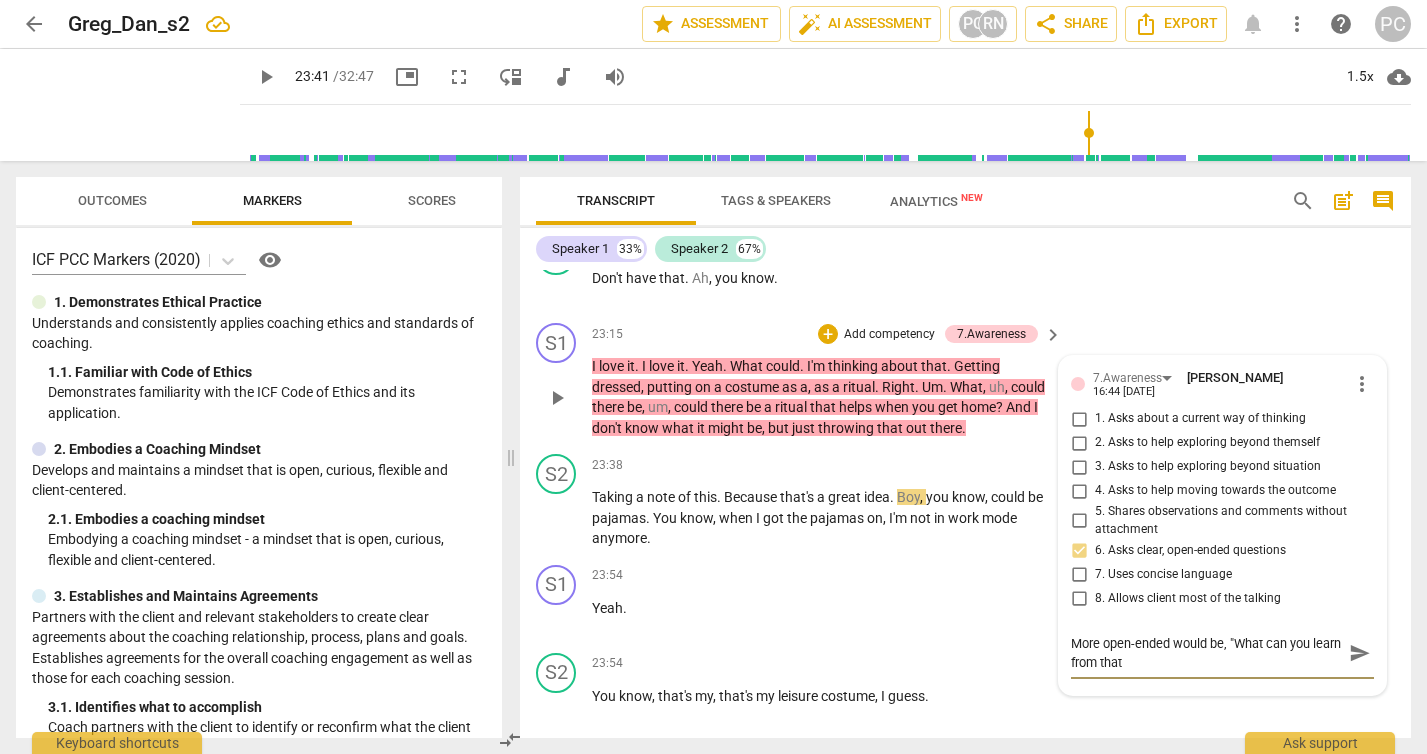 type on "More open-ended would be, "What can you learn from that" 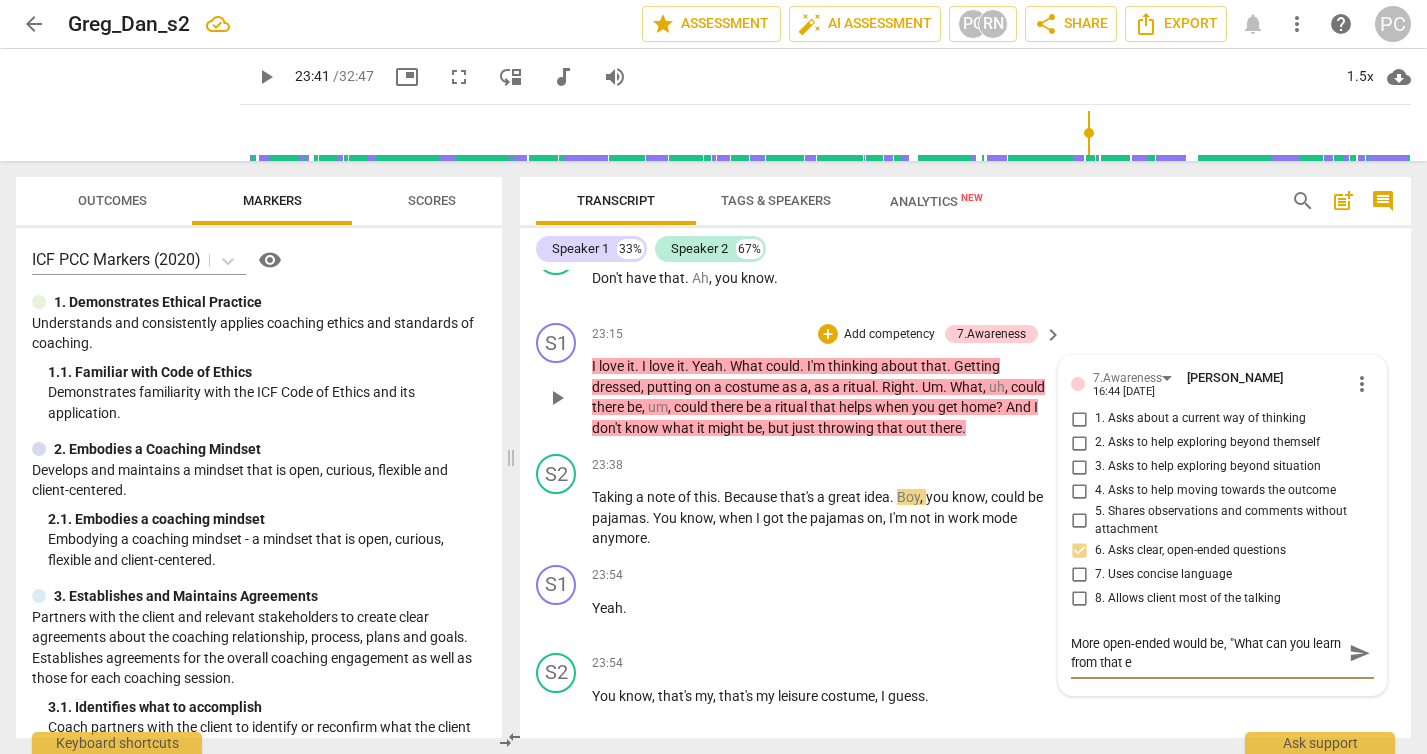 type on "More open-ended would be, "What can you learn from that ex" 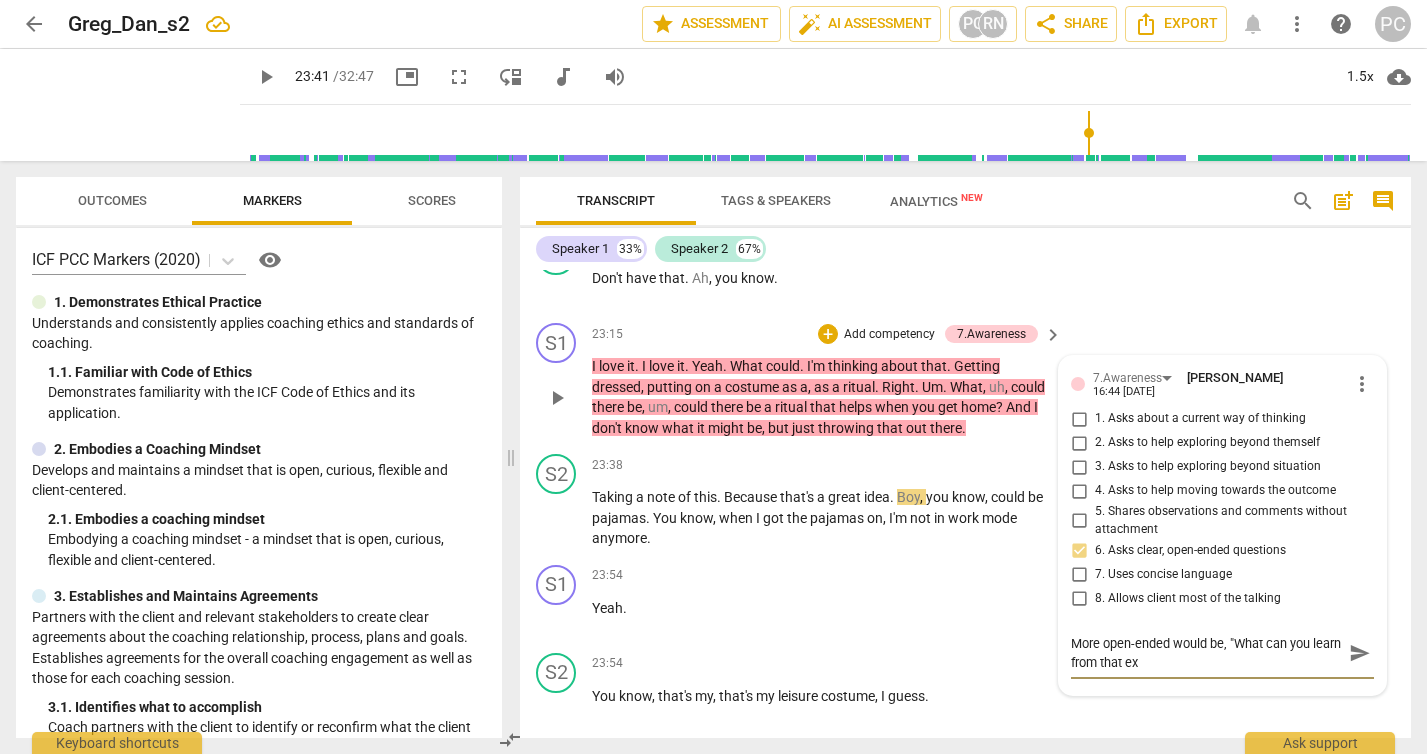 type on "More open-ended would be, "What can you learn from that exp" 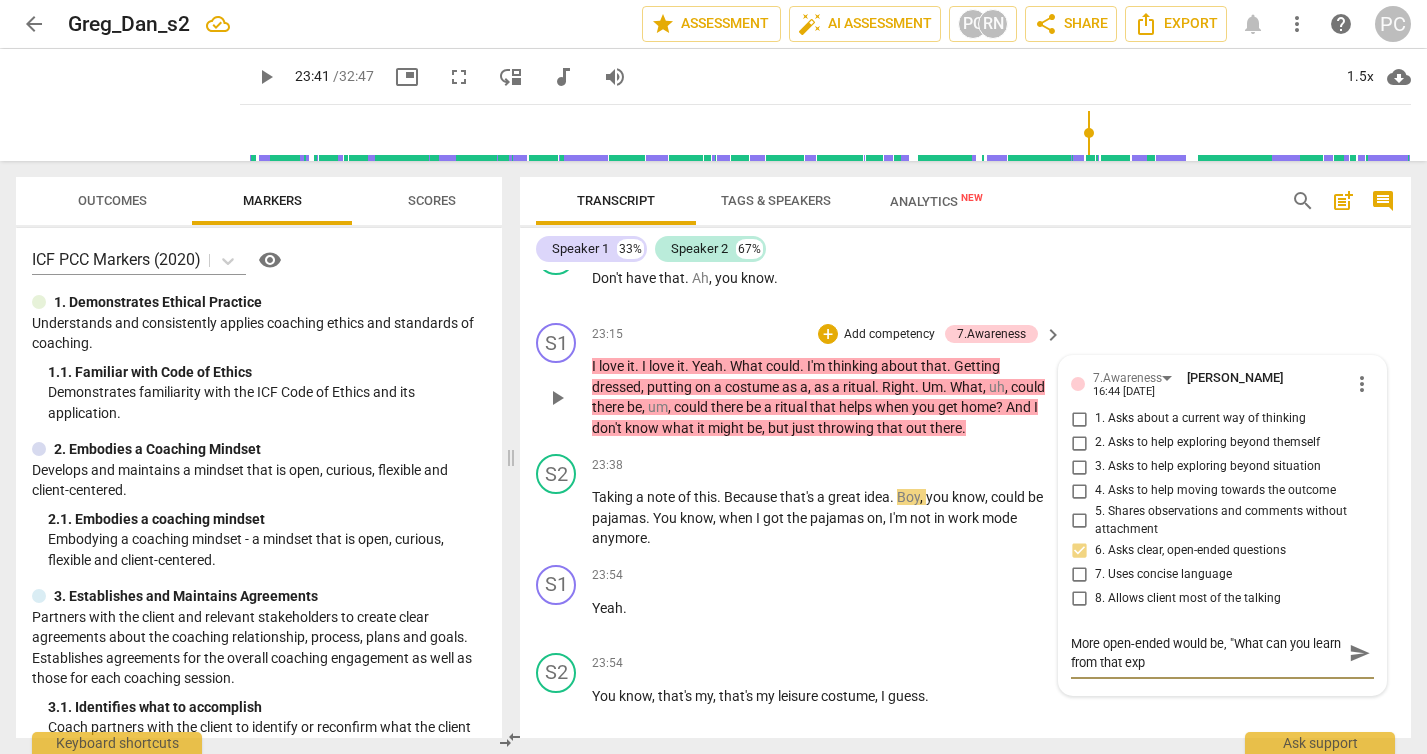 type on "More open-ended would be, "What can you learn from that expe" 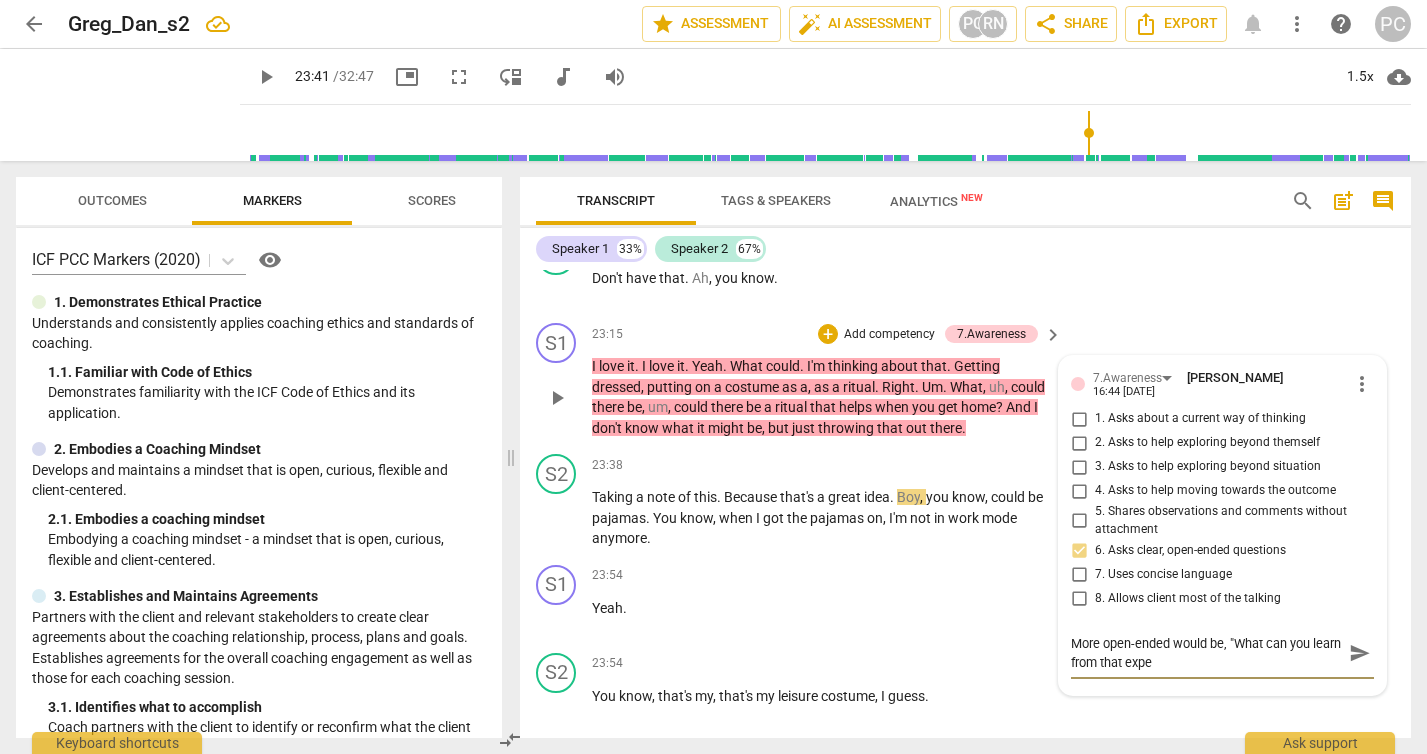 type on "More open-ended would be, "What can you learn from that exper" 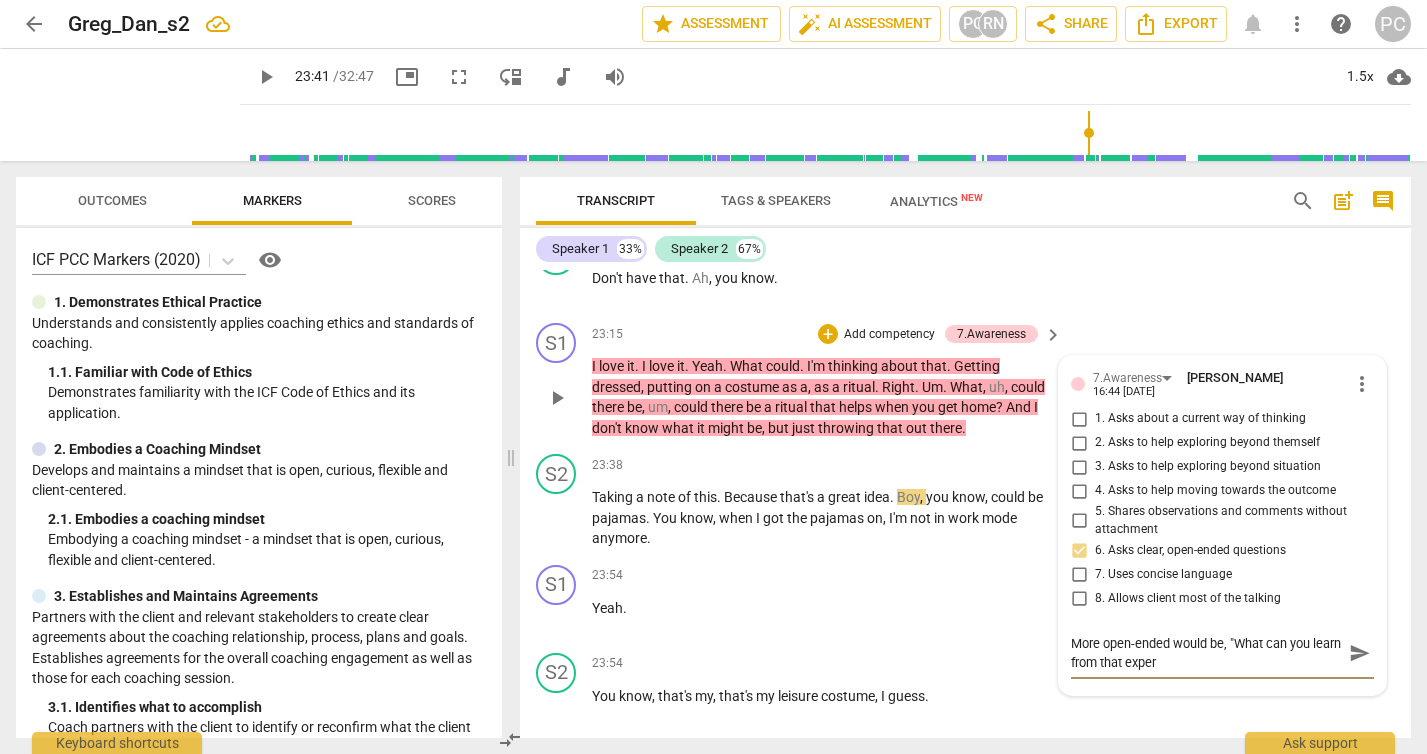 type on "More open-ended would be, "What can you learn from that experi" 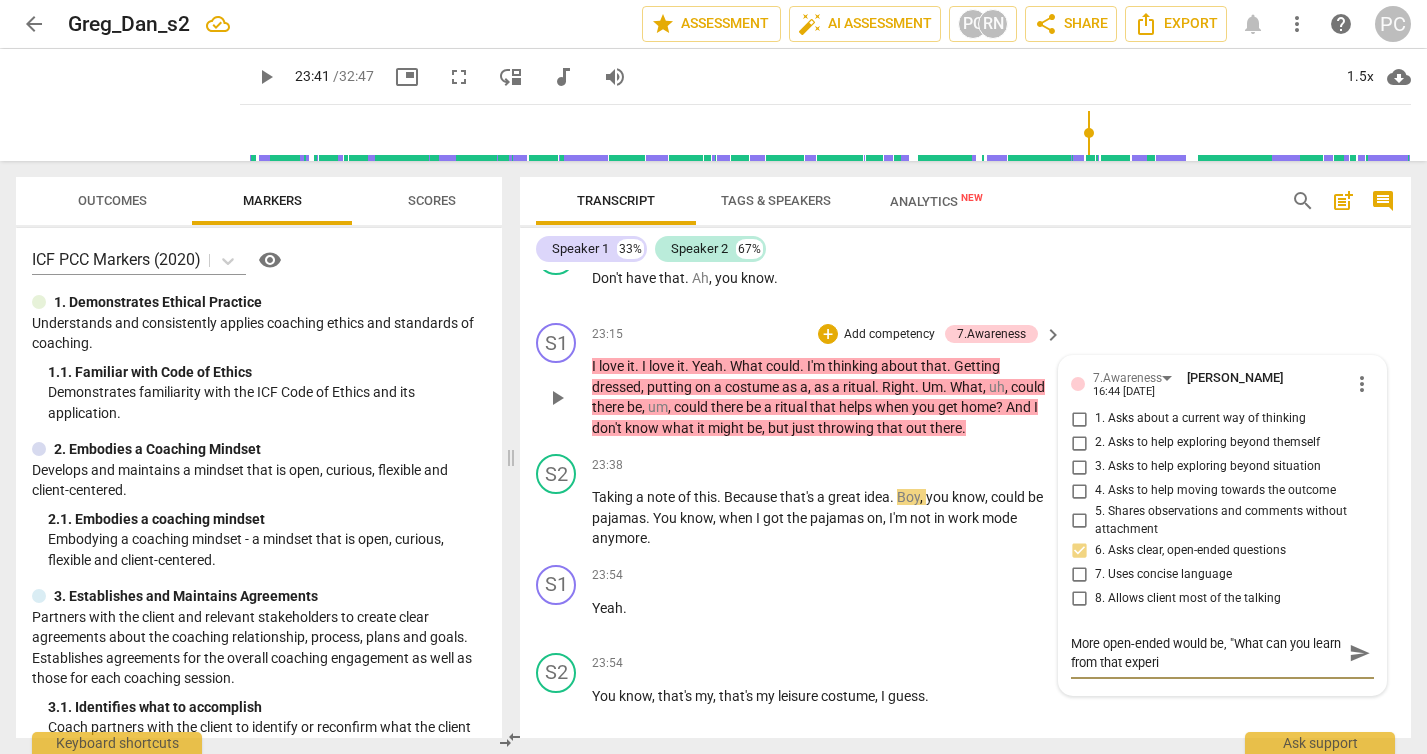 type on "More open-ended would be, "What can you learn from that experie" 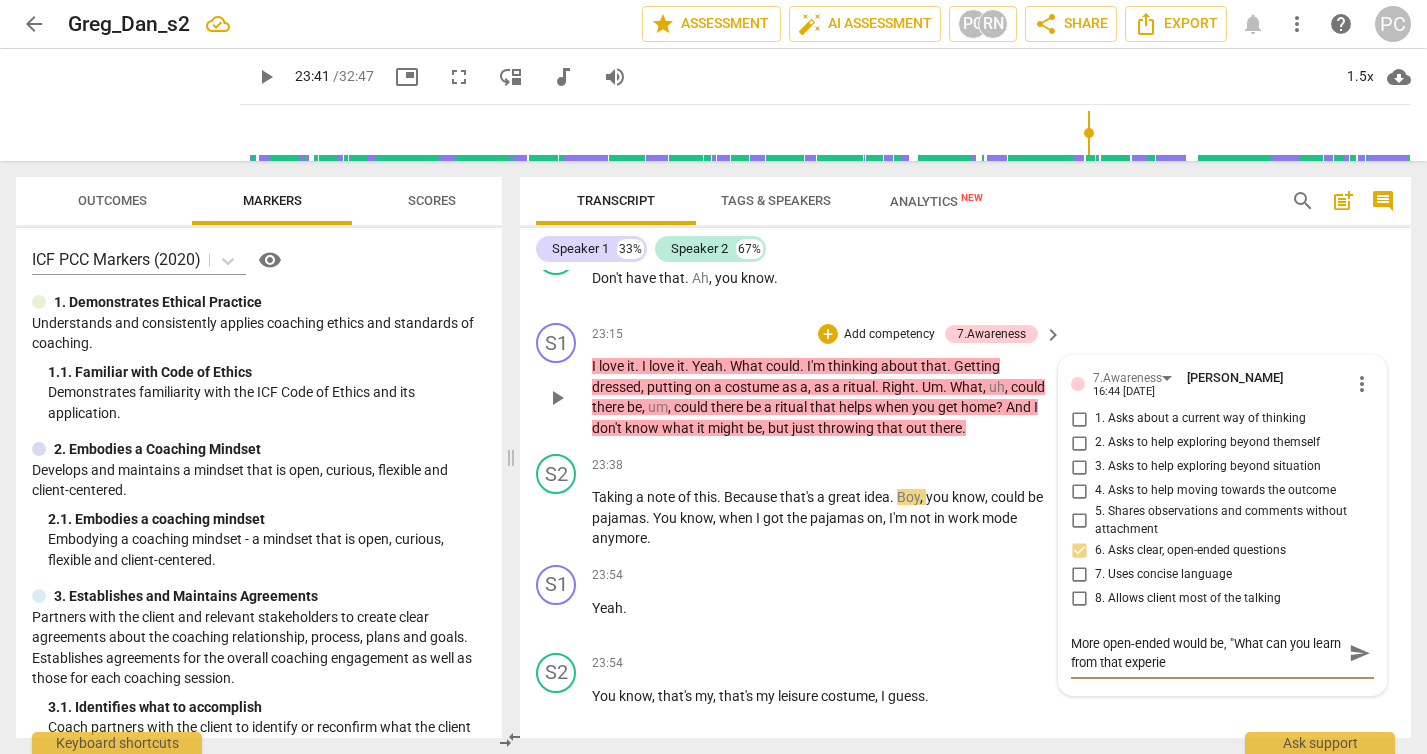 type on "More open-ended would be, "What can you learn from that experien" 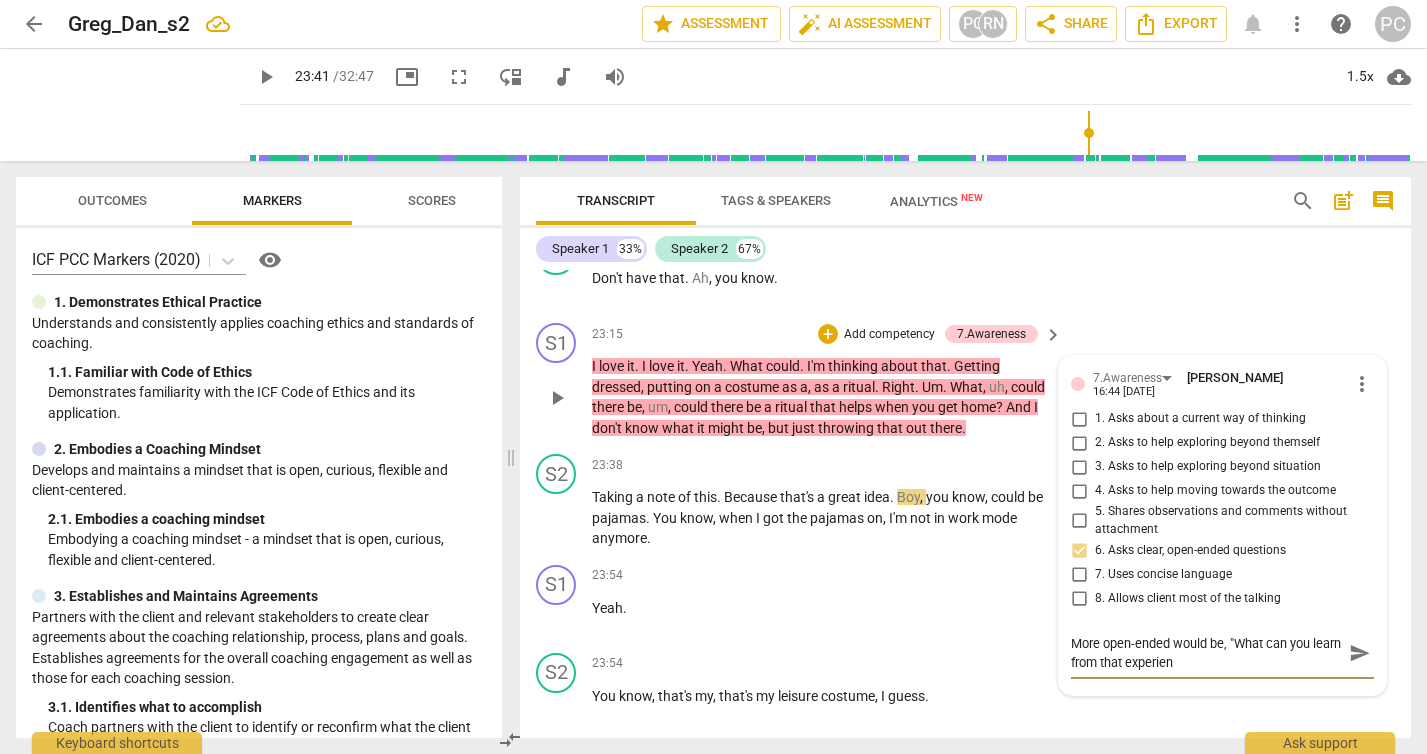 type on "More open-ended would be, "What can you learn from that experienc" 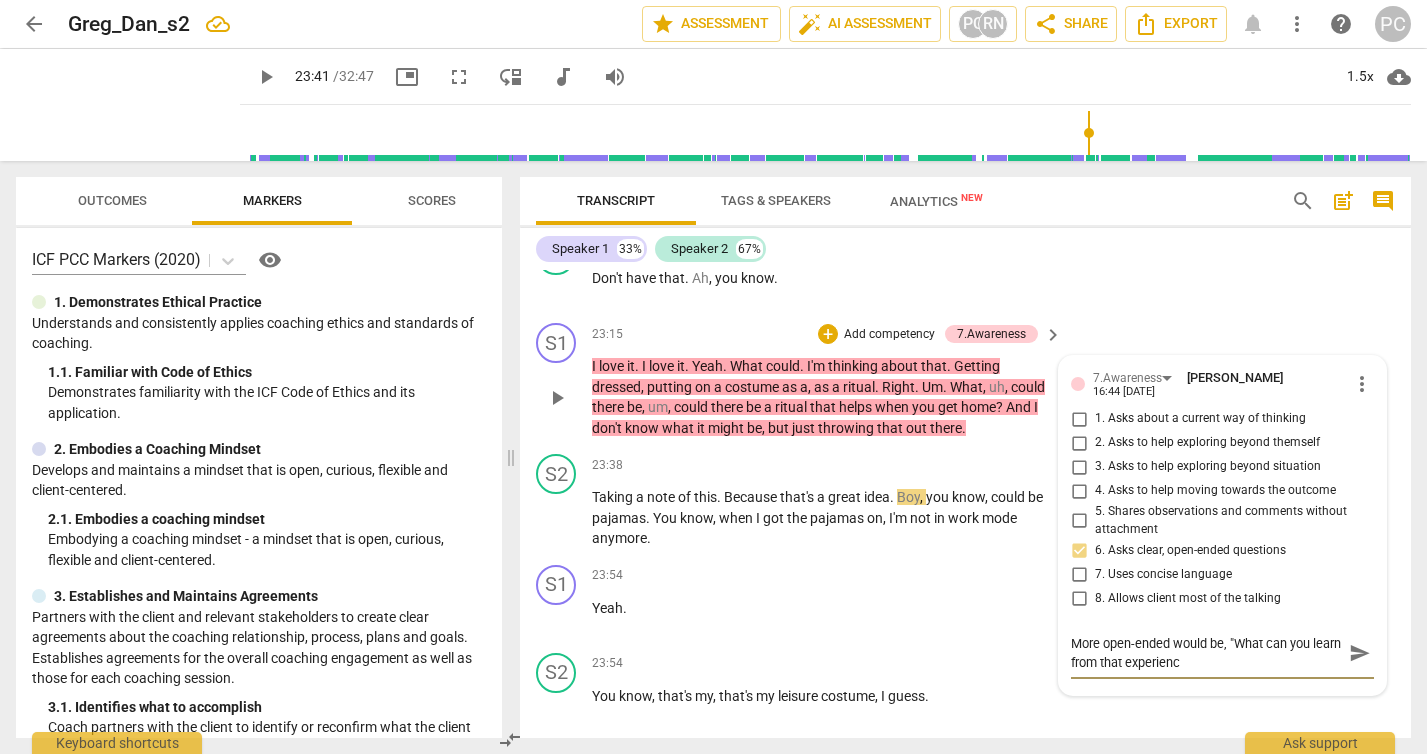 type on "More open-ended would be, "What can you learn from that experience" 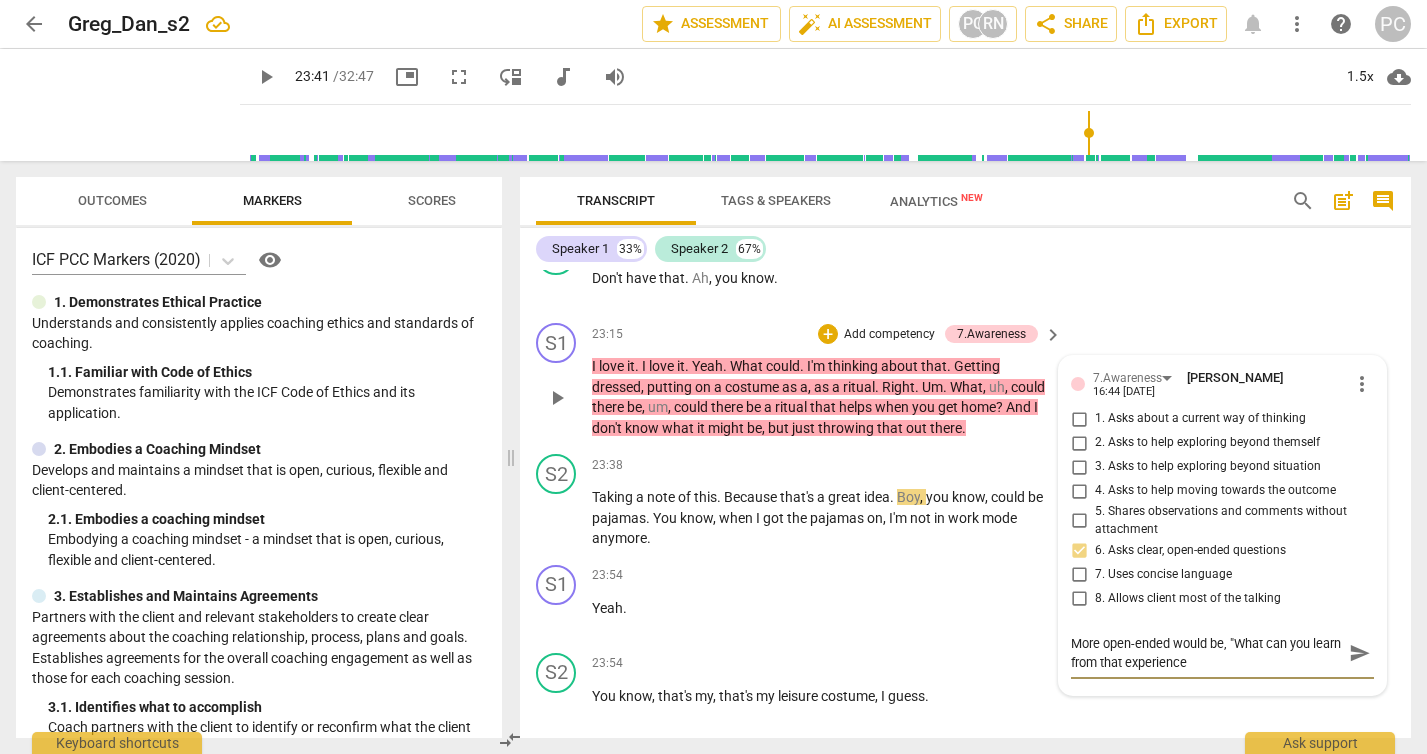 type on "More open-ended would be, "What can you learn from that experience" 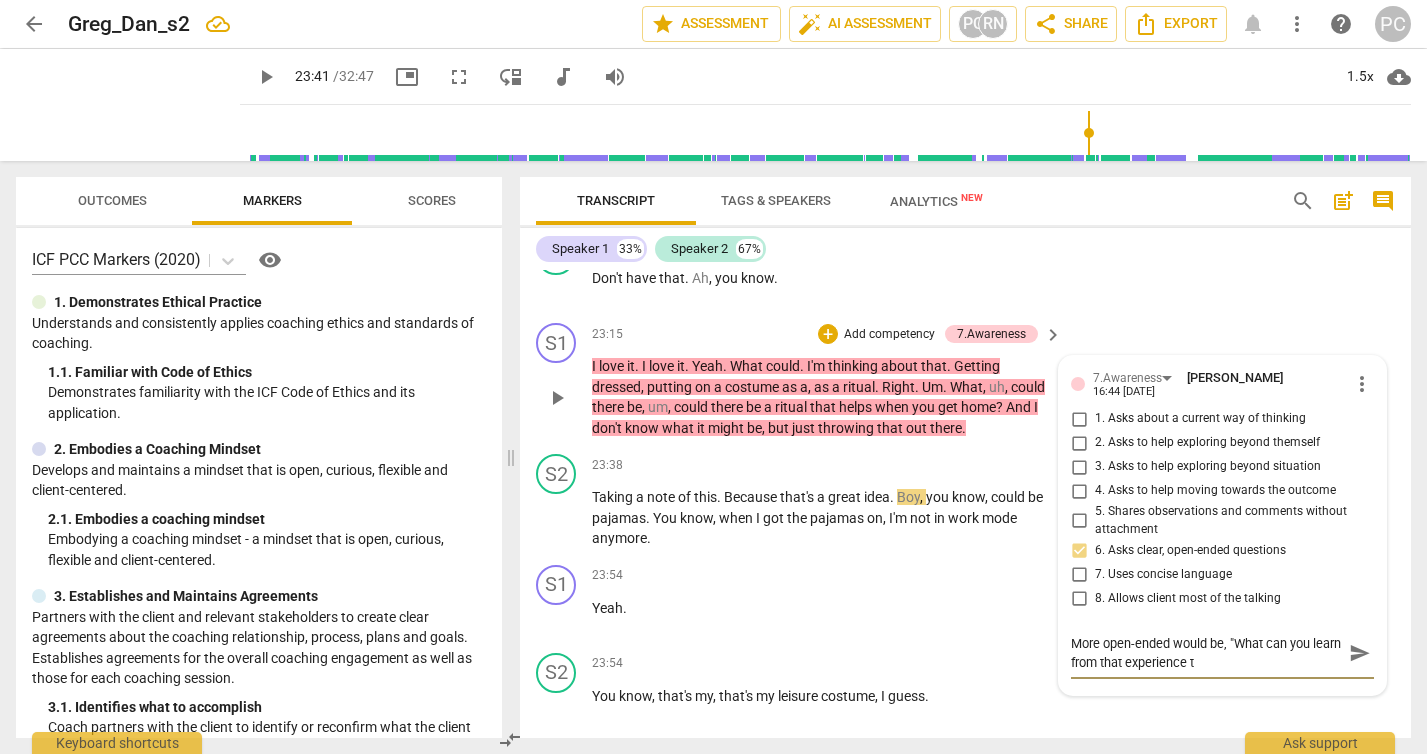 type on "More open-ended would be, "What can you learn from that experience t" 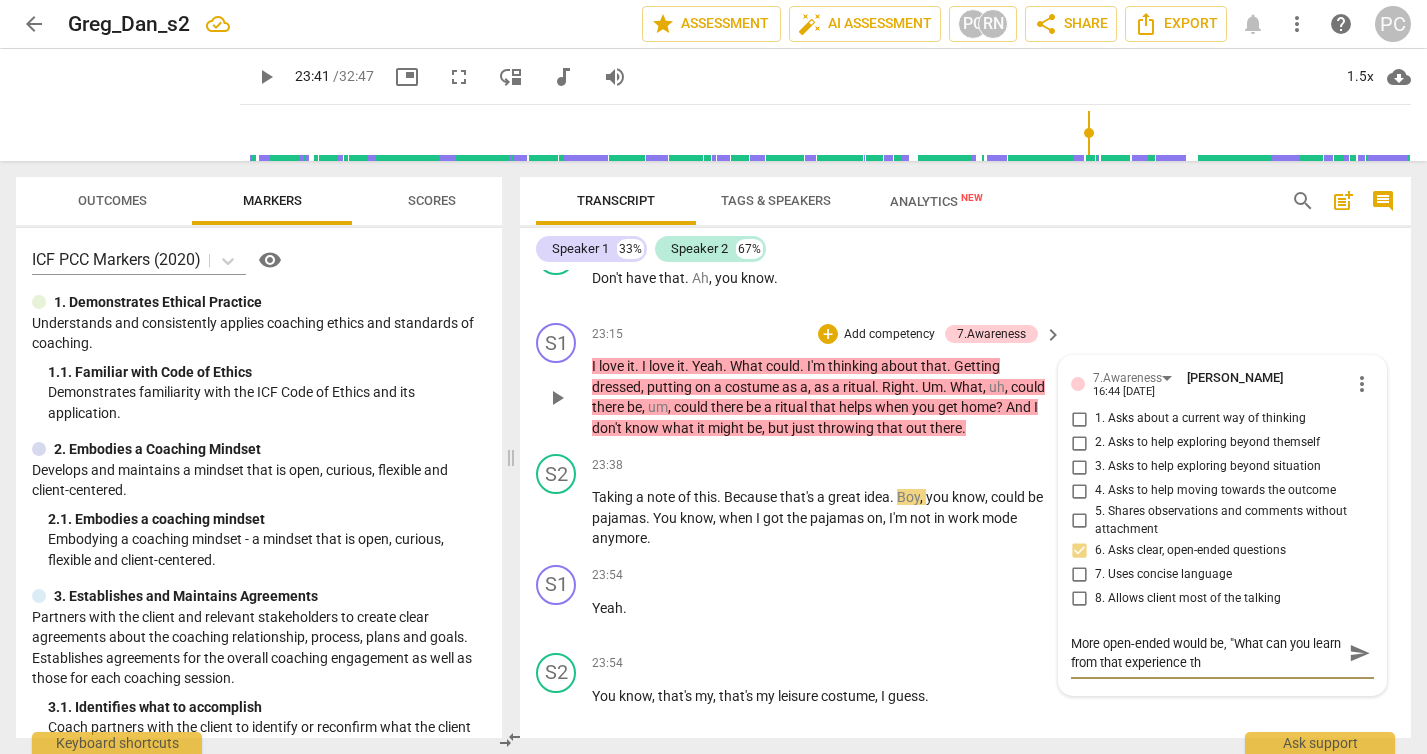 type on "More open-ended would be, "What can you learn from that experience tha" 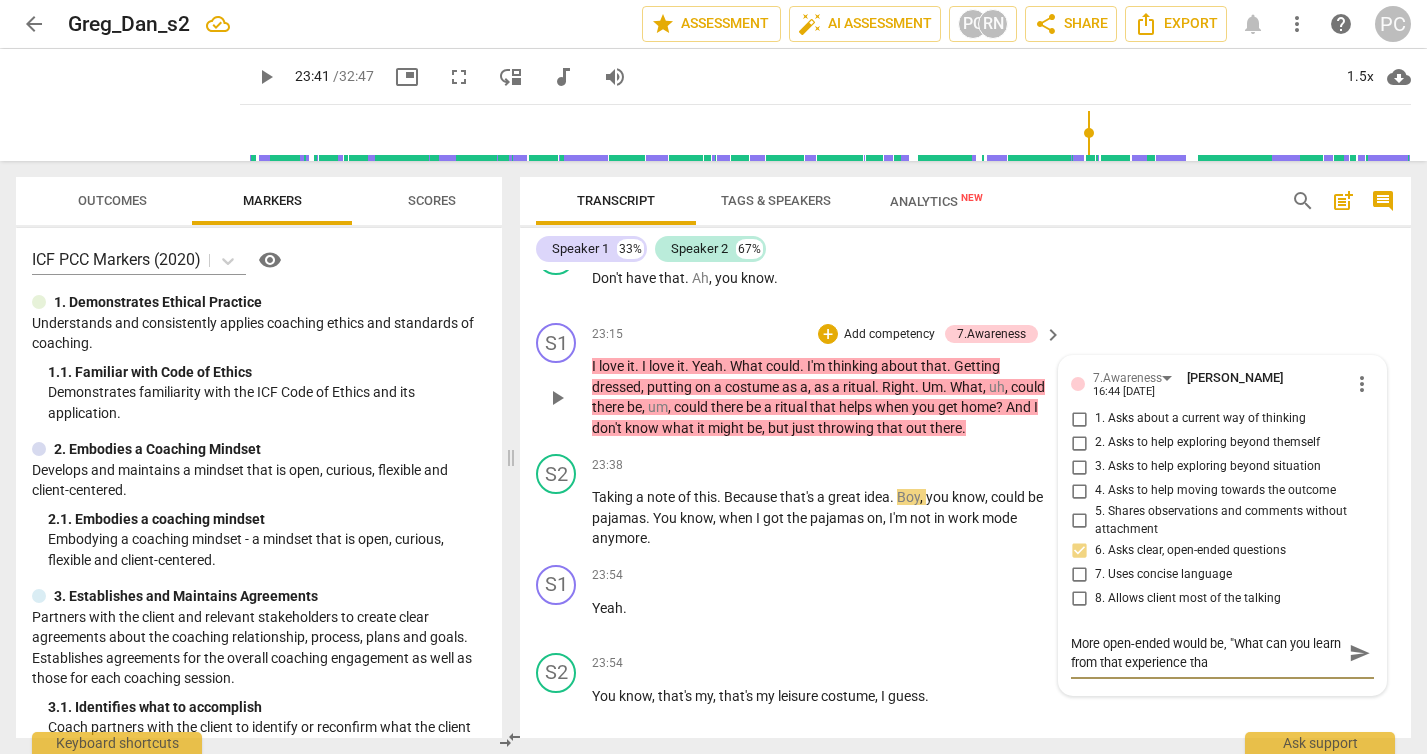 type on "More open-ended would be, "What can you learn from that experience that" 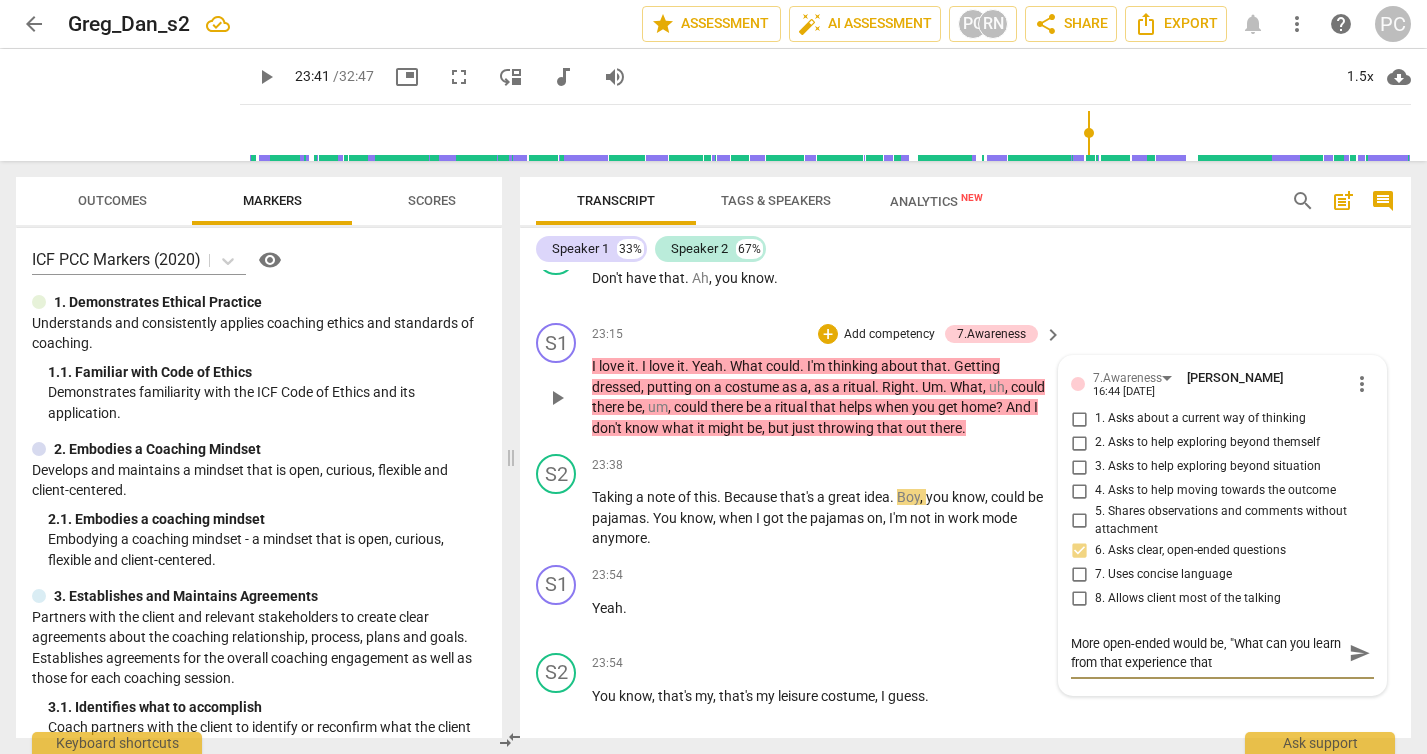 type on "More open-ended would be, "What can you learn from that experience that" 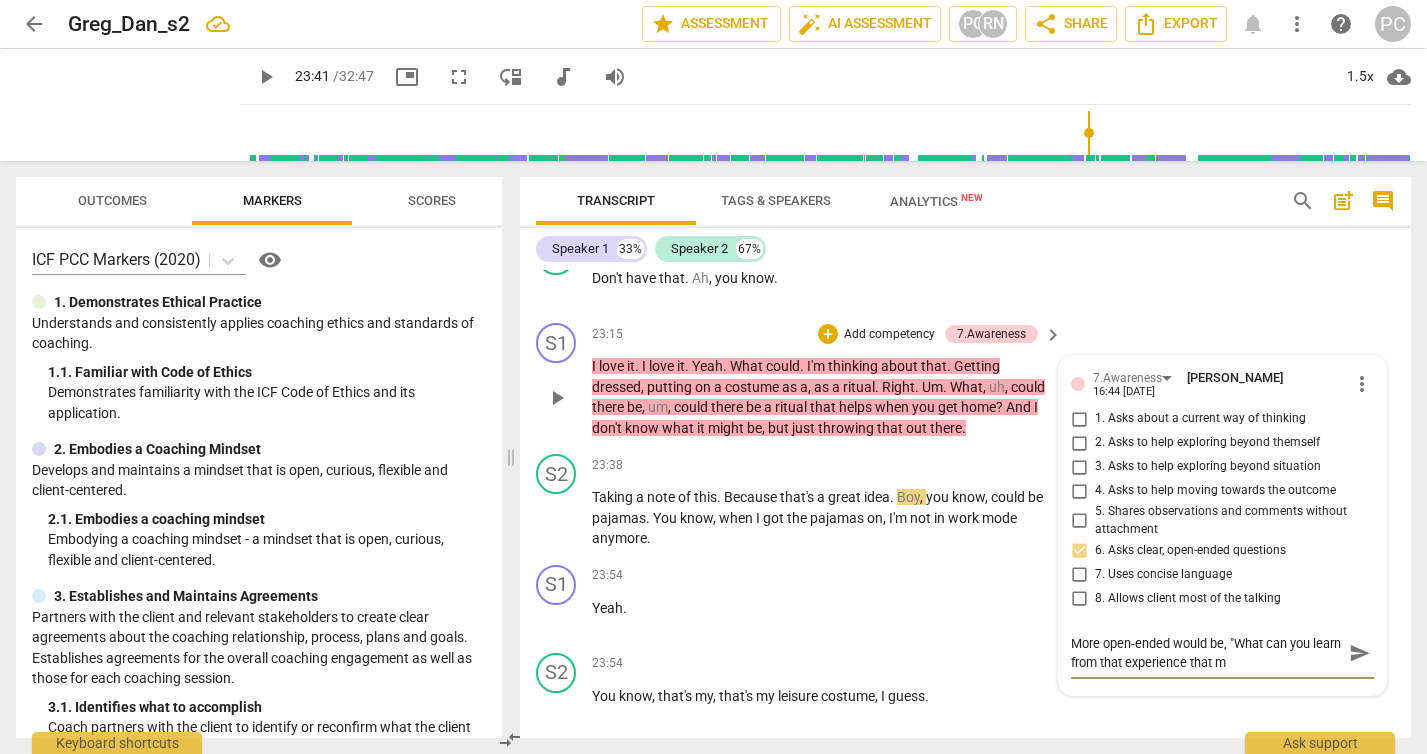 type on "More open-ended would be, "What can you learn from that experience that mi" 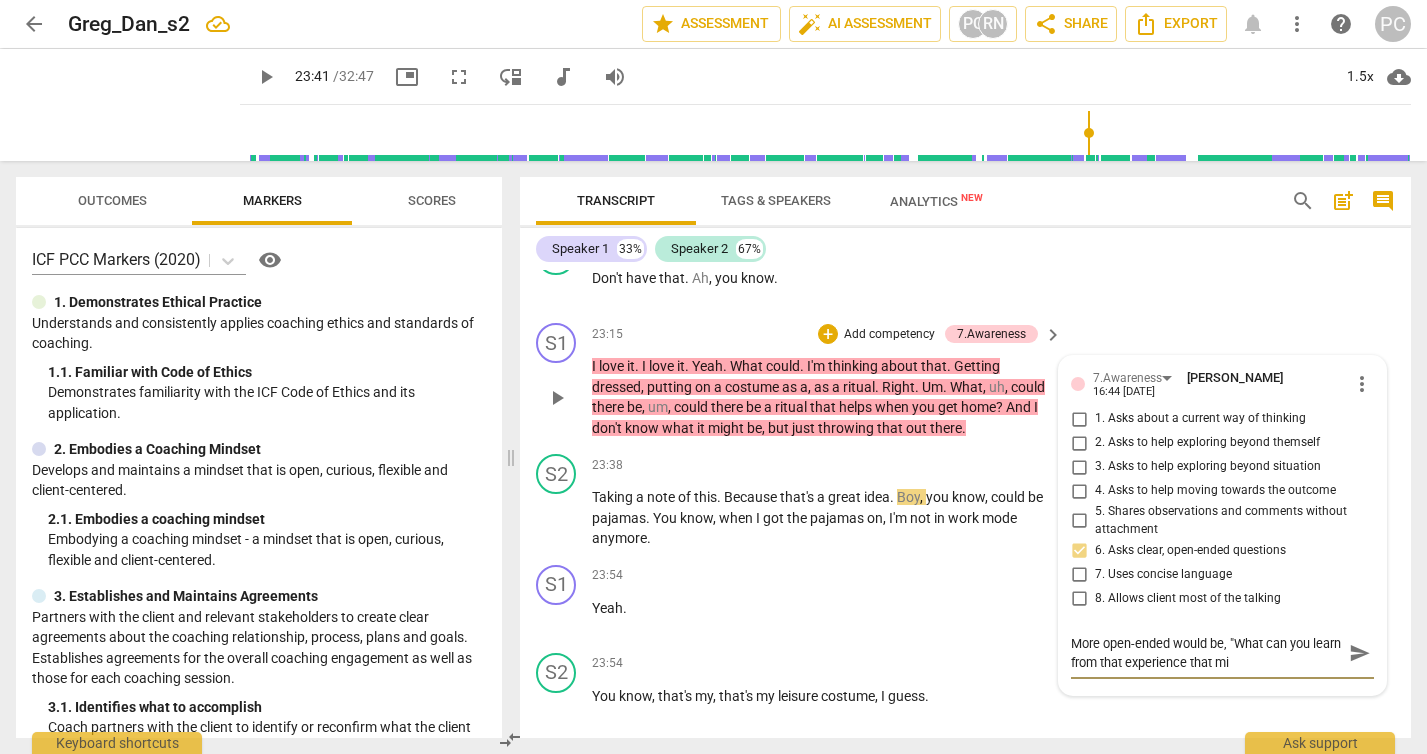 type on "More open-ended would be, "What can you learn from that experience that mig" 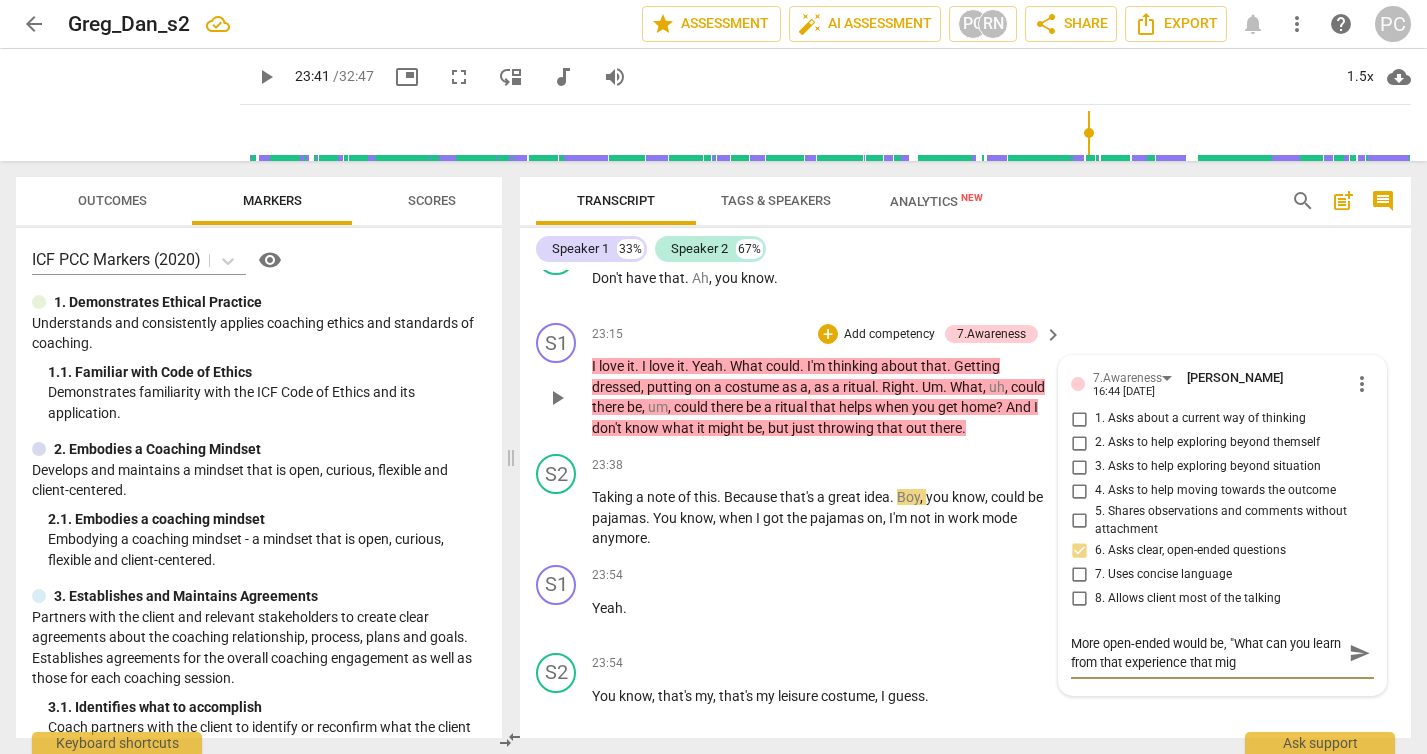 type on "More open-ended would be, "What can you learn from that experience that migh" 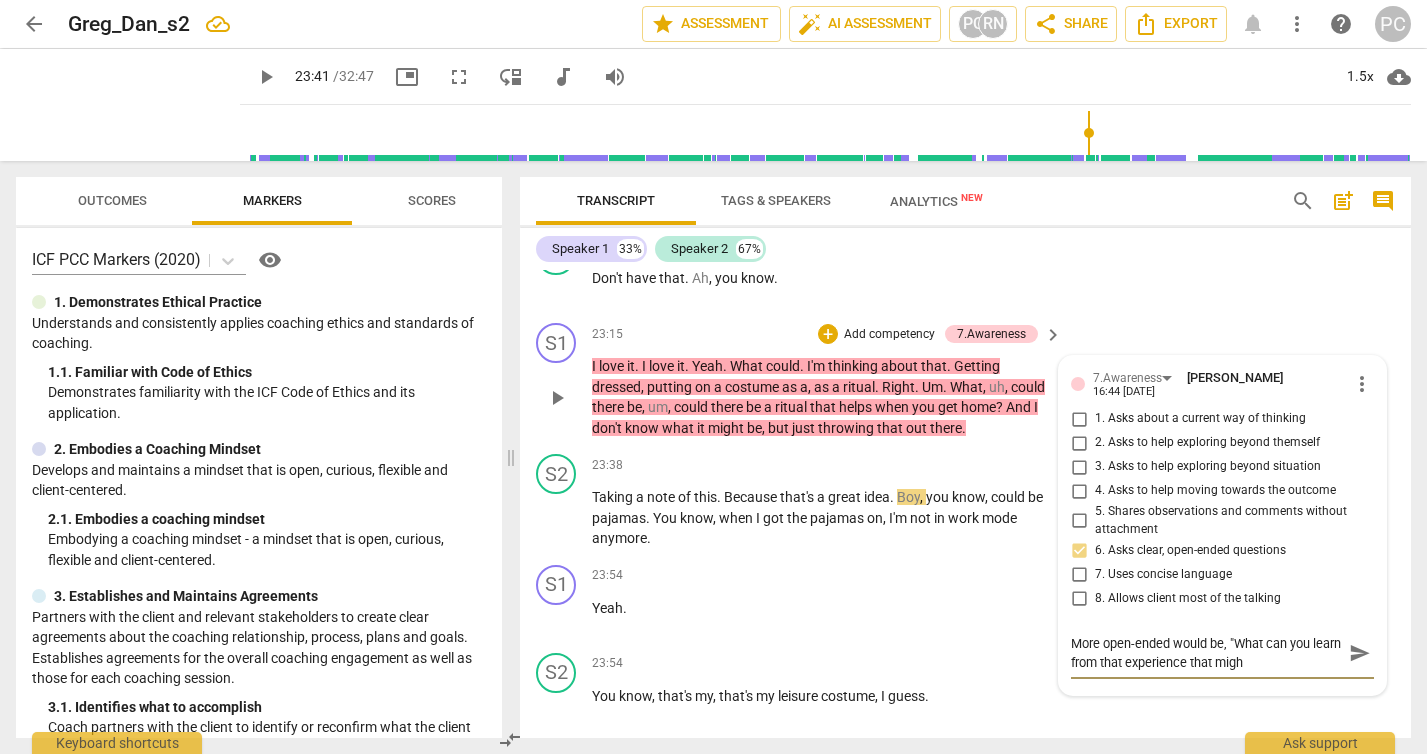 type on "More open-ended would be, "What can you learn from that experience that might" 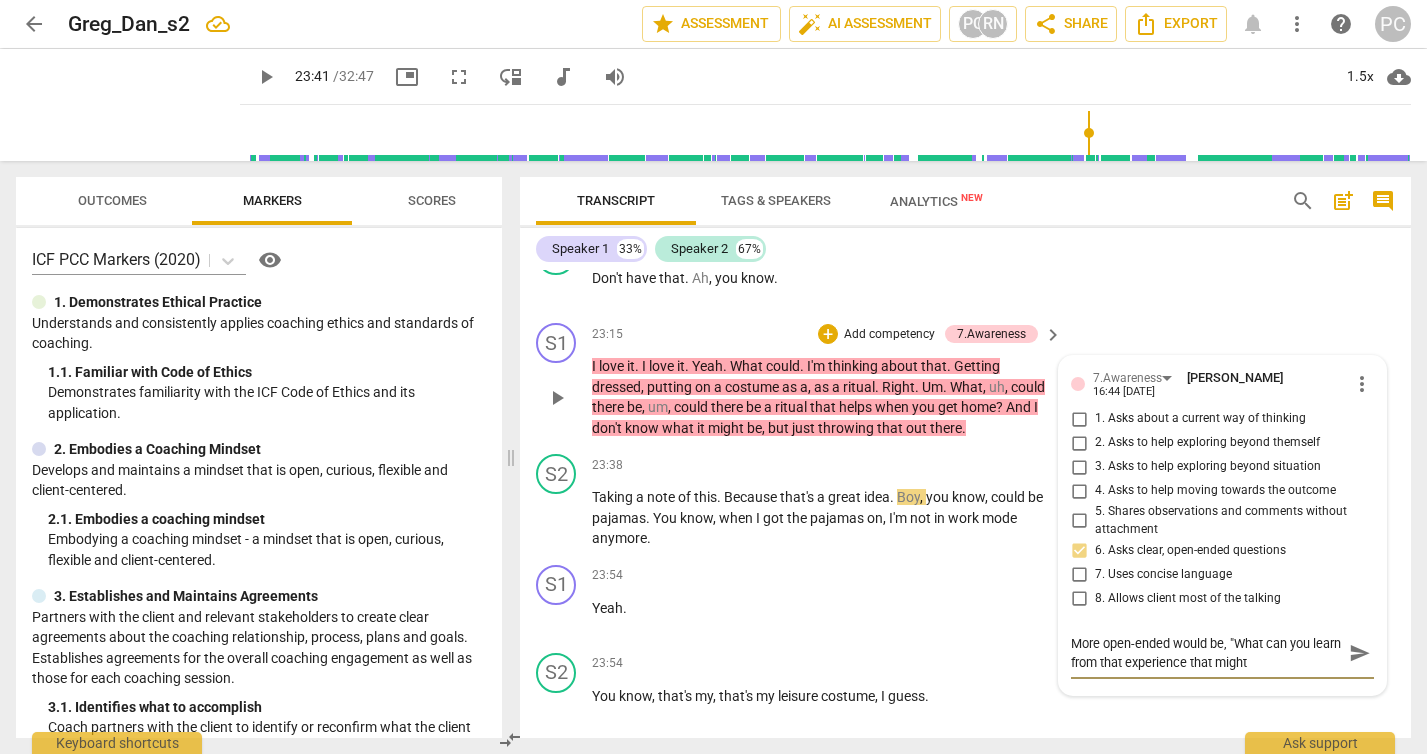 type on "More open-ended would be, "What can you learn from that experience that might" 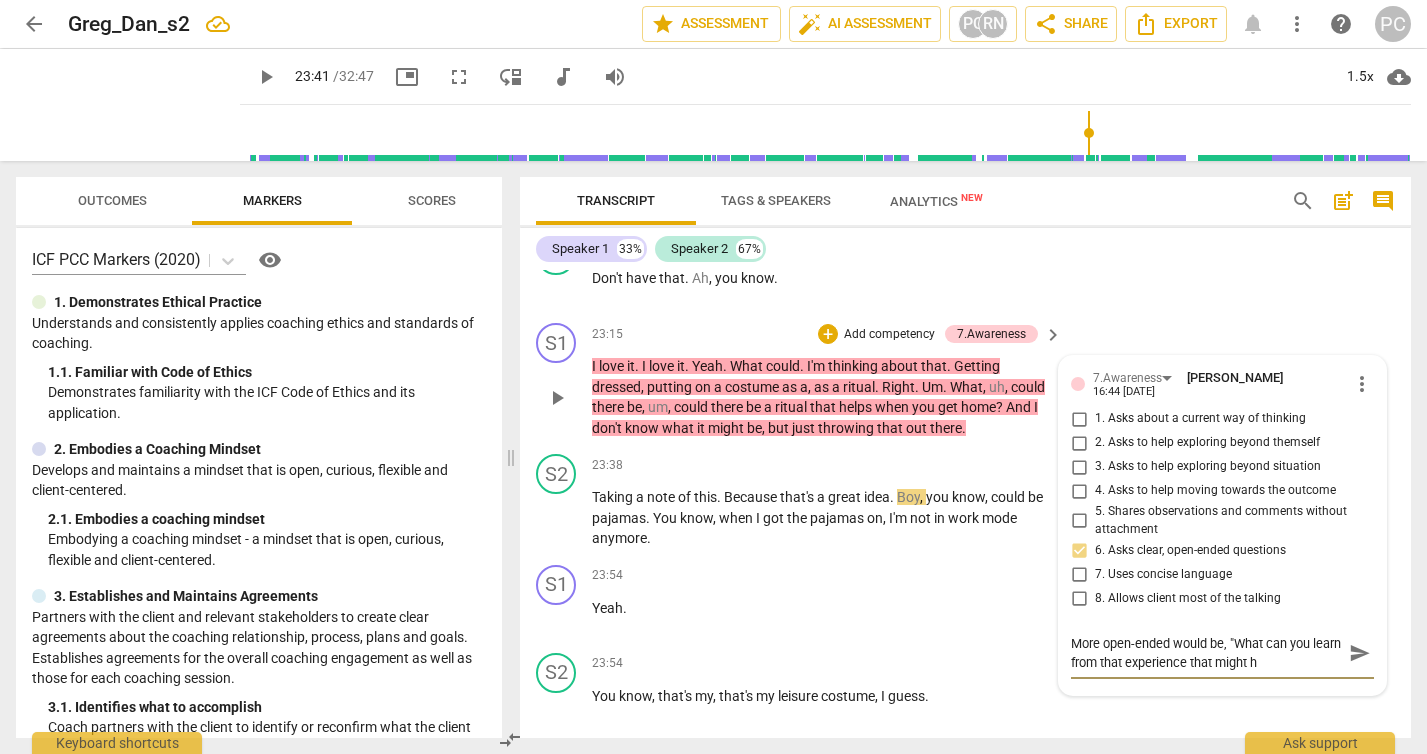 type on "More open-ended would be, "What can you learn from that experience that might he" 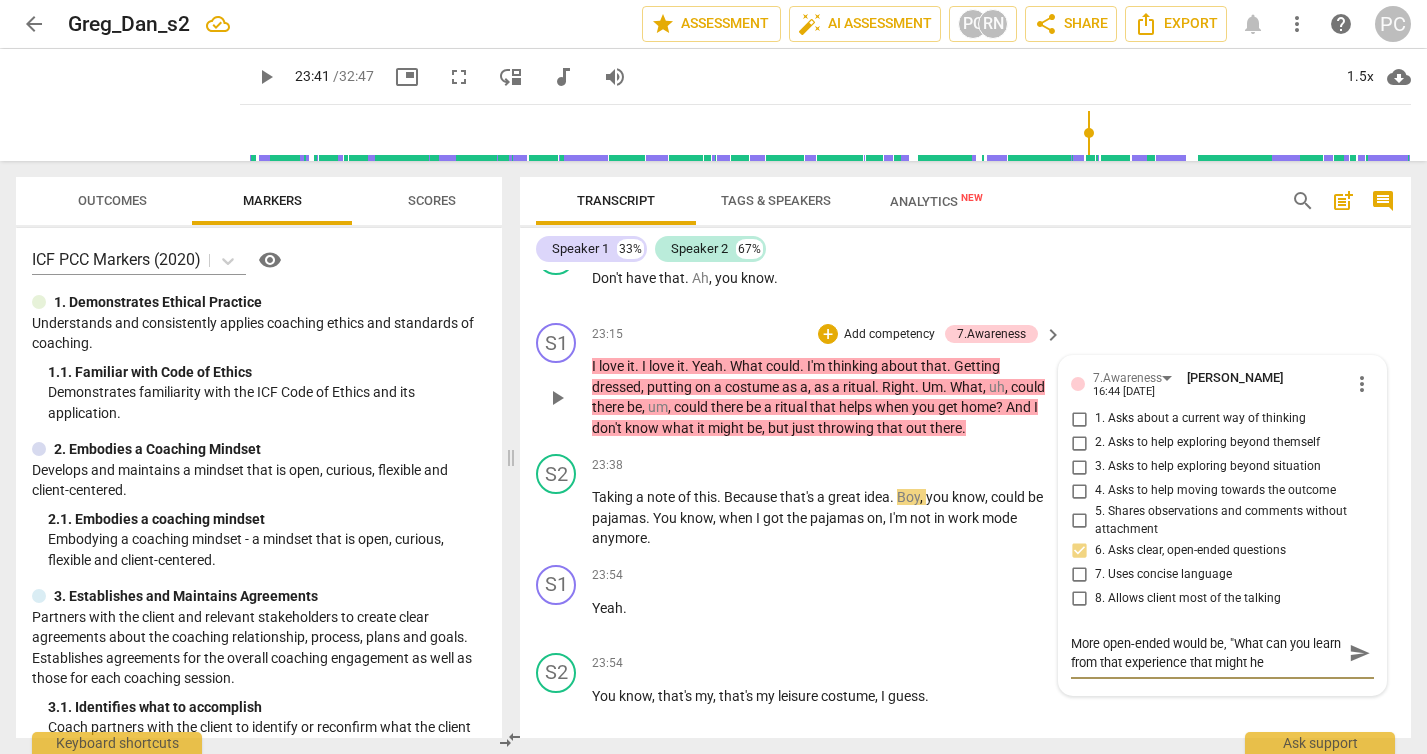 type on "More open-ended would be, "What can you learn from that experience that might hel" 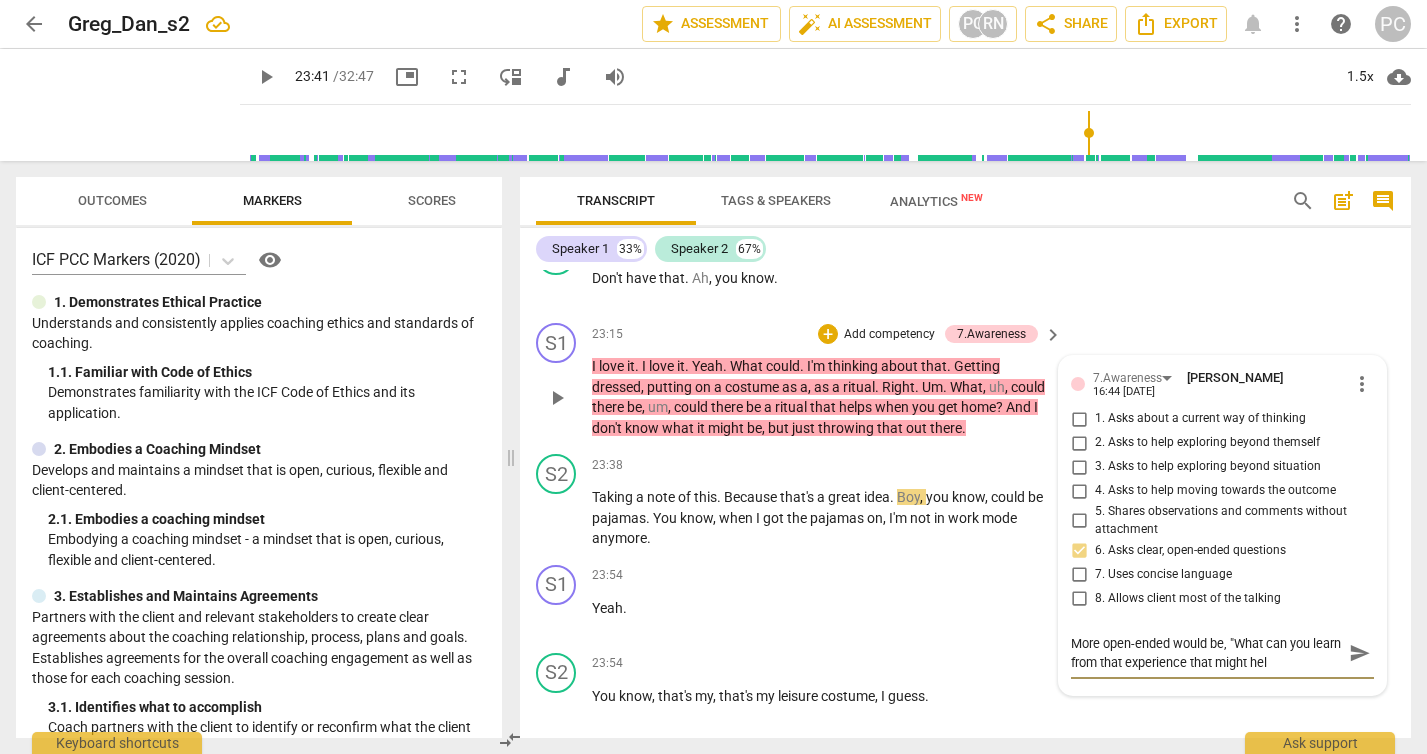 type on "More open-ended would be, "What can you learn from that experience that might help" 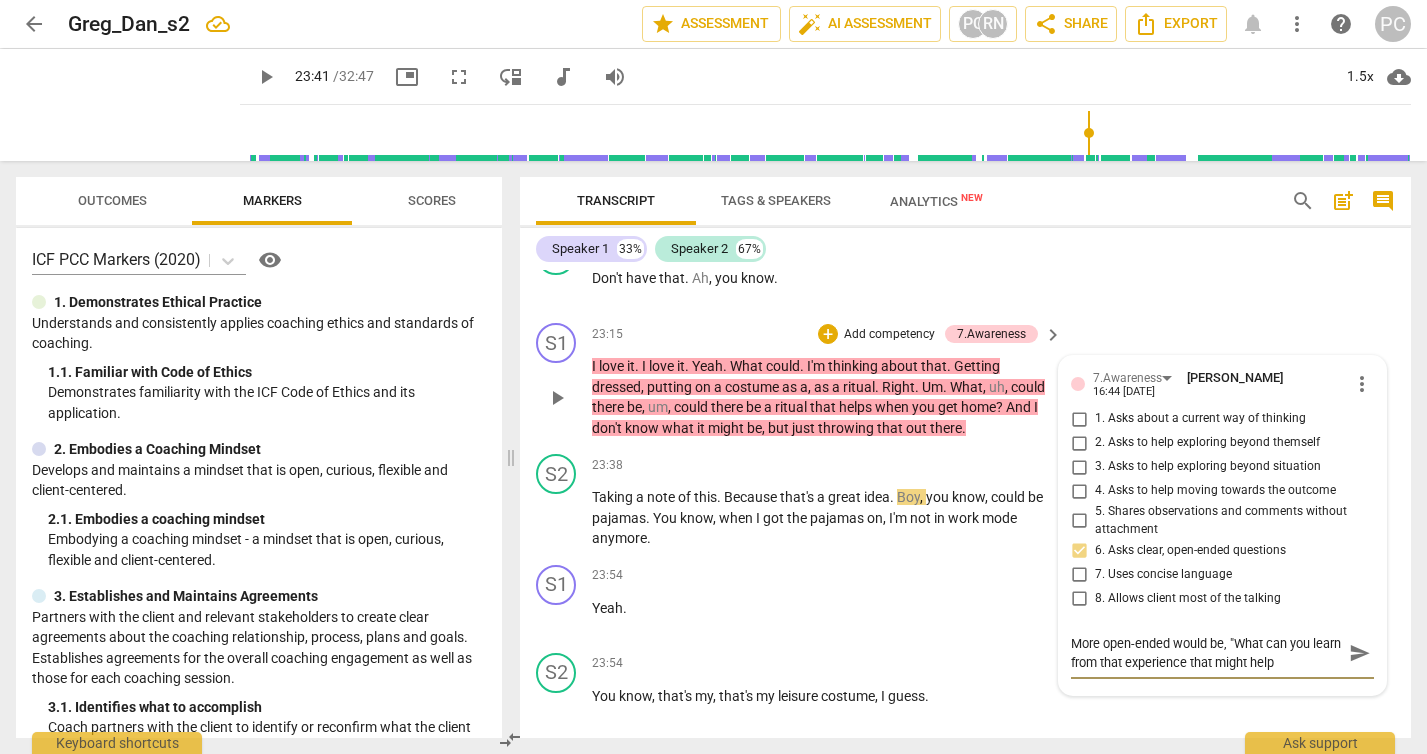 type on "More open-ended would be, "What can you learn from that experience that might help" 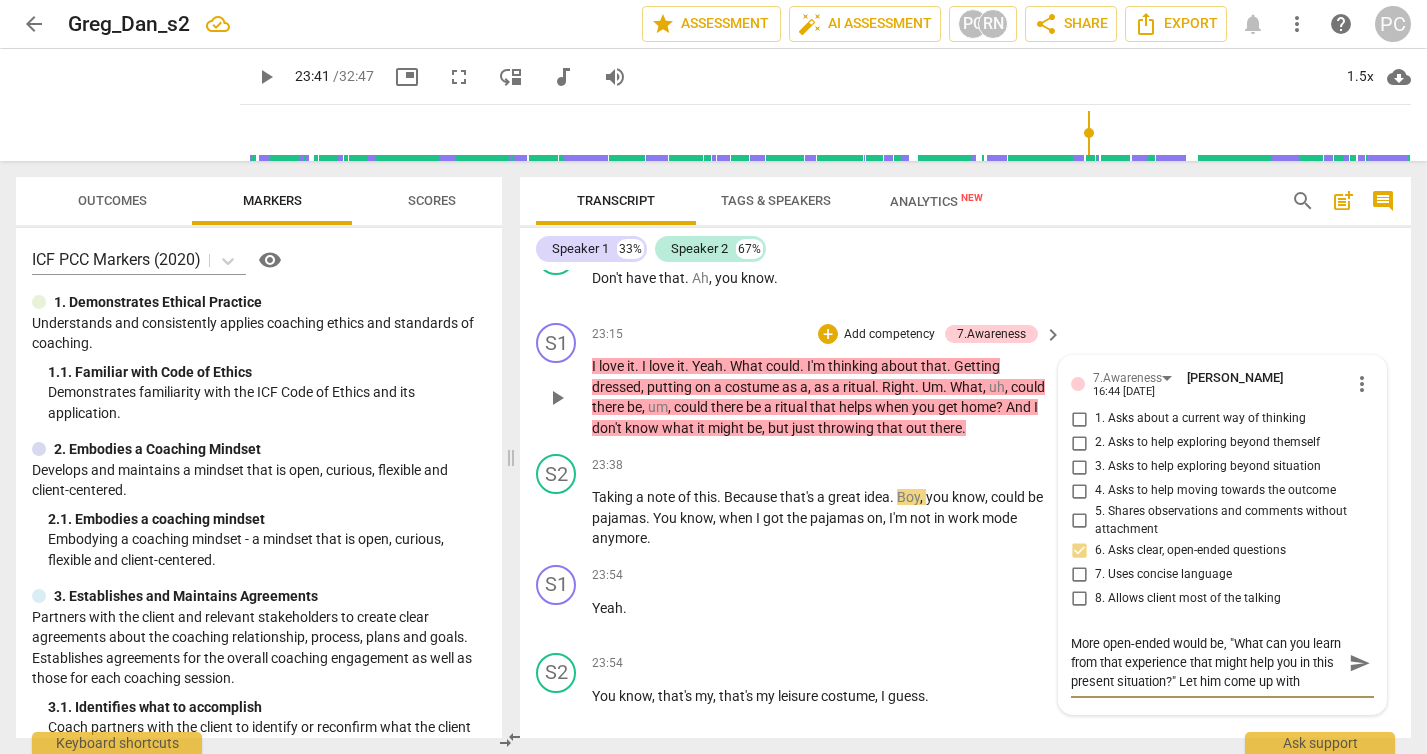scroll, scrollTop: 17, scrollLeft: 0, axis: vertical 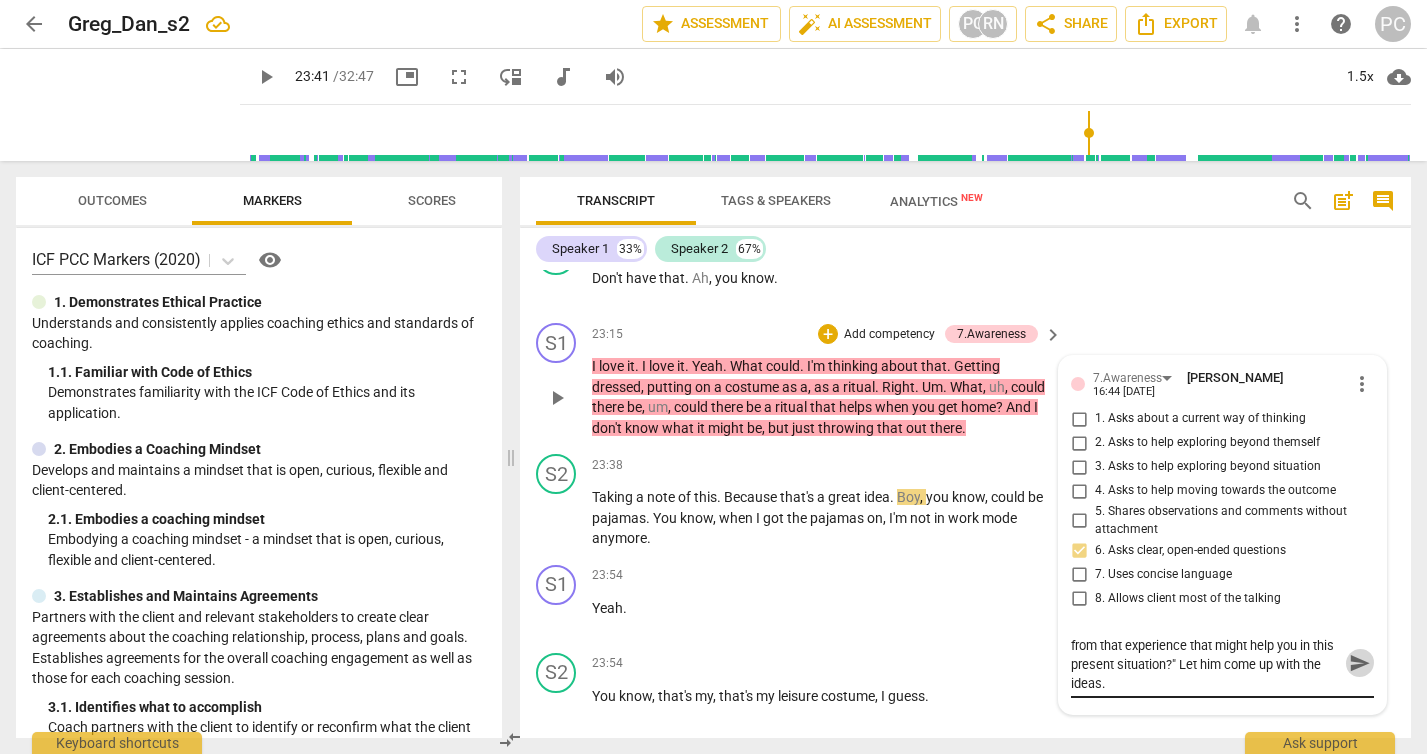 click on "send" at bounding box center [1360, 663] 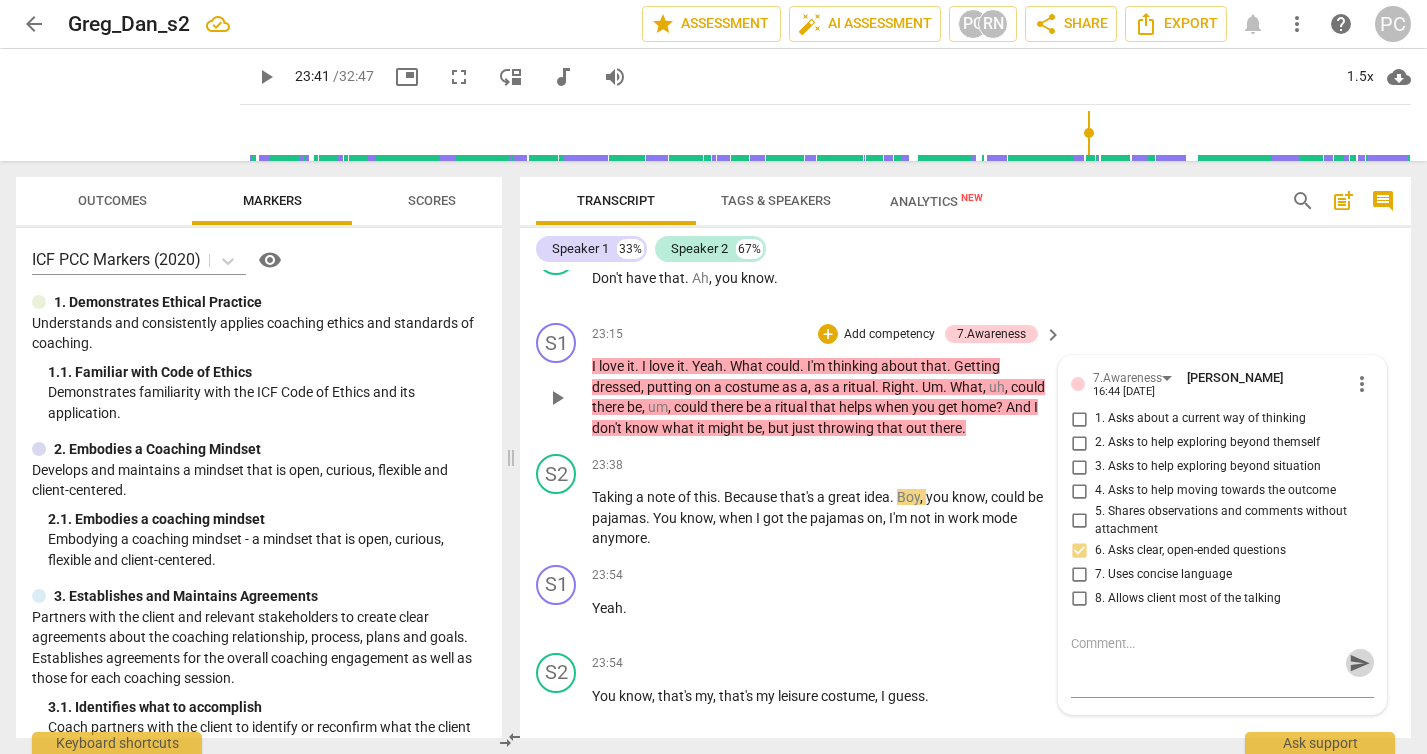 scroll, scrollTop: 0, scrollLeft: 0, axis: both 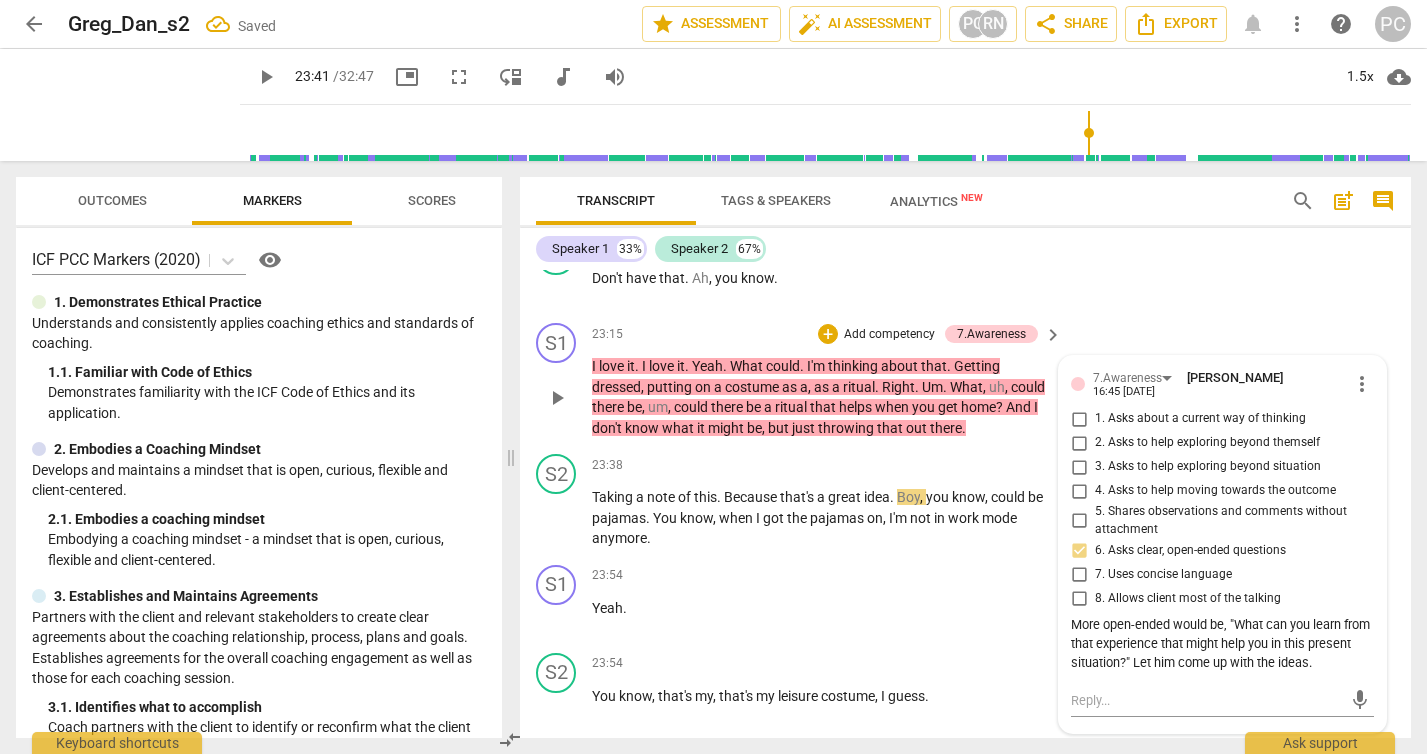 click on "play_arrow" at bounding box center (557, 398) 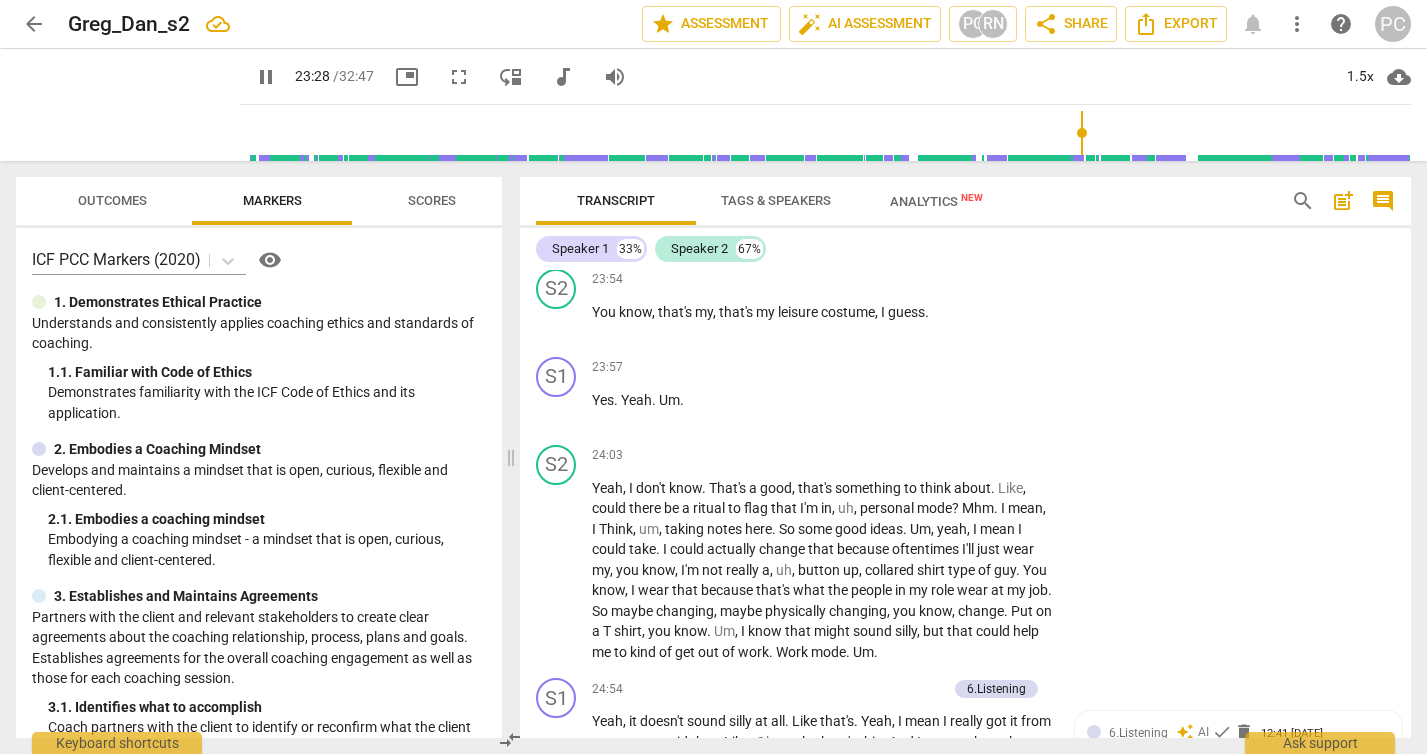 scroll, scrollTop: 9383, scrollLeft: 0, axis: vertical 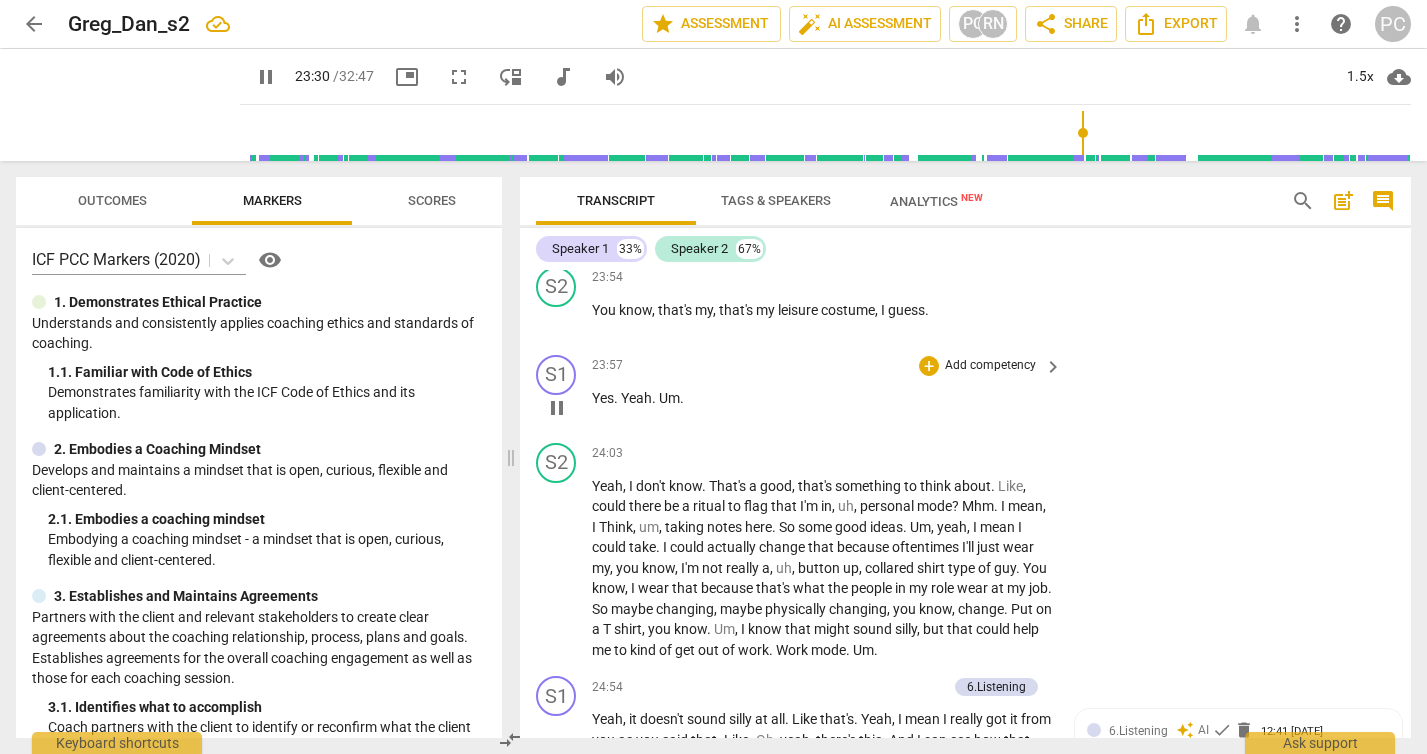 click on "pause" at bounding box center (557, 408) 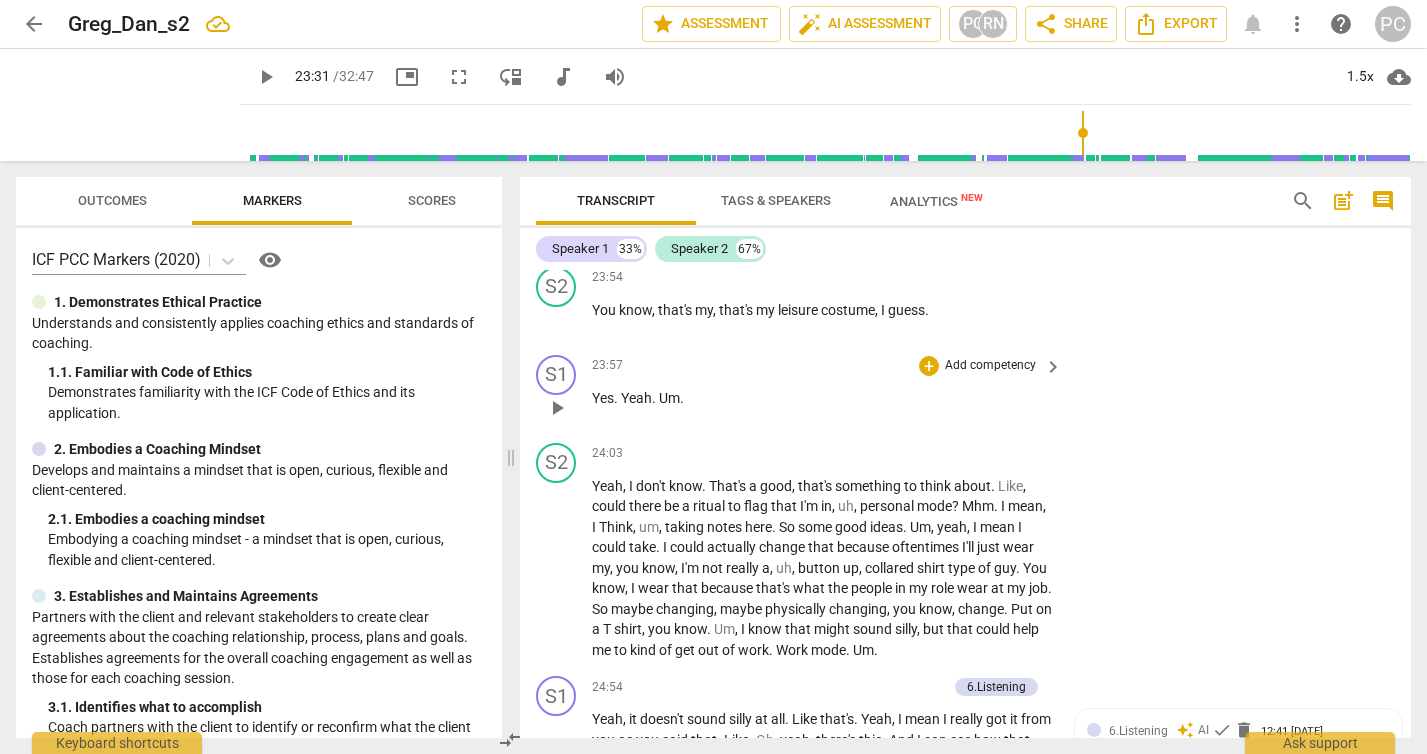 click on "play_arrow" at bounding box center (557, 408) 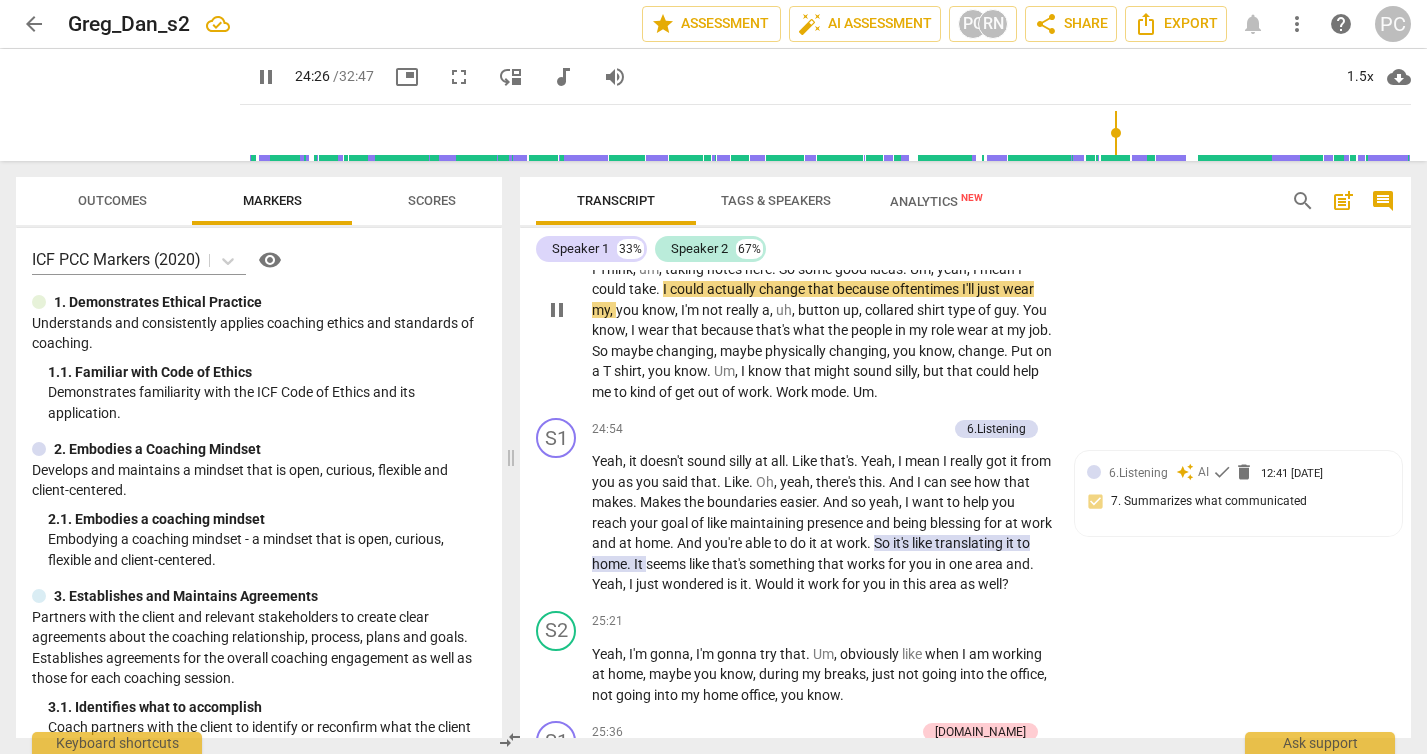 scroll, scrollTop: 9654, scrollLeft: 0, axis: vertical 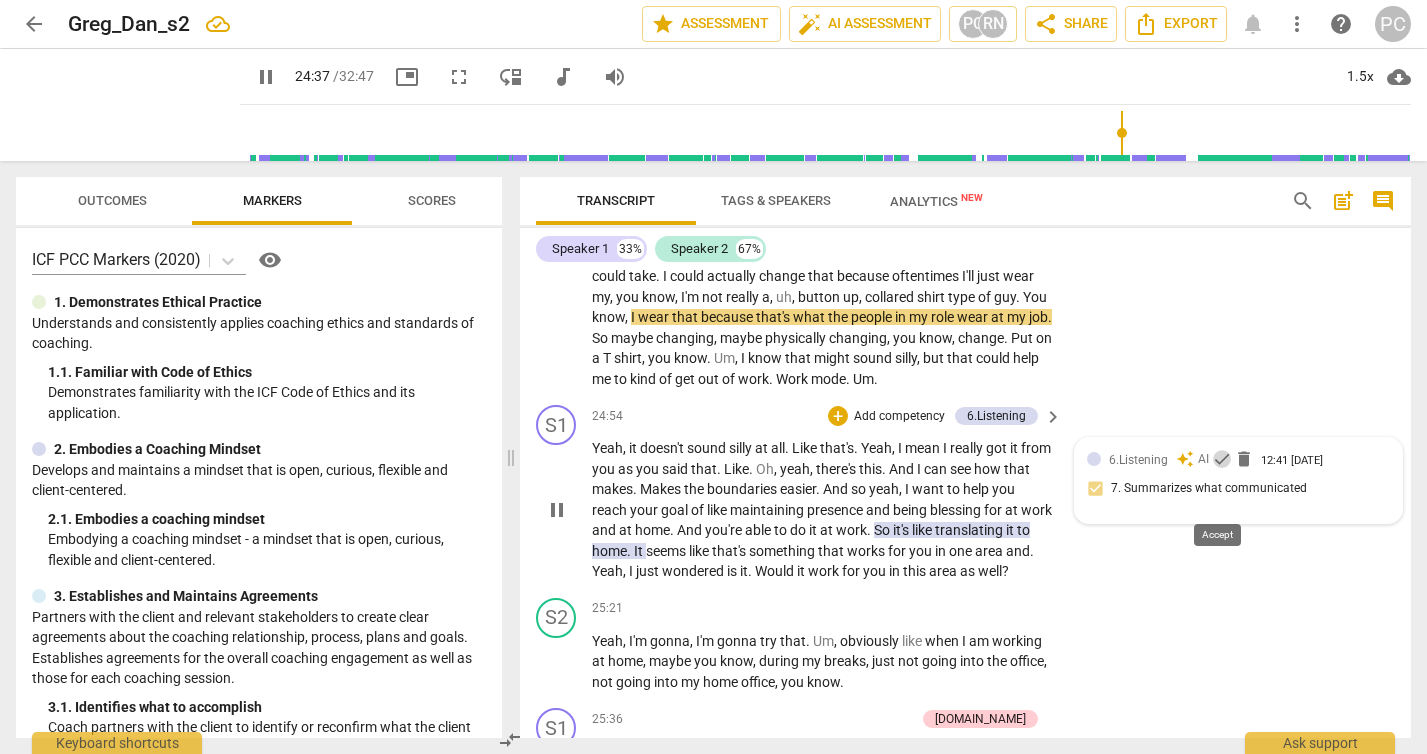 click on "check" at bounding box center (1222, 459) 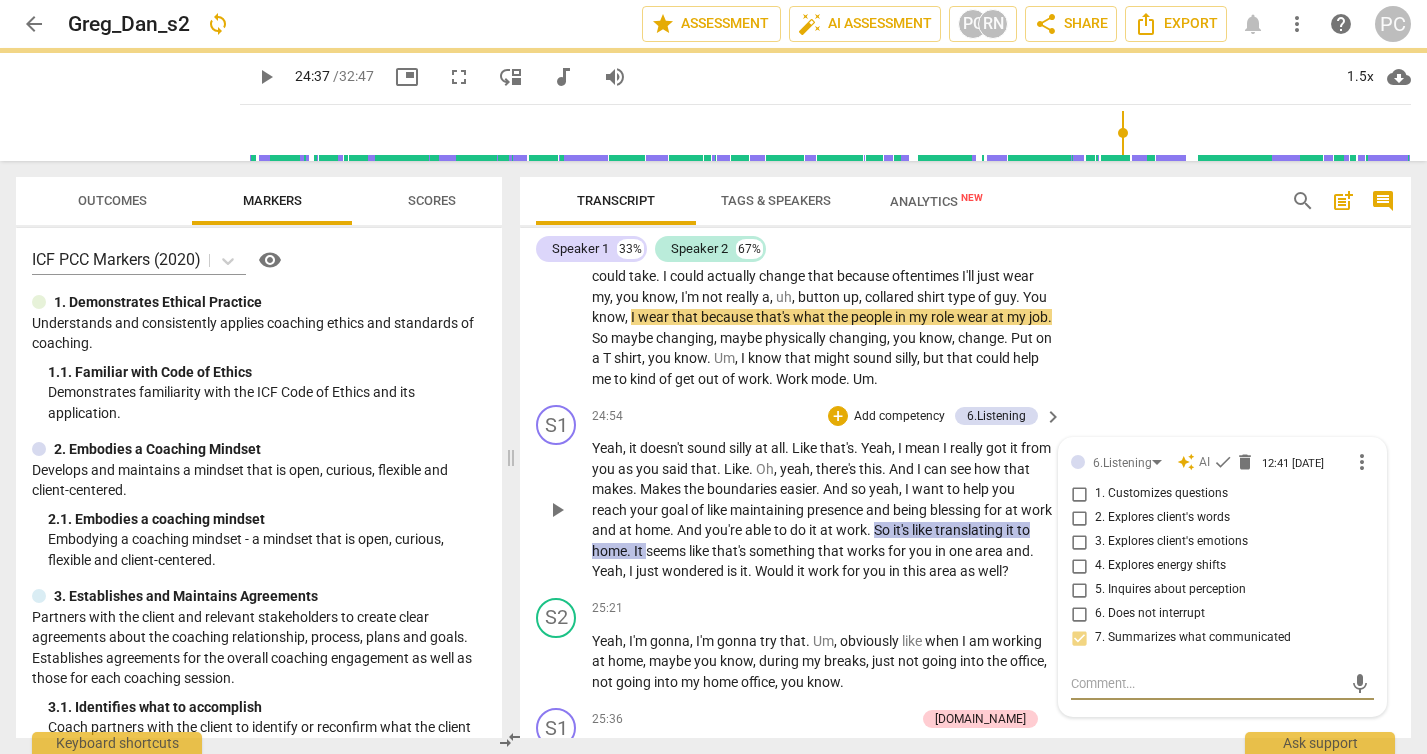 scroll, scrollTop: 9655, scrollLeft: 0, axis: vertical 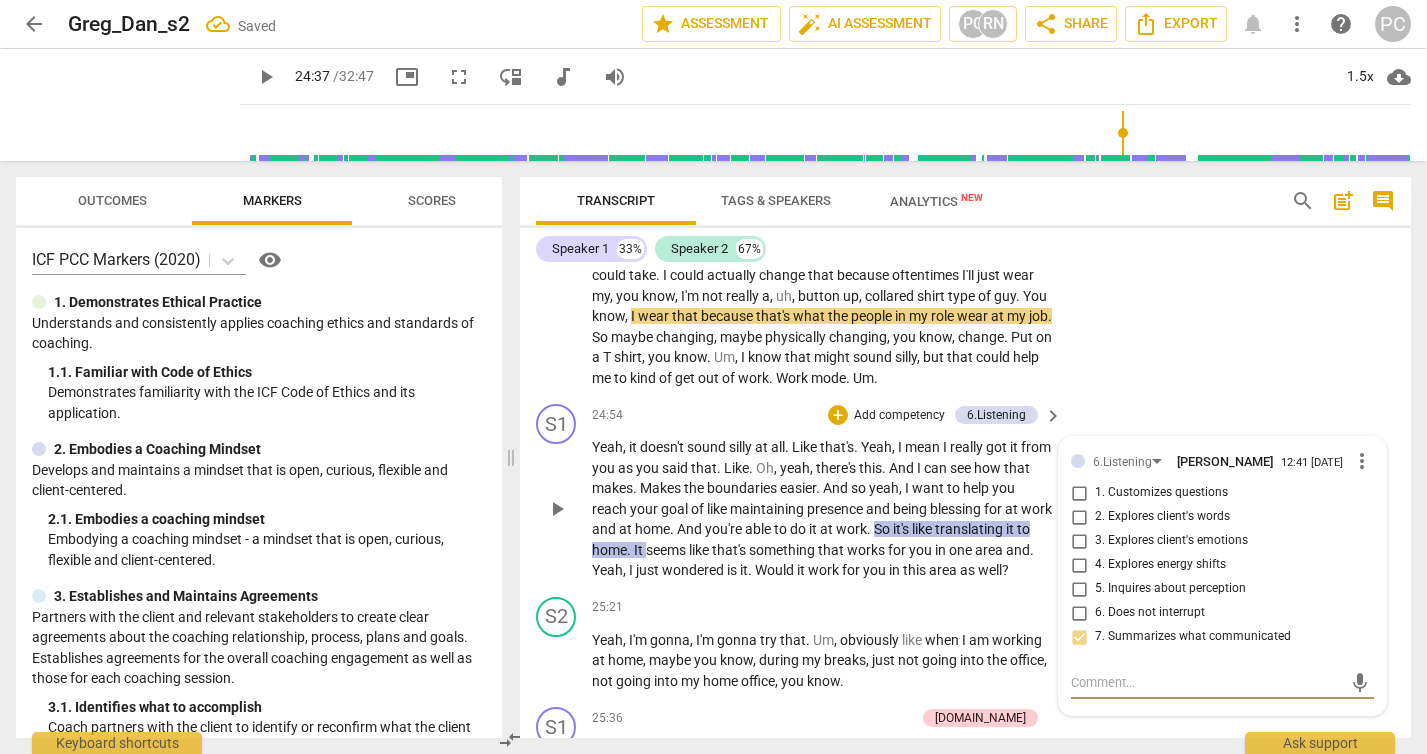 click on "play_arrow" at bounding box center [557, 509] 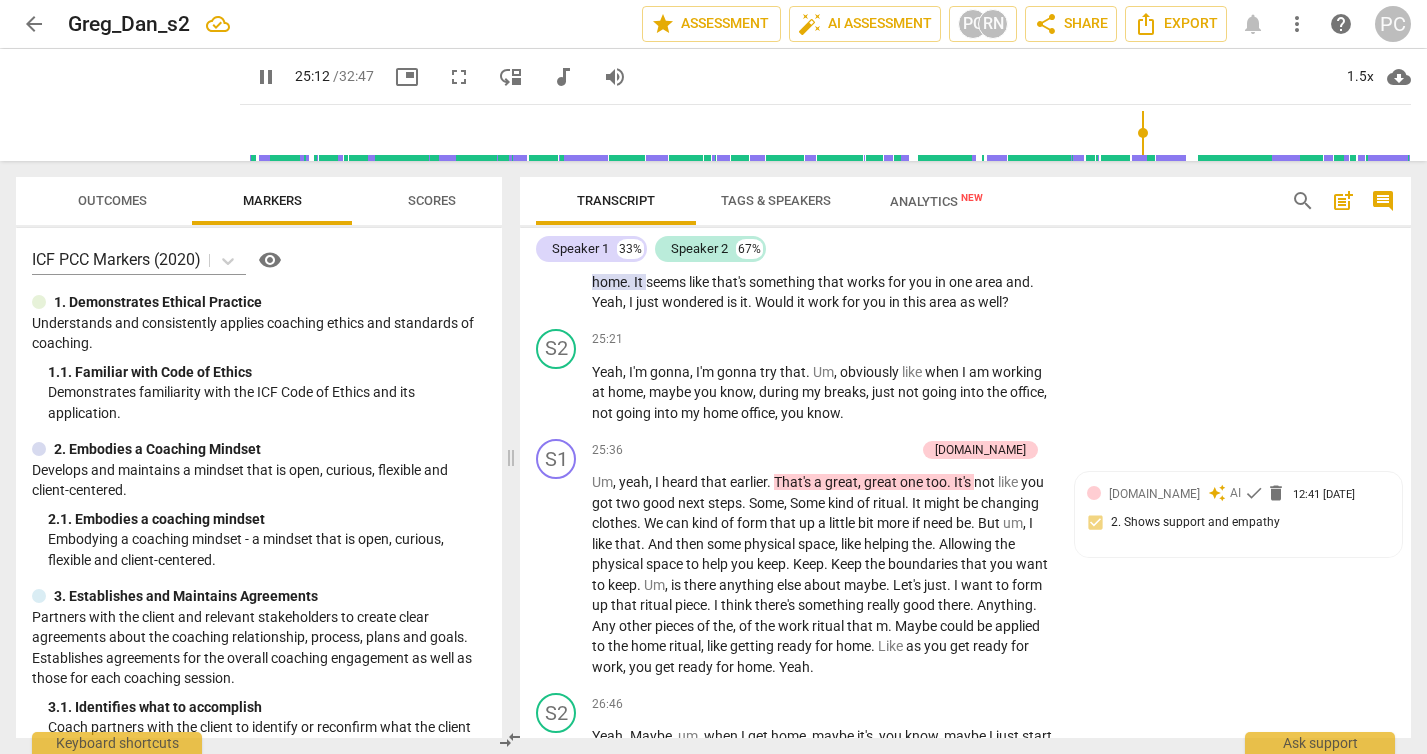 scroll, scrollTop: 9932, scrollLeft: 0, axis: vertical 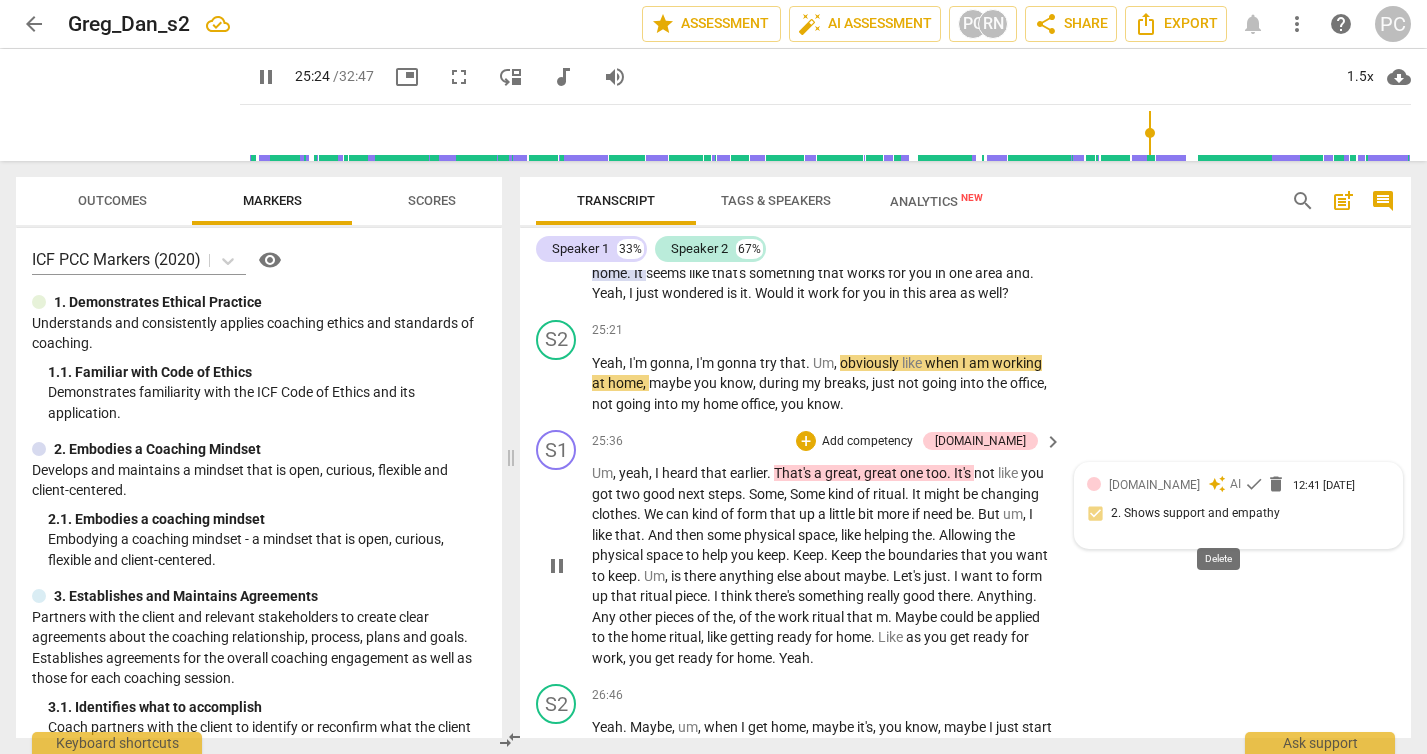 click on "delete" at bounding box center (1276, 484) 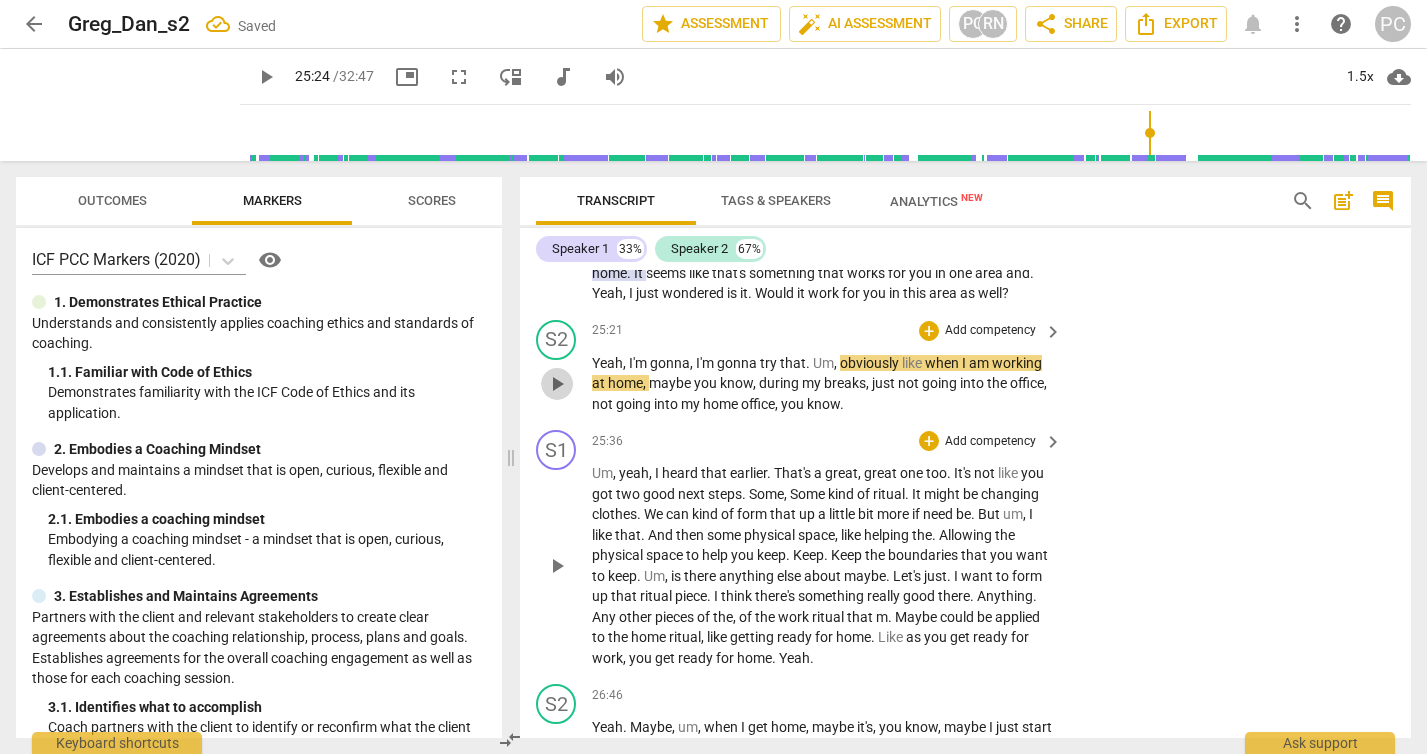 click on "play_arrow" at bounding box center [557, 384] 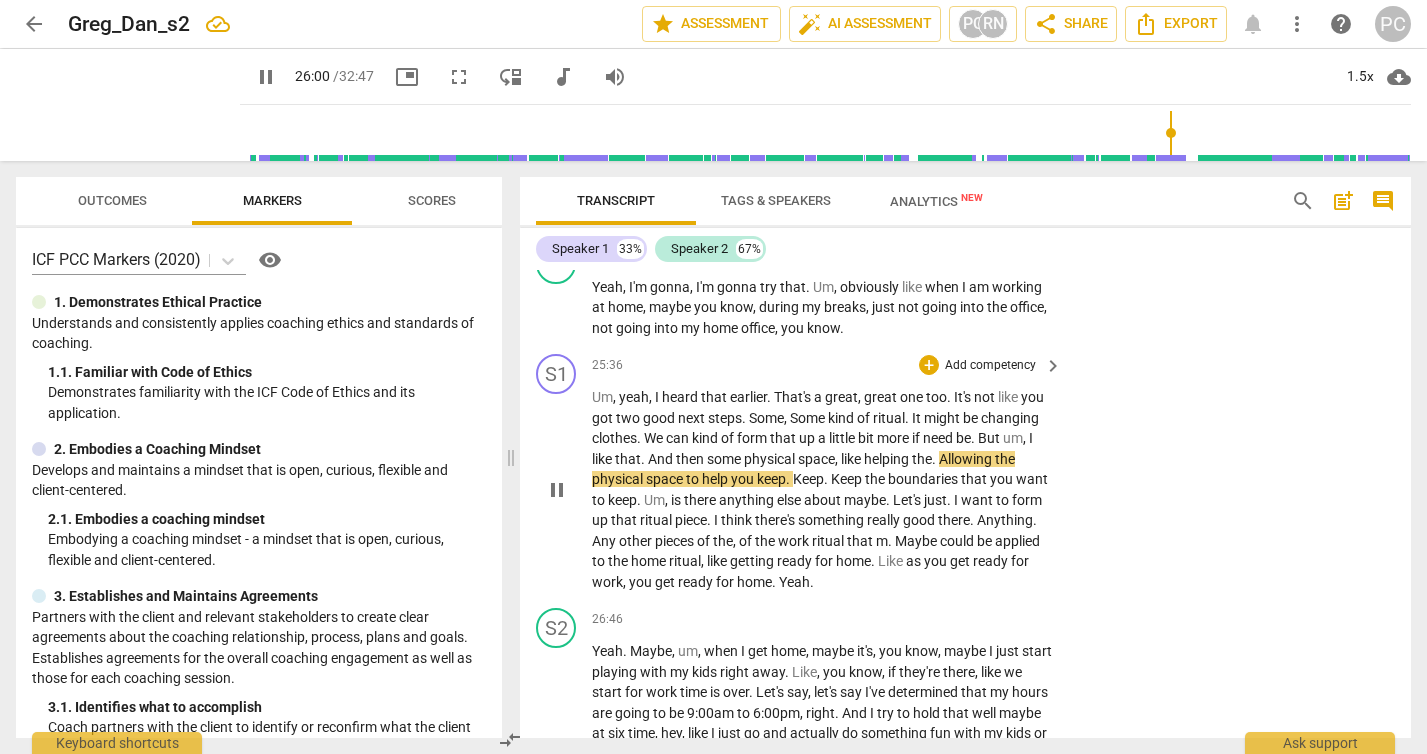 scroll, scrollTop: 10014, scrollLeft: 0, axis: vertical 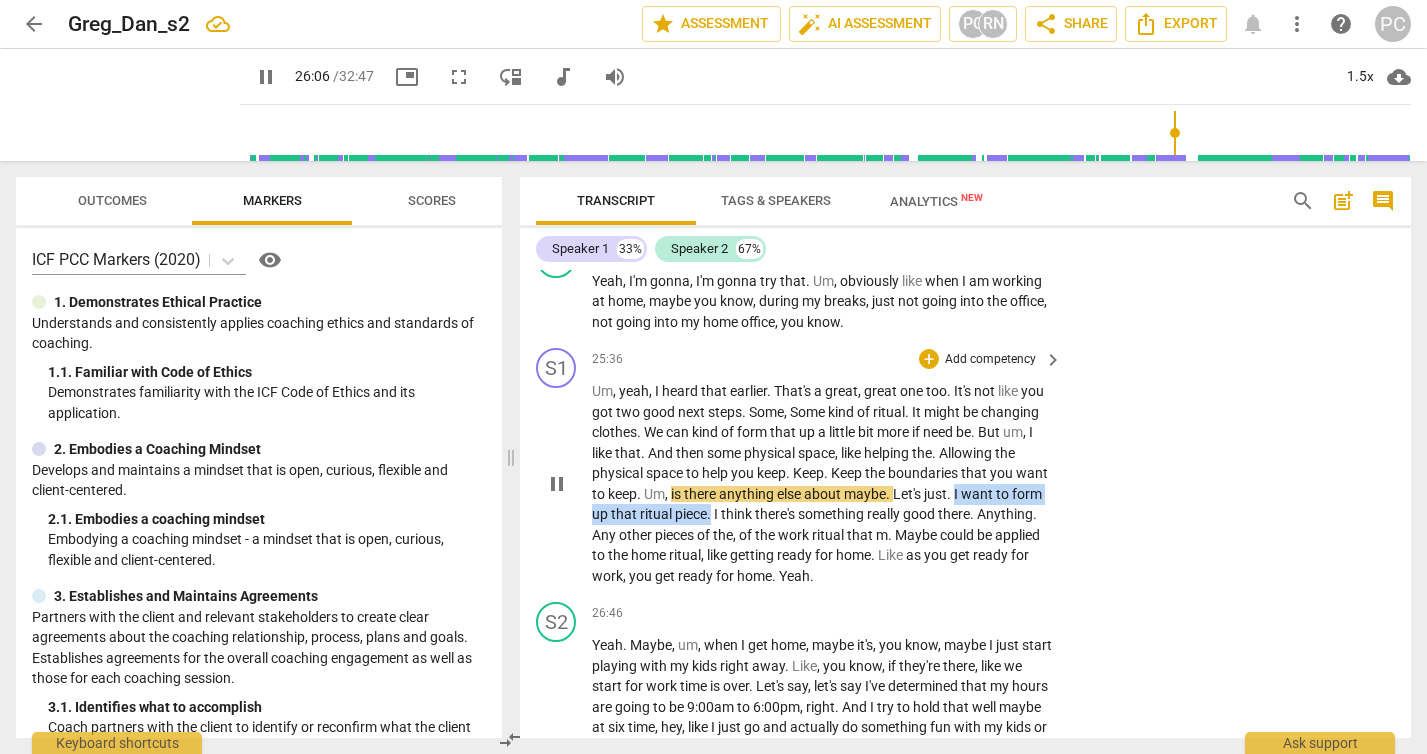 drag, startPoint x: 991, startPoint y: 531, endPoint x: 746, endPoint y: 556, distance: 246.2722 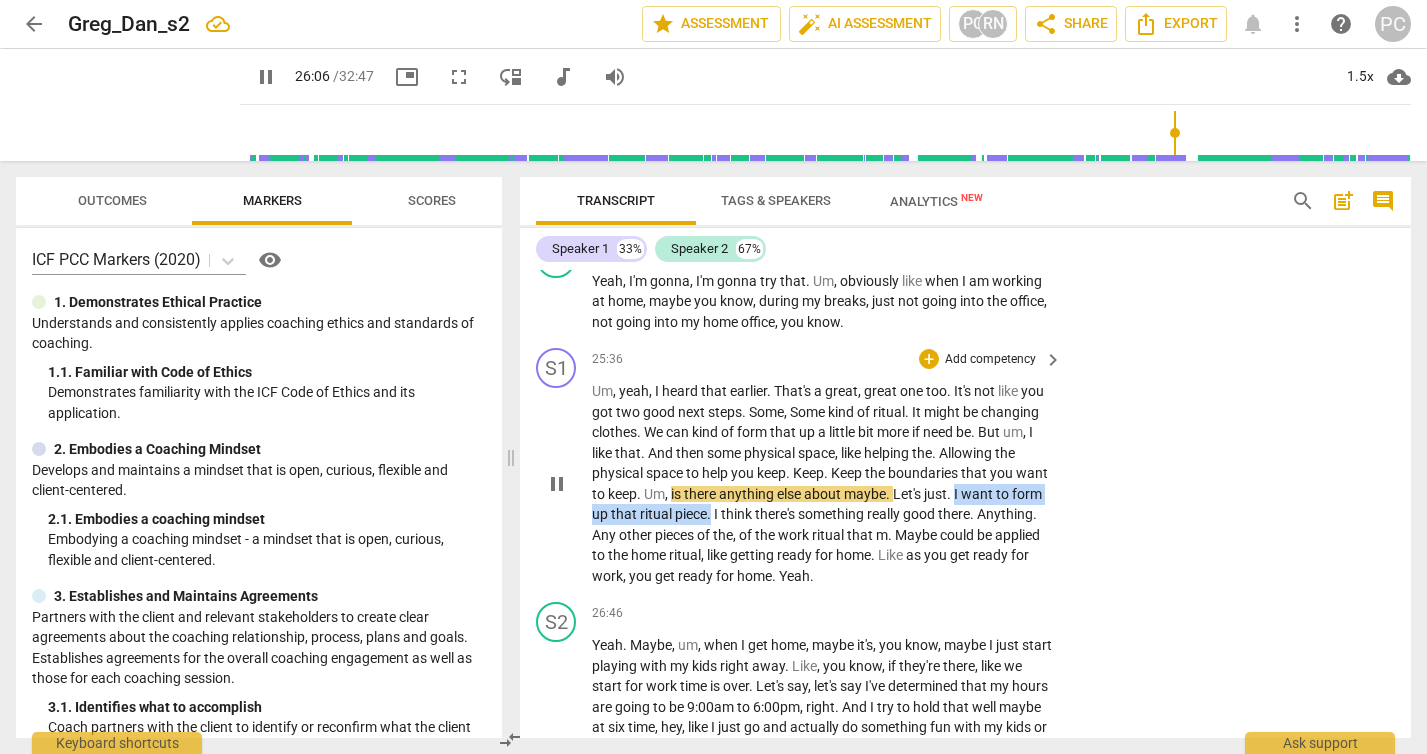 click on "Um ,   yeah ,   I   heard   that   earlier .   That's   a   great ,   great   one   too .   It's   not   like   you   got   two   good   next   steps .   Some ,   Some   kind   of   ritual .   It   might   be   changing   clothes .   We   can   kind   of   form   that   up   a   little   bit   more   if   need   be .   But   um ,   I   like   that .   And   then   some   physical   space ,   like   helping   the .   Allowing   the   physical   space   to   help   you   keep .   Keep .   Keep   the   boundaries   that   you   want   to   keep .   Um ,   is   there   anything   else   about   maybe .   Let's   just .   I   want   to   form   up   that   ritual   piece .   I   think   there's   something   really   good   there .   Anything .   Any   other   pieces   of   the ,   of   the   work   ritual   that   m .   Maybe   could   be   applied   to   the   home   ritual ,   like   getting   ready   for   home .   Like   as   you   get   ready   for   work ,   you   get   ready   for   home .   Yeah ." at bounding box center [822, 483] 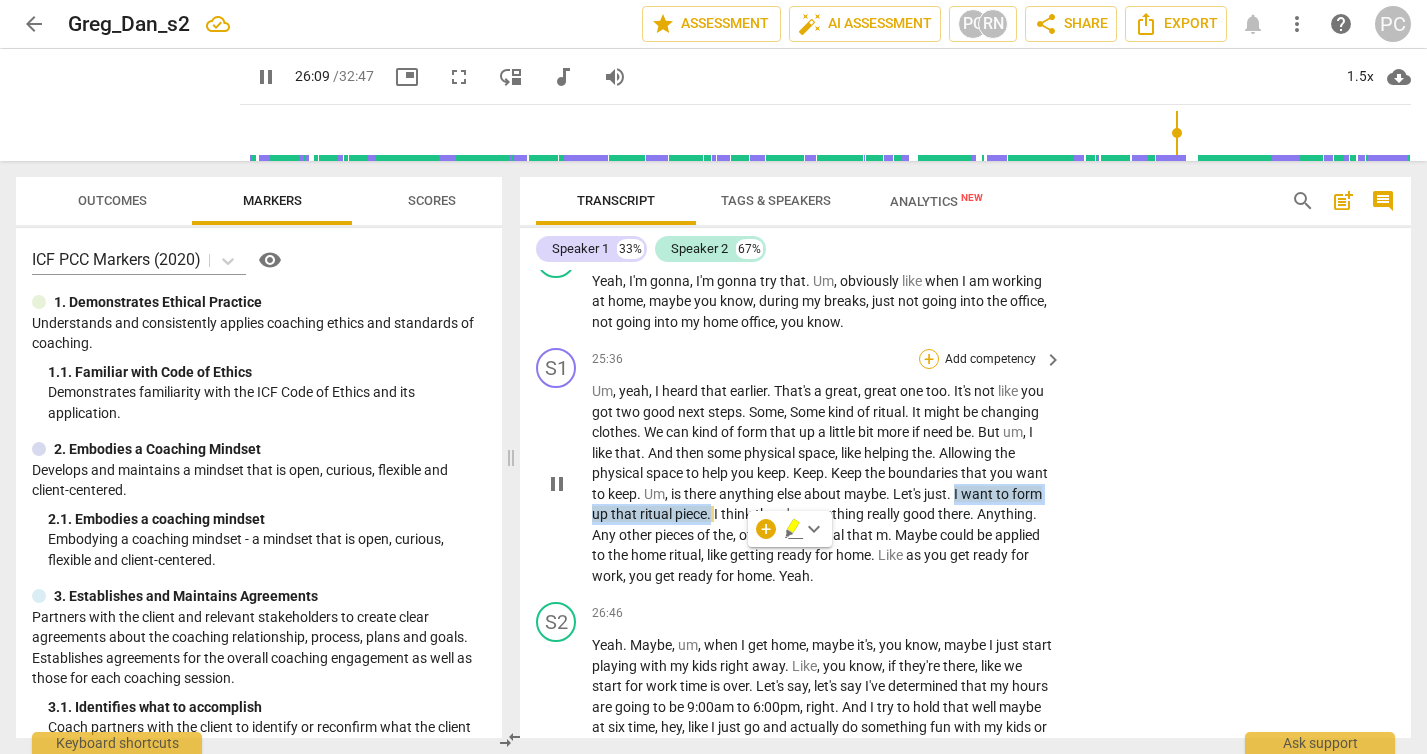 click on "+" at bounding box center [929, 359] 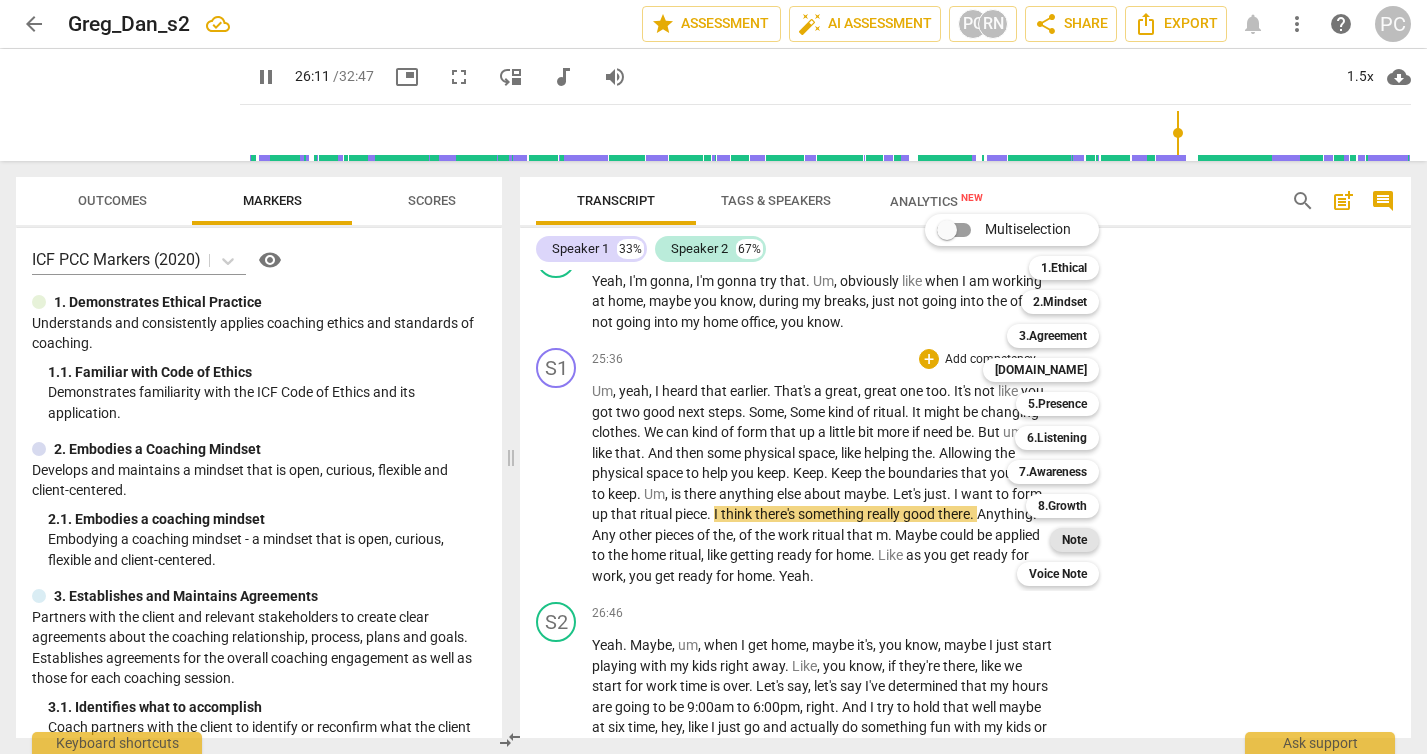 click on "Note" at bounding box center (1074, 540) 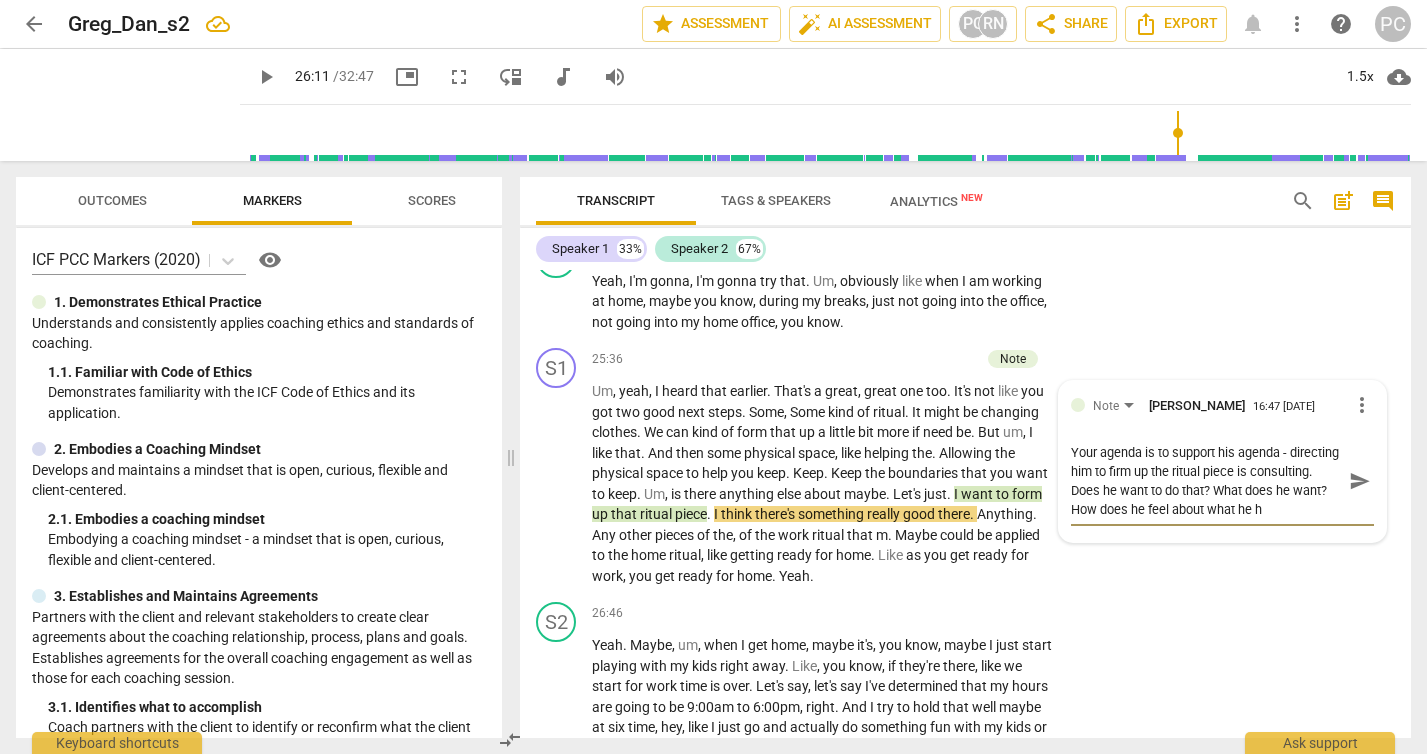 scroll, scrollTop: 17, scrollLeft: 0, axis: vertical 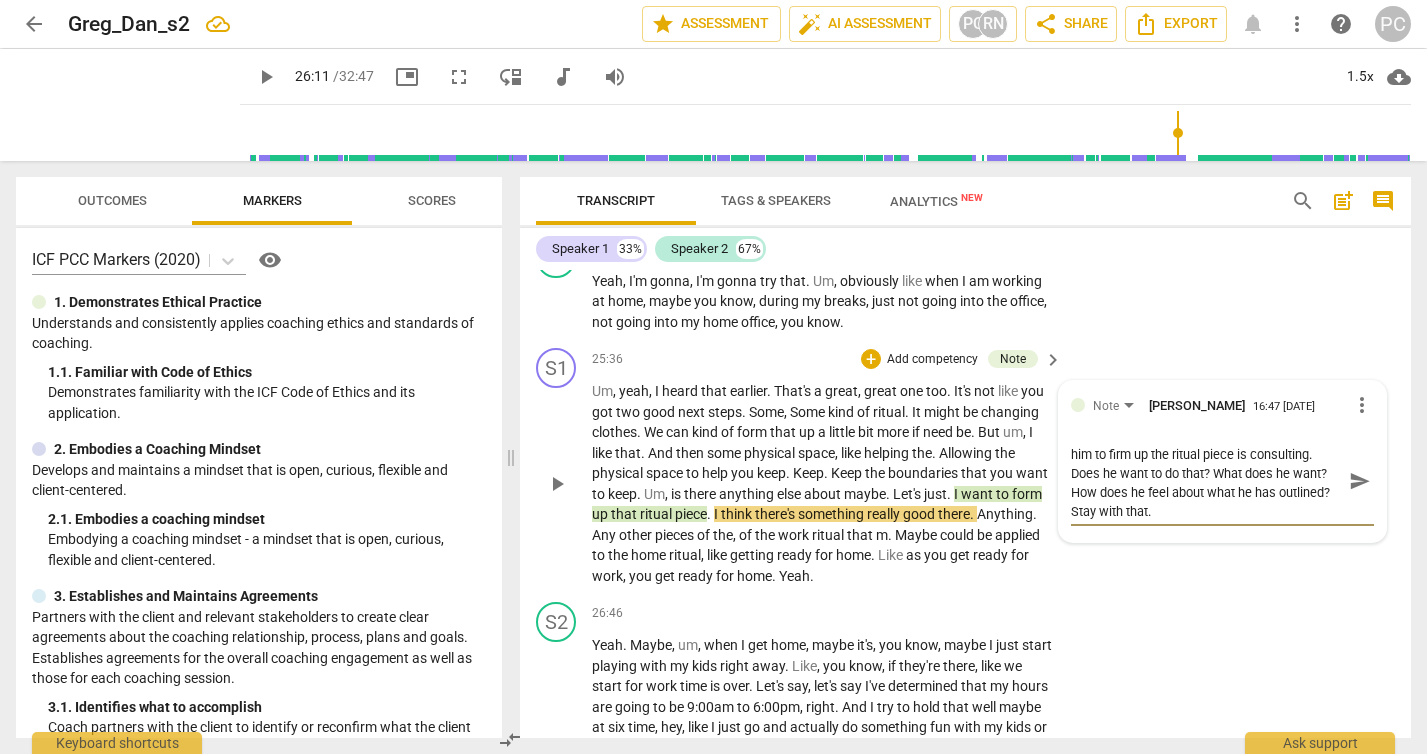 click on "send" at bounding box center (1359, 481) 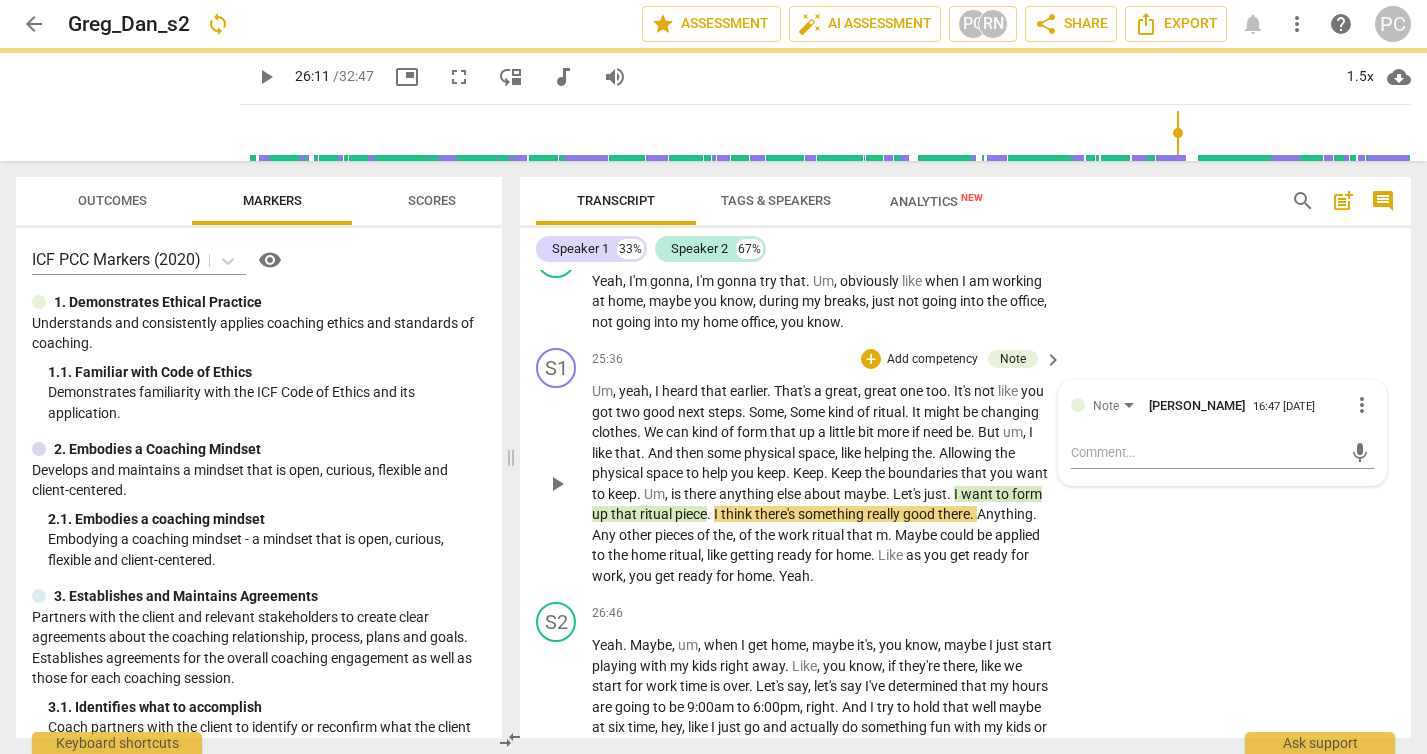 scroll, scrollTop: 0, scrollLeft: 0, axis: both 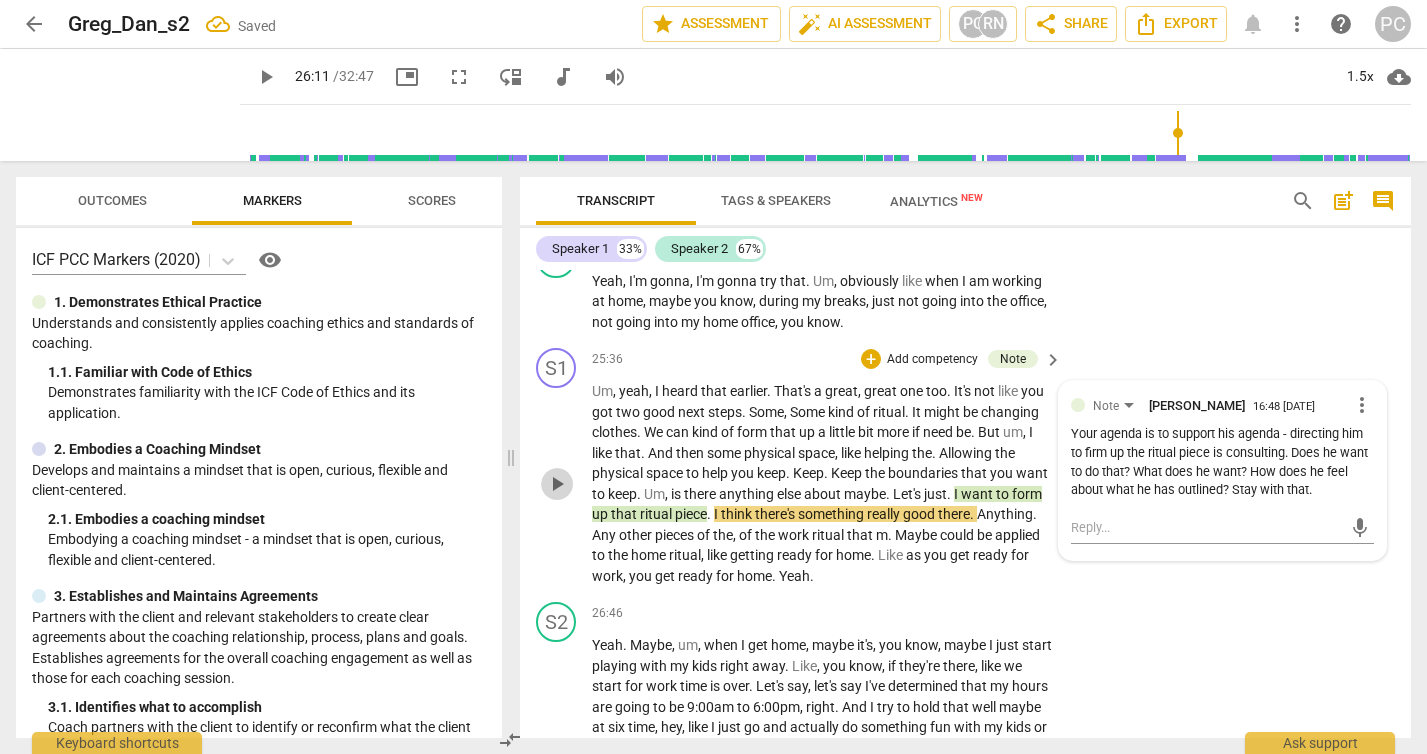 click on "play_arrow" at bounding box center [557, 484] 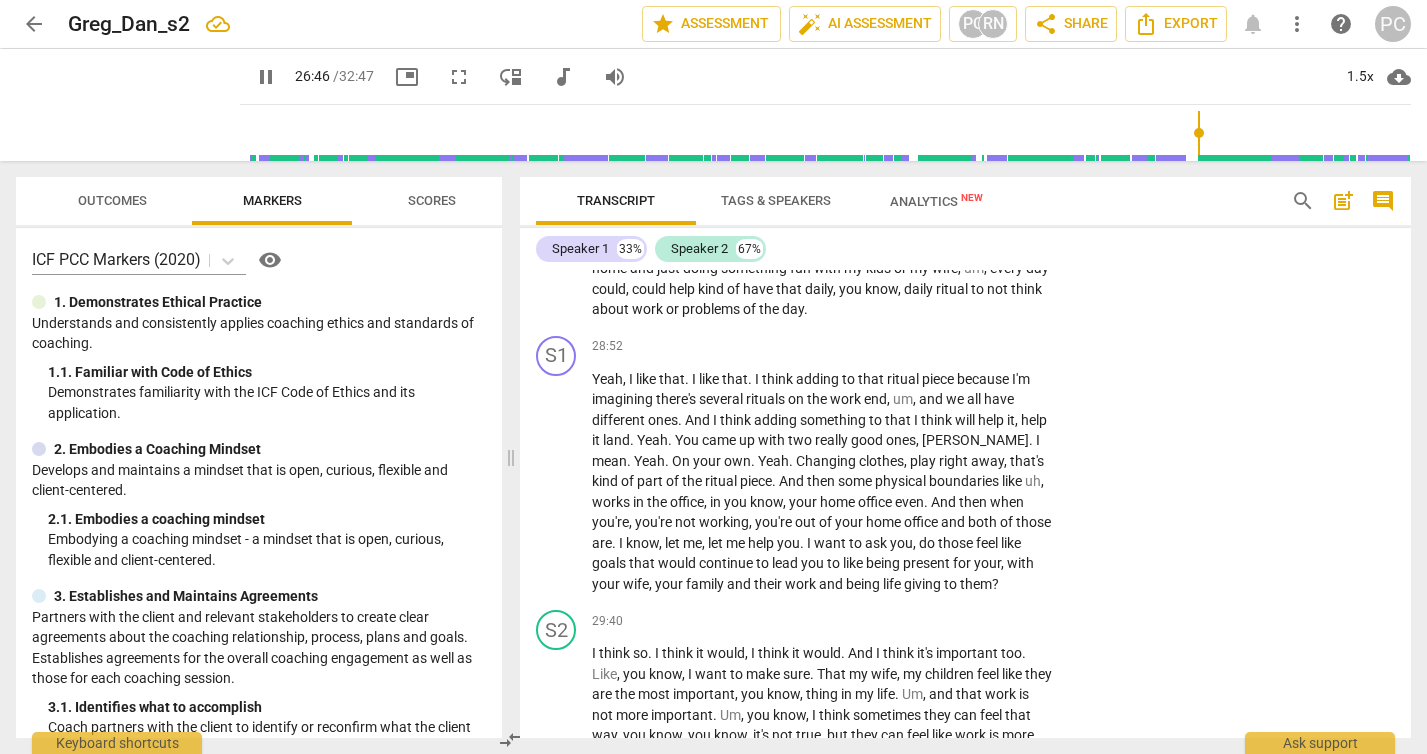 scroll, scrollTop: 10853, scrollLeft: 0, axis: vertical 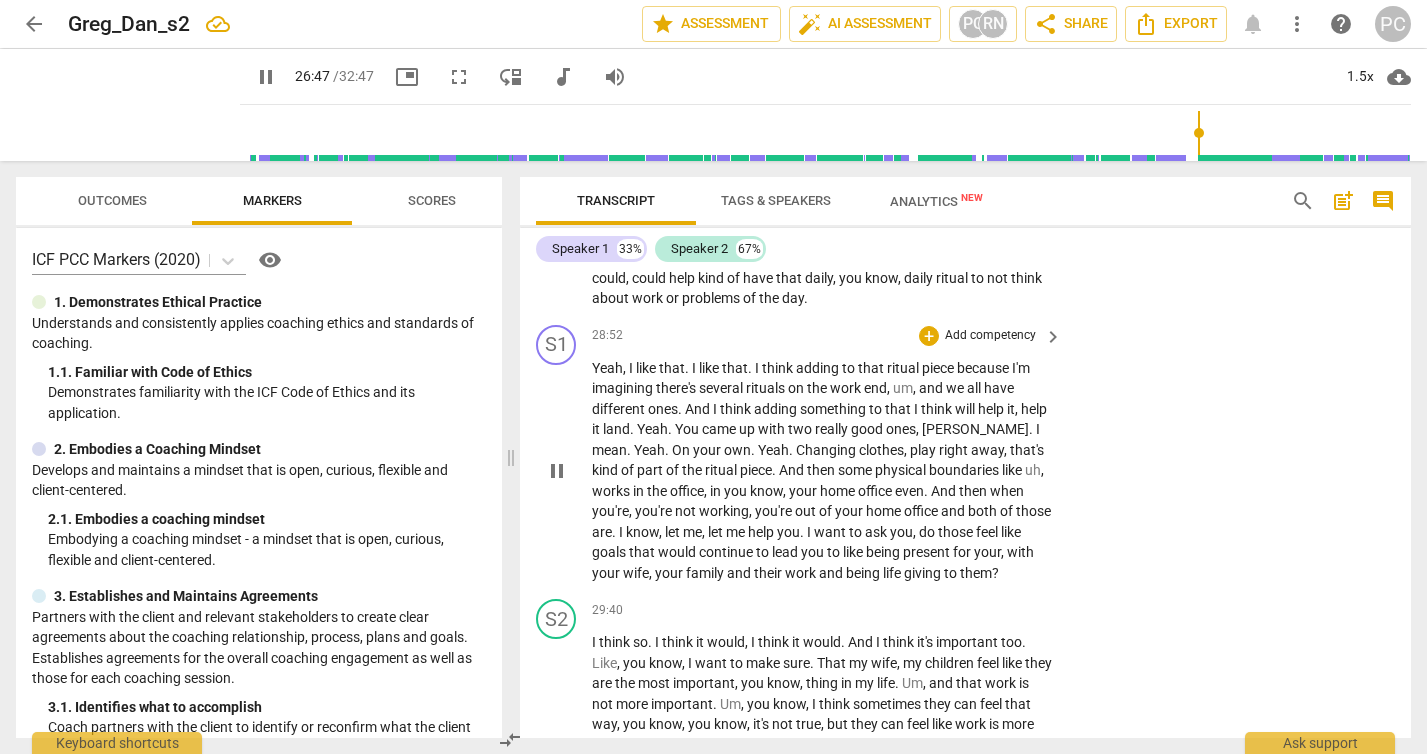 click on "pause" at bounding box center [557, 471] 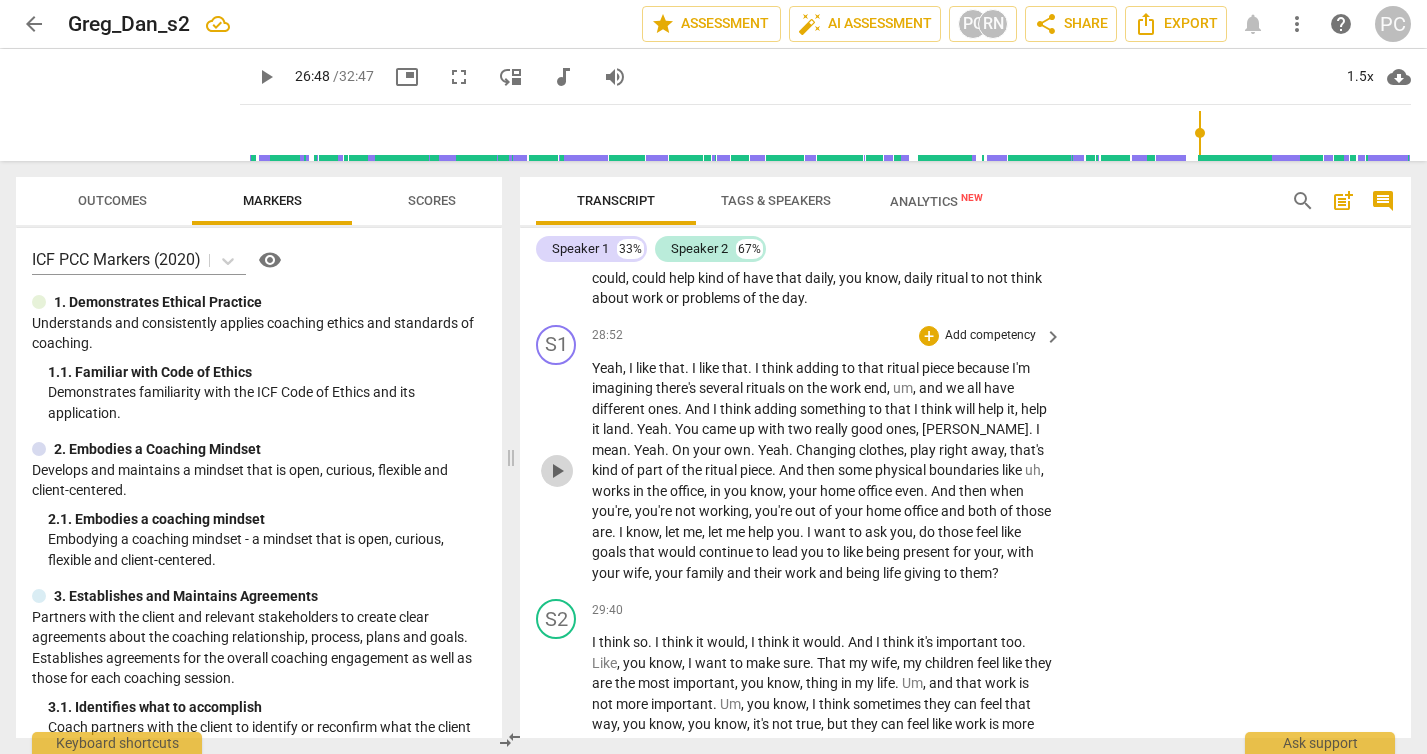 click on "play_arrow" at bounding box center (557, 471) 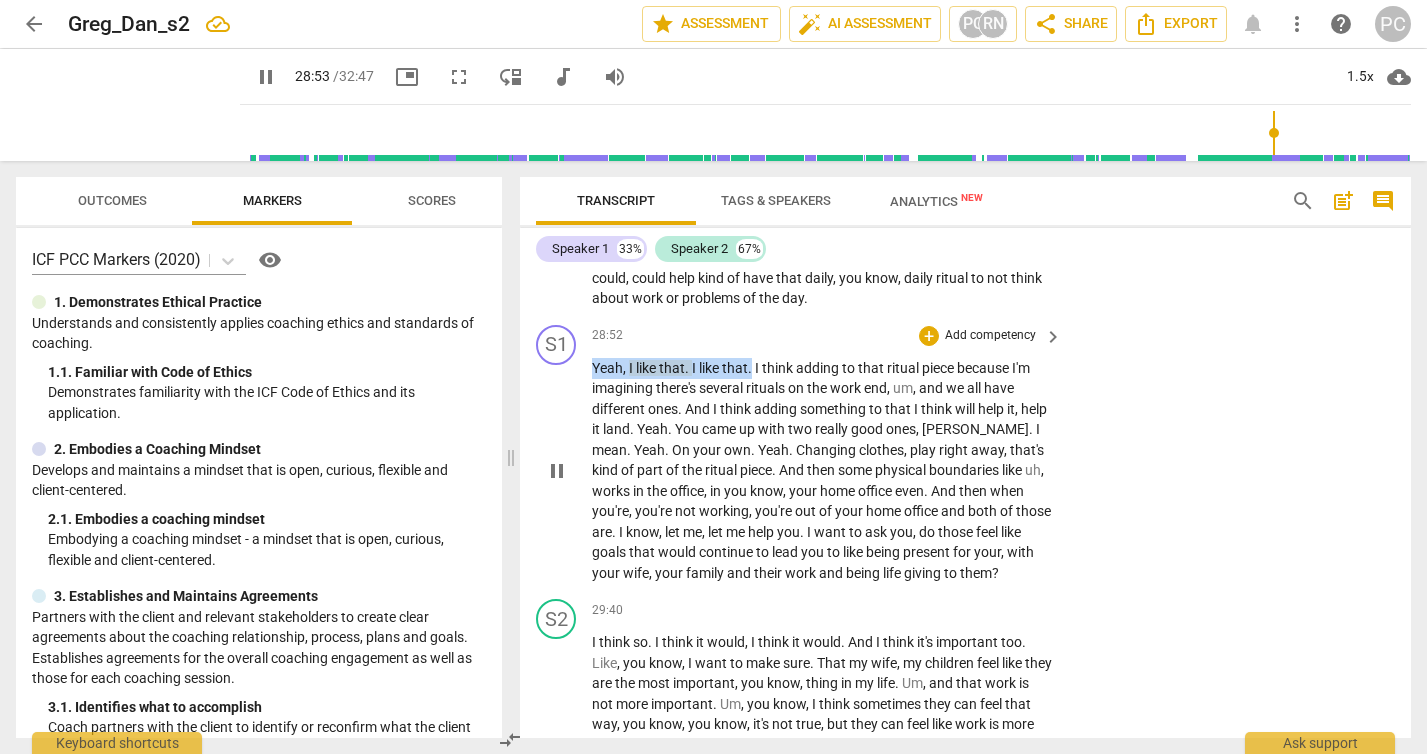 drag, startPoint x: 594, startPoint y: 427, endPoint x: 753, endPoint y: 425, distance: 159.01257 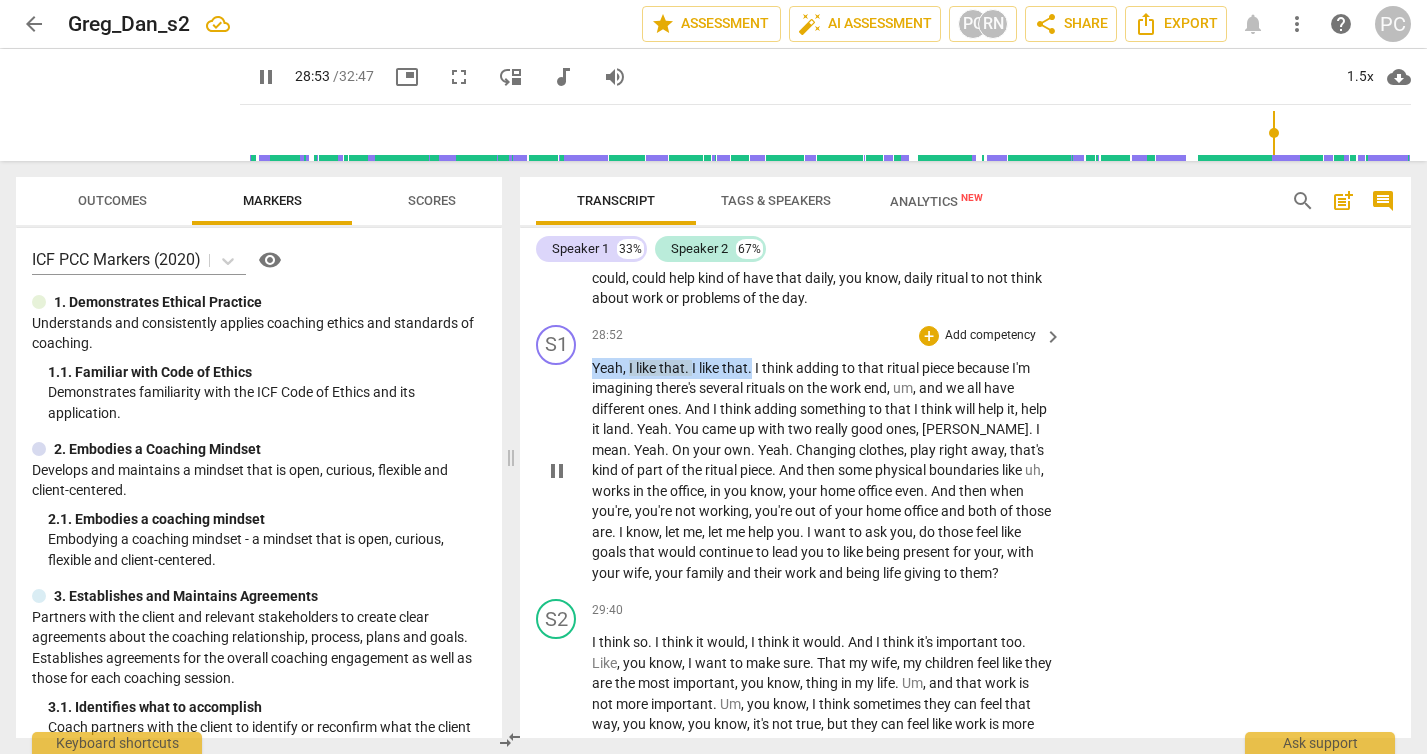 click on "Yeah ,   I   like   that .   I   like   that .   I   think   adding   to   that   ritual   piece   because   I'm   imagining   there's   several   rituals   on   the   work   end ,   um ,   and   we   all   have   different   ones .   And   I   think   adding   something   to   that   I   think   will   help   it ,   help   it   land .   Yeah .   You   came   up   with   two   really   good   ones ,   [PERSON_NAME] .   I   mean .   Yeah .   On   your   own .   Yeah .   Changing   clothes ,   play   right   away ,   that's   kind   of   part   of   the   ritual   piece .   And   then   some   physical   boundaries   like   uh ,   works   in   the   office ,   in   you   know ,   your   home   office   even .   And   then   when   you're ,   you're   not   working ,   you're   out   of   your   home   office   and   both   of   those   are .   I   know ,   let   me ,   let   me   help   you .   I   want   to   ask   you ,   do   those   feel   like   goals   that   would   continue   to   lead   you   to   like   being" at bounding box center (822, 471) 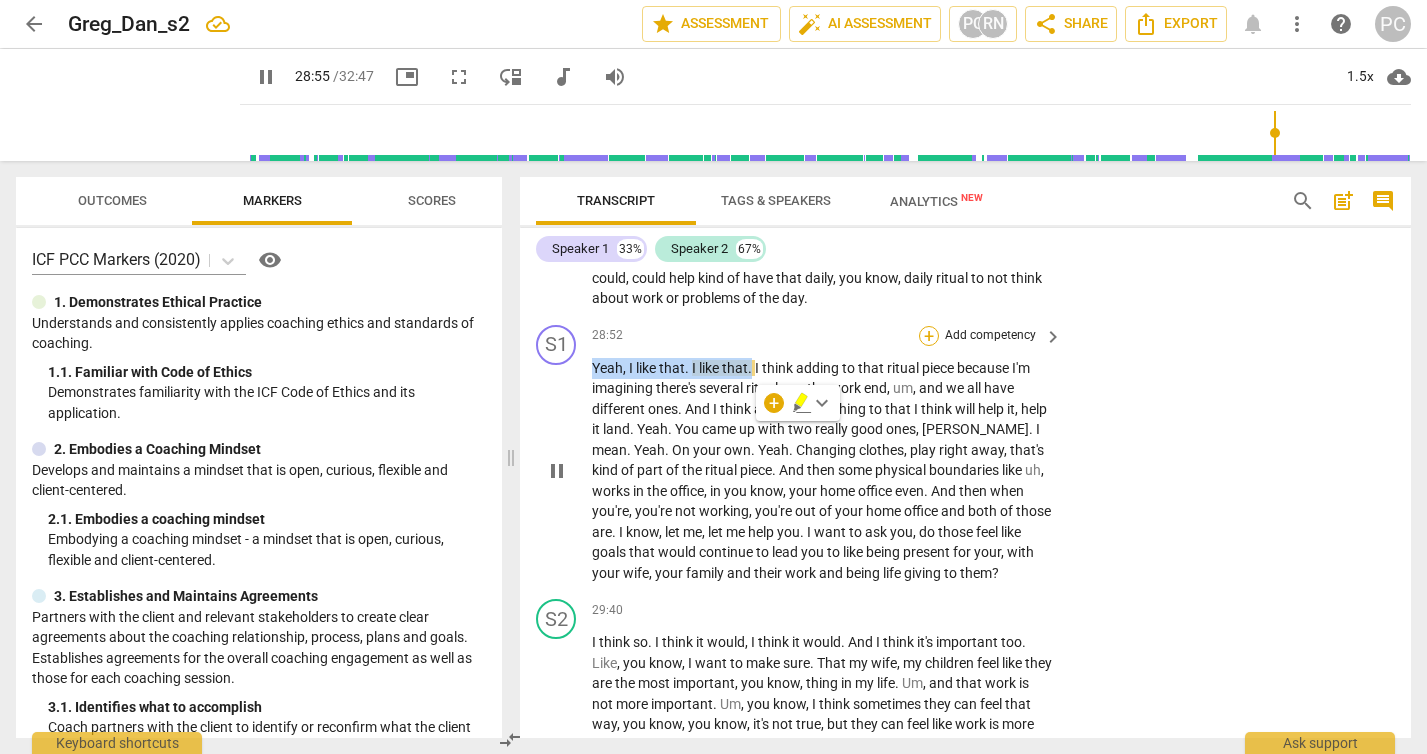 click on "+" at bounding box center (929, 336) 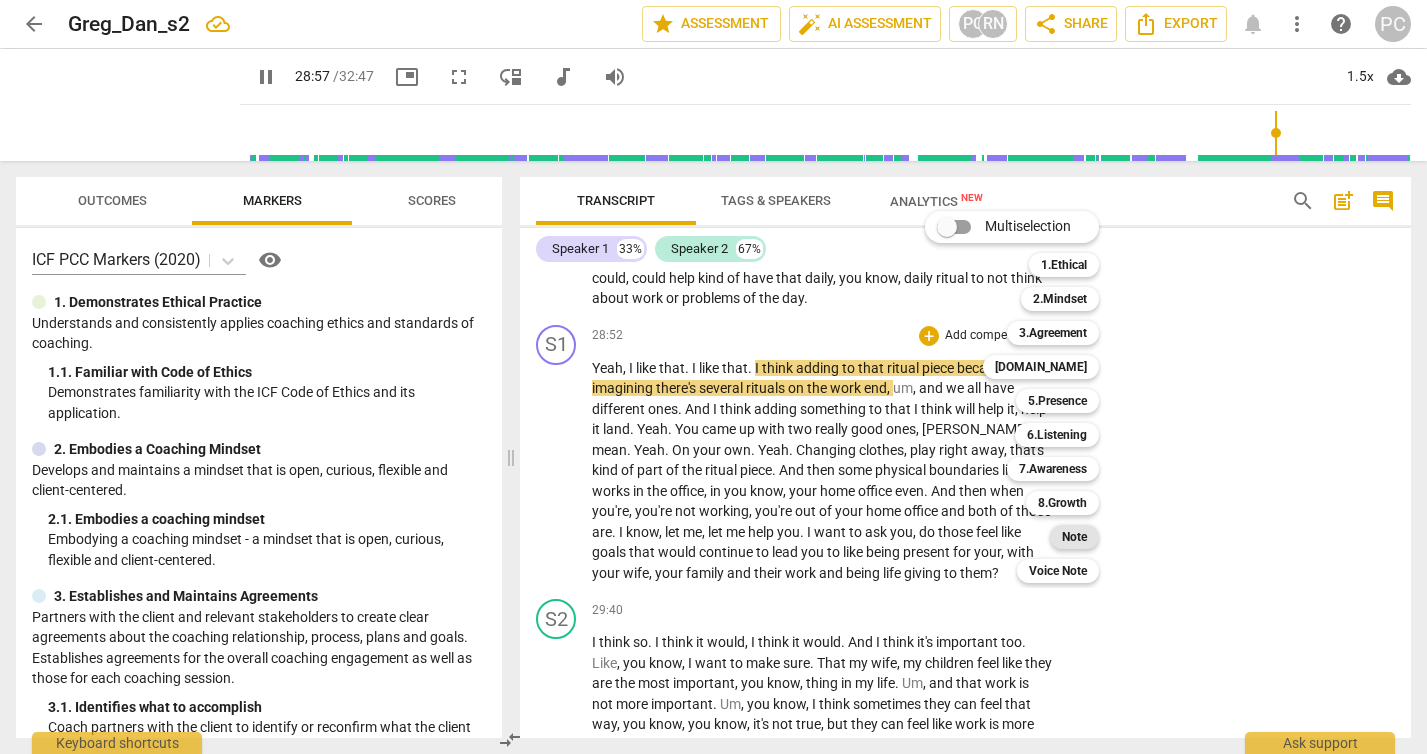 click on "Note" at bounding box center [1074, 537] 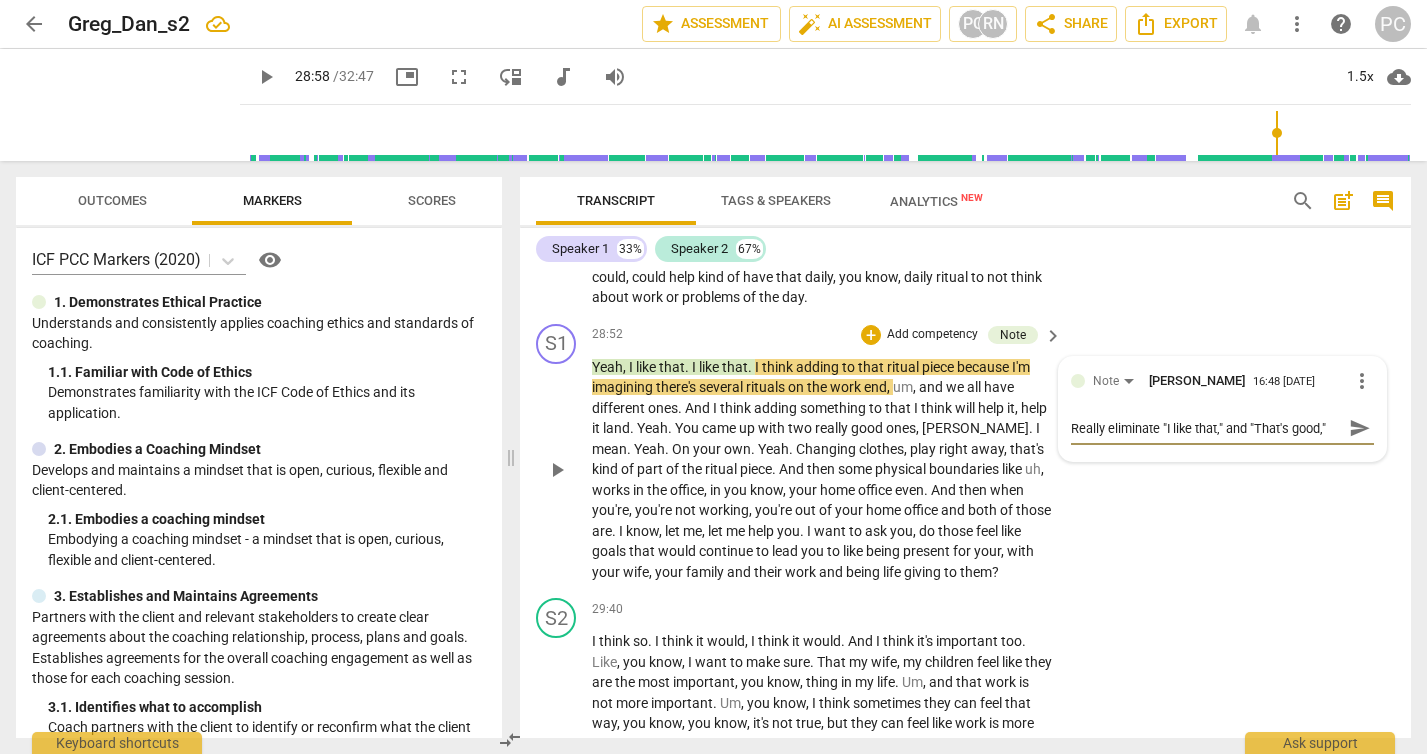 scroll, scrollTop: 10861, scrollLeft: 0, axis: vertical 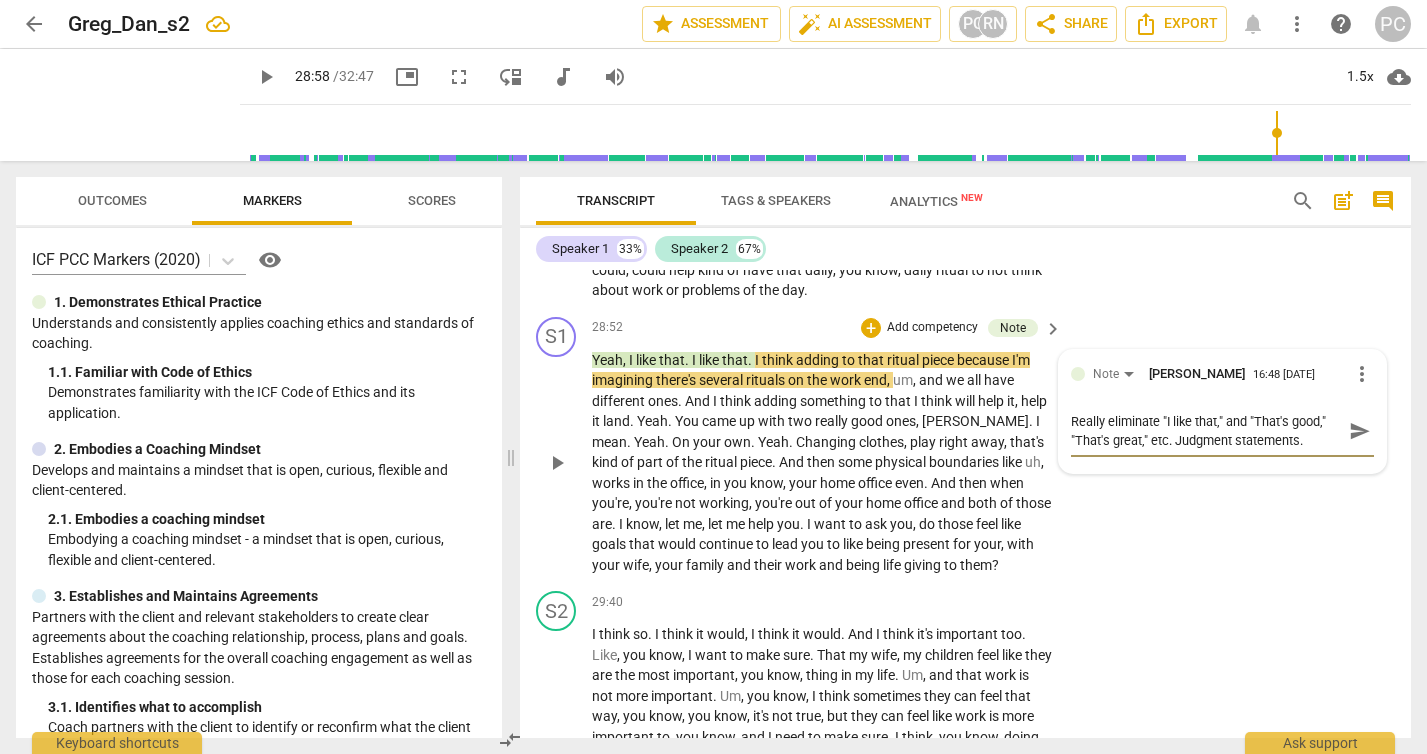 click on "send" at bounding box center [1360, 431] 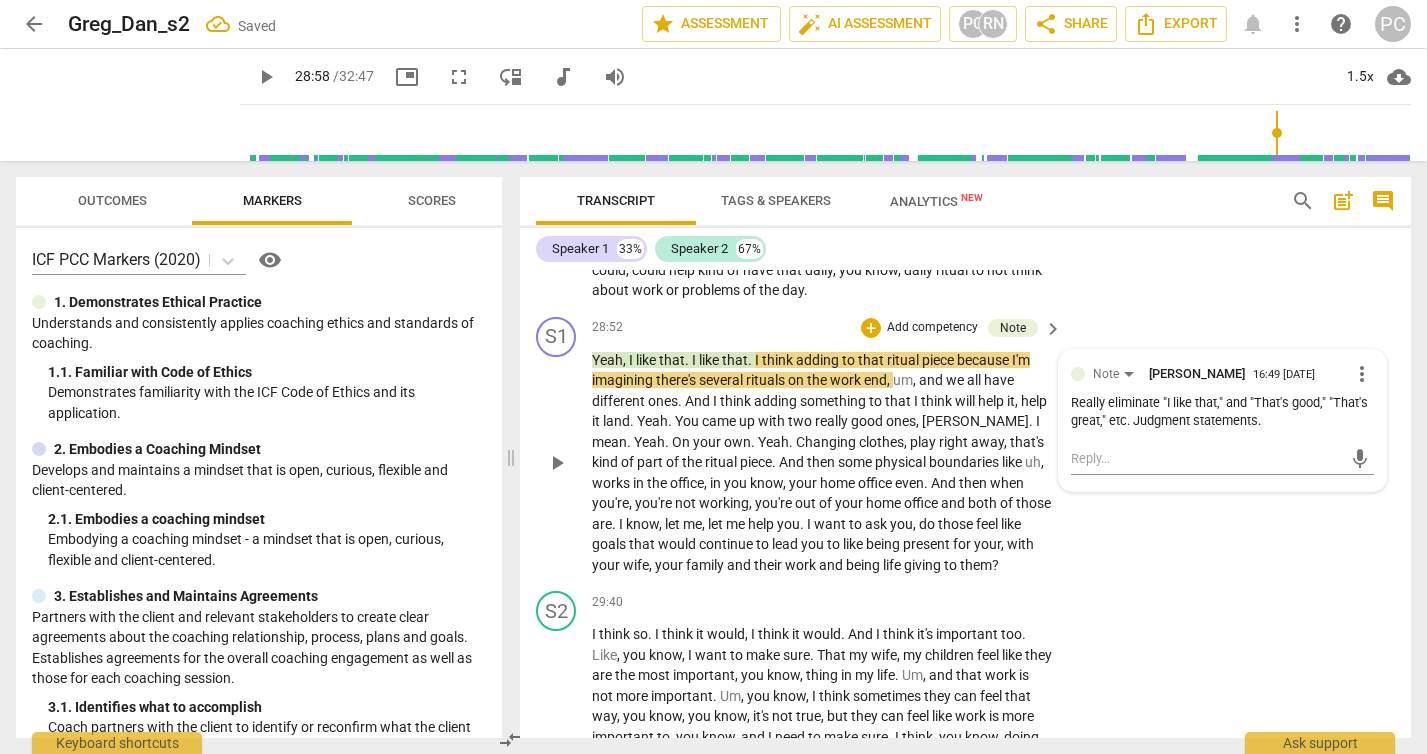 click on "play_arrow" at bounding box center [557, 463] 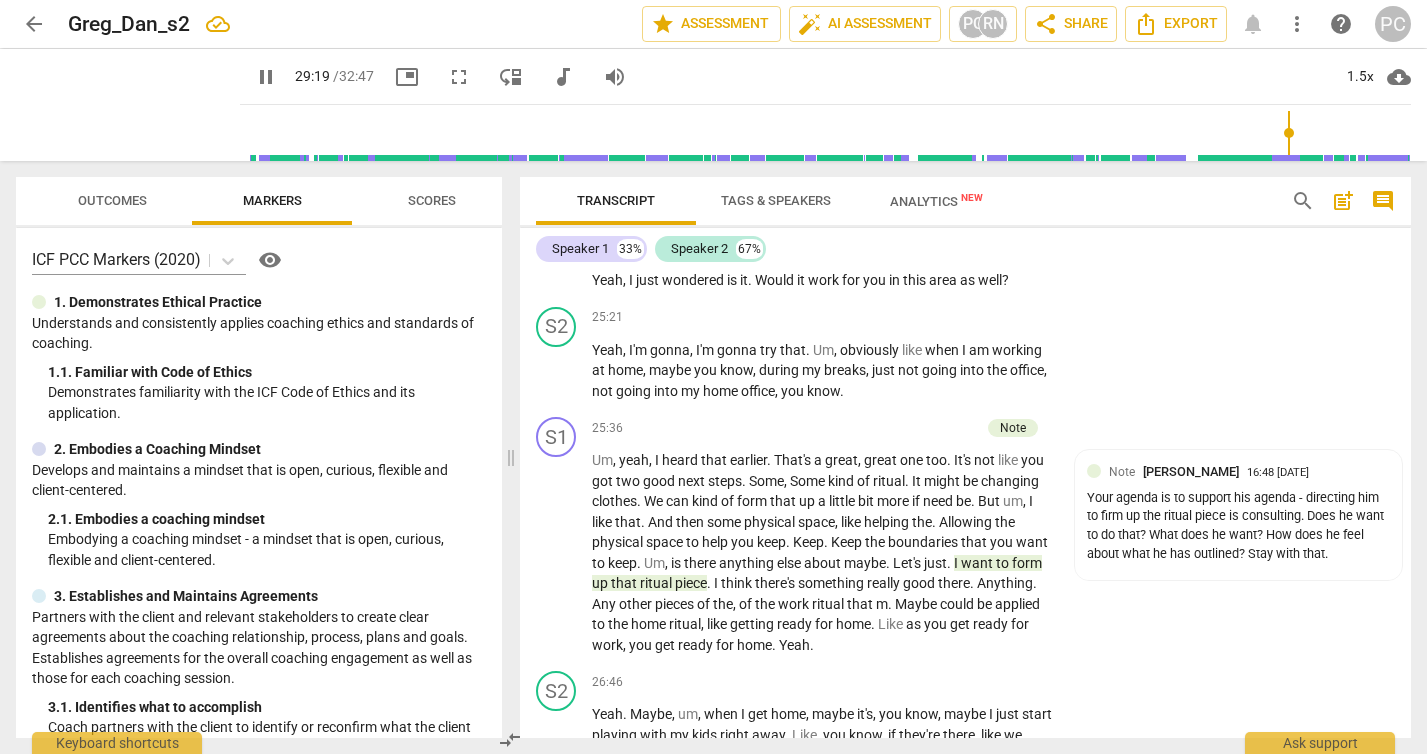 scroll, scrollTop: 9990, scrollLeft: 0, axis: vertical 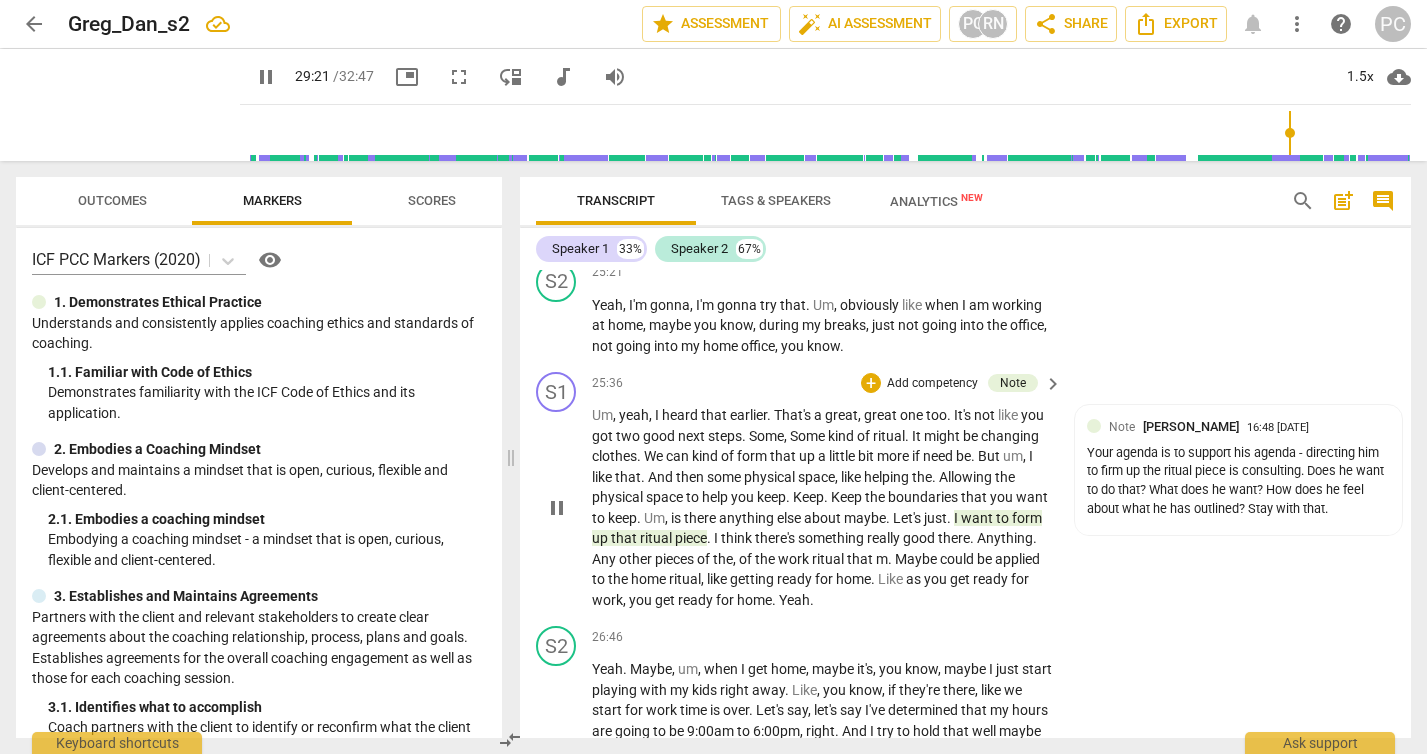 click on "pause" at bounding box center (557, 508) 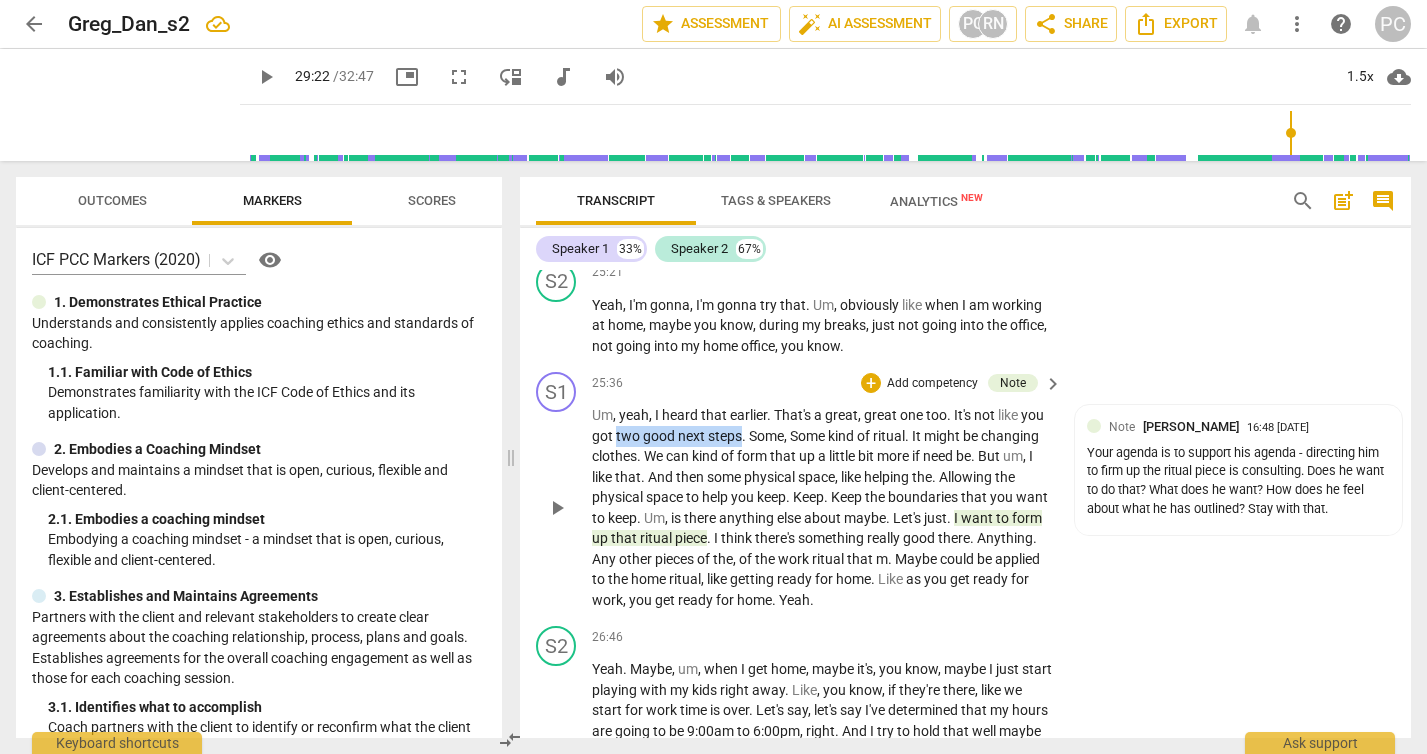 drag, startPoint x: 614, startPoint y: 472, endPoint x: 740, endPoint y: 473, distance: 126.00397 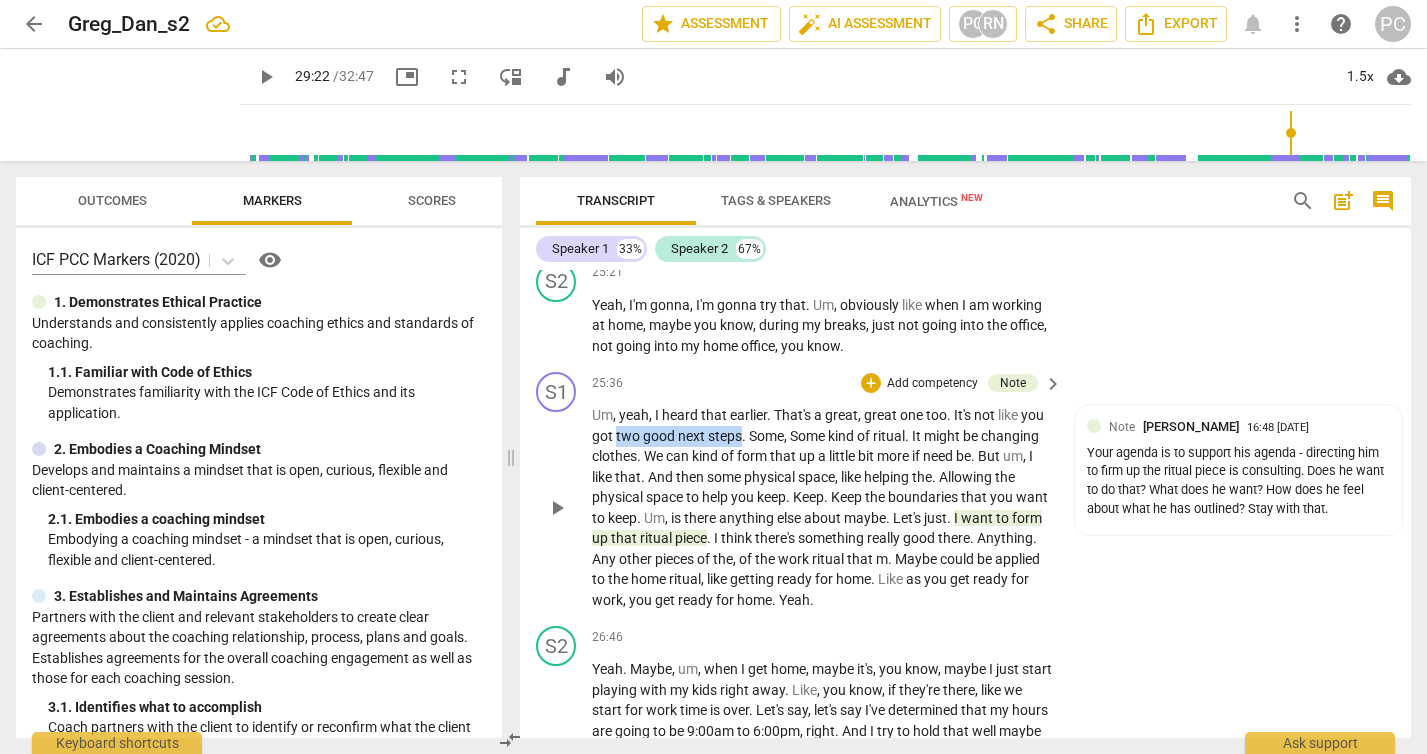click on "Um ,   yeah ,   I   heard   that   earlier .   That's   a   great ,   great   one   too .   It's   not   like   you   got   two   good   next   steps .   Some ,   Some   kind   of   ritual .   It   might   be   changing   clothes .   We   can   kind   of   form   that   up   a   little   bit   more   if   need   be .   But   um ,   I   like   that .   And   then   some   physical   space ,   like   helping   the .   Allowing   the   physical   space   to   help   you   keep .   Keep .   Keep   the   boundaries   that   you   want   to   keep .   Um ,   is   there   anything   else   about   maybe .   Let's   just .   I   want   to   form   up   that   ritual   piece .   I   think   there's   something   really   good   there .   Anything .   Any   other   pieces   of   the ,   of   the   work   ritual   that   m .   Maybe   could   be   applied   to   the   home   ritual ,   like   getting   ready   for   home .   Like   as   you   get   ready   for   work ,   you   get   ready   for   home .   Yeah ." at bounding box center (822, 507) 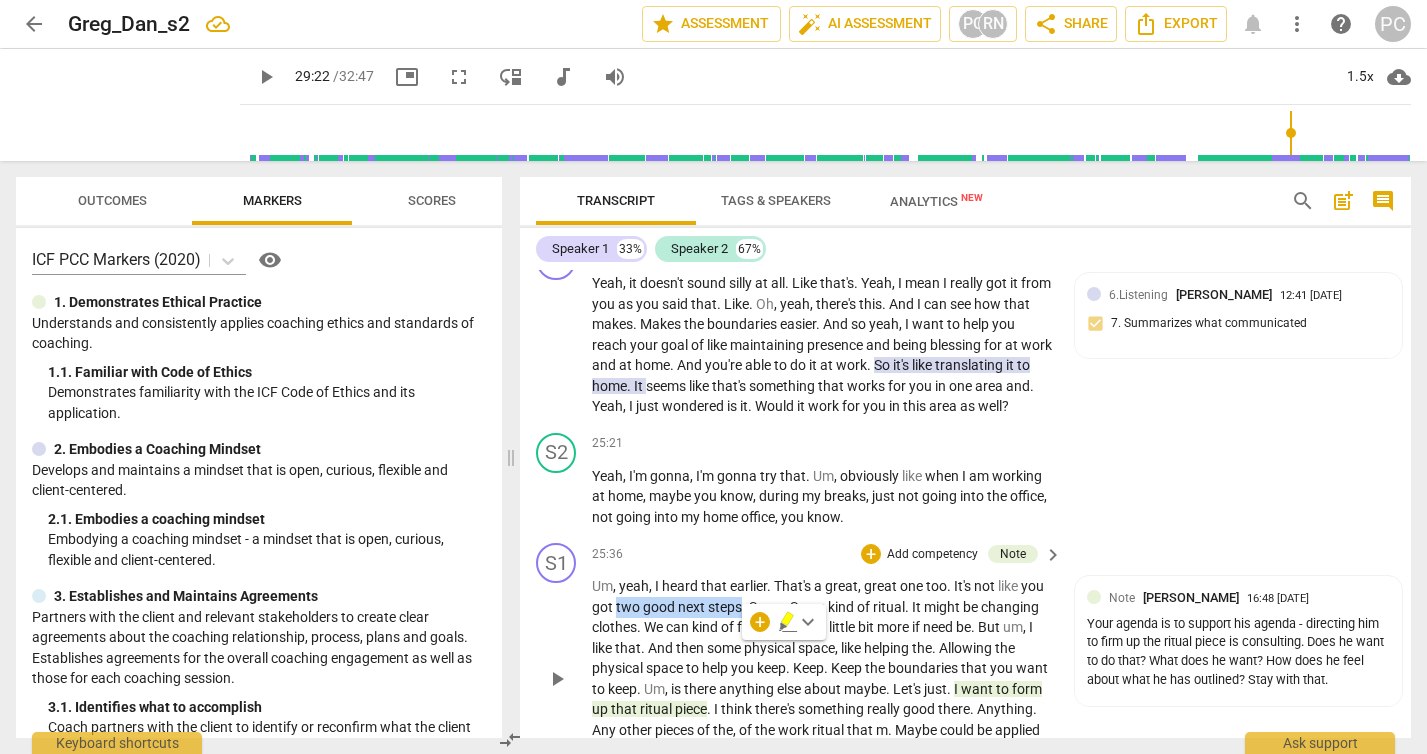 scroll, scrollTop: 9816, scrollLeft: 0, axis: vertical 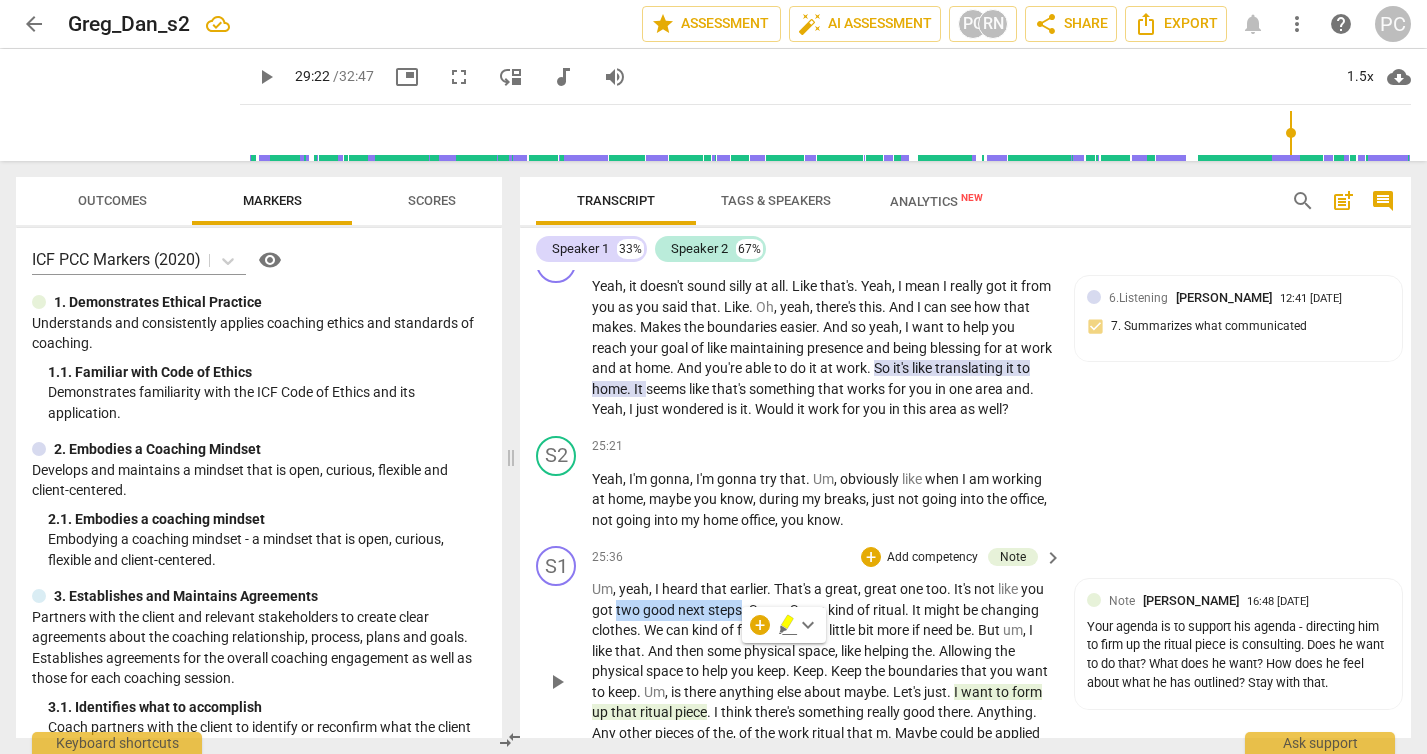 click on "S2 play_arrow pause 25:21 + Add competency keyboard_arrow_right Yeah ,   I'm   gonna ,   I'm   gonna   try   that .   Um ,   obviously   like   when   I   am   working   at   home ,   maybe   you   know ,   during   my   breaks ,   just   not   going   into   the   office ,   not   going   into   my   home   office ,   you   know ." at bounding box center [965, 483] 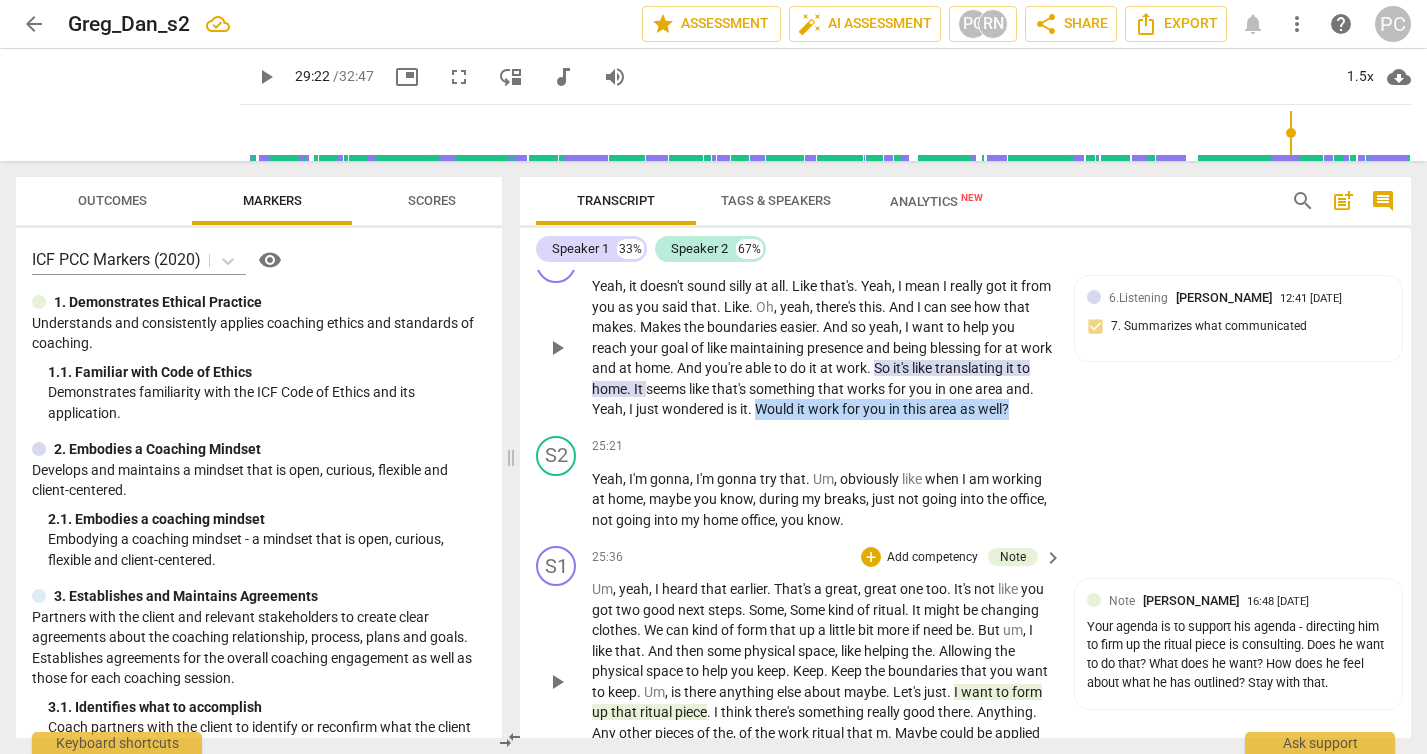 drag, startPoint x: 788, startPoint y: 452, endPoint x: 1085, endPoint y: 456, distance: 297.02695 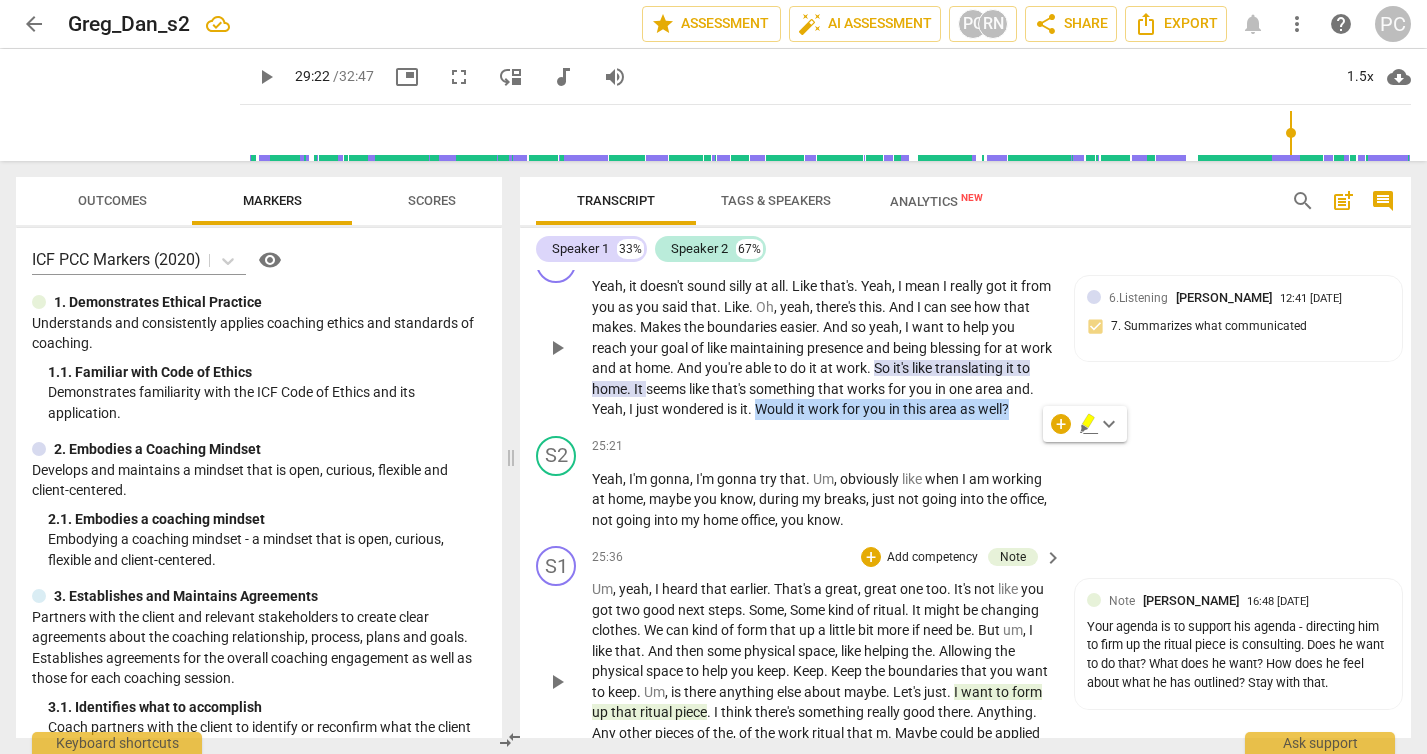 click on "+" at bounding box center (838, 254) 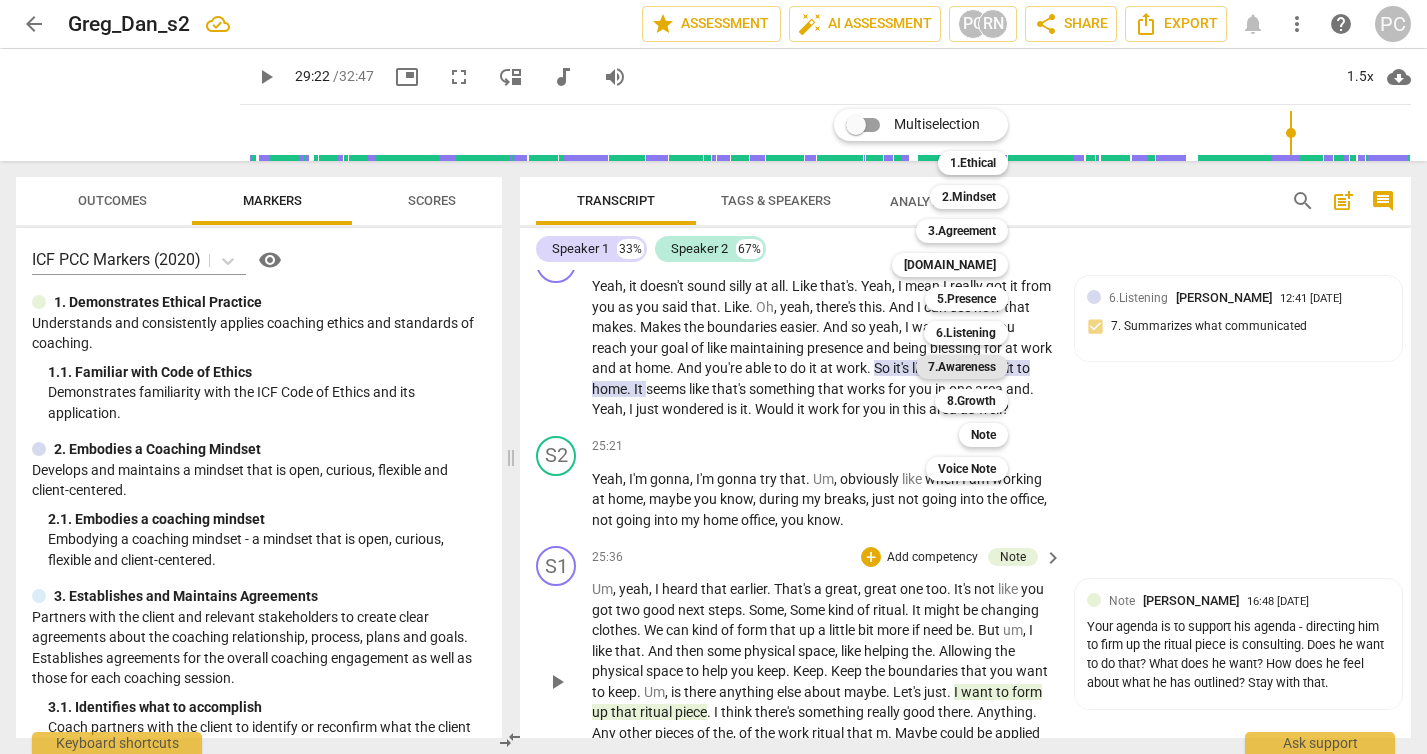 click on "7.Awareness" at bounding box center [962, 367] 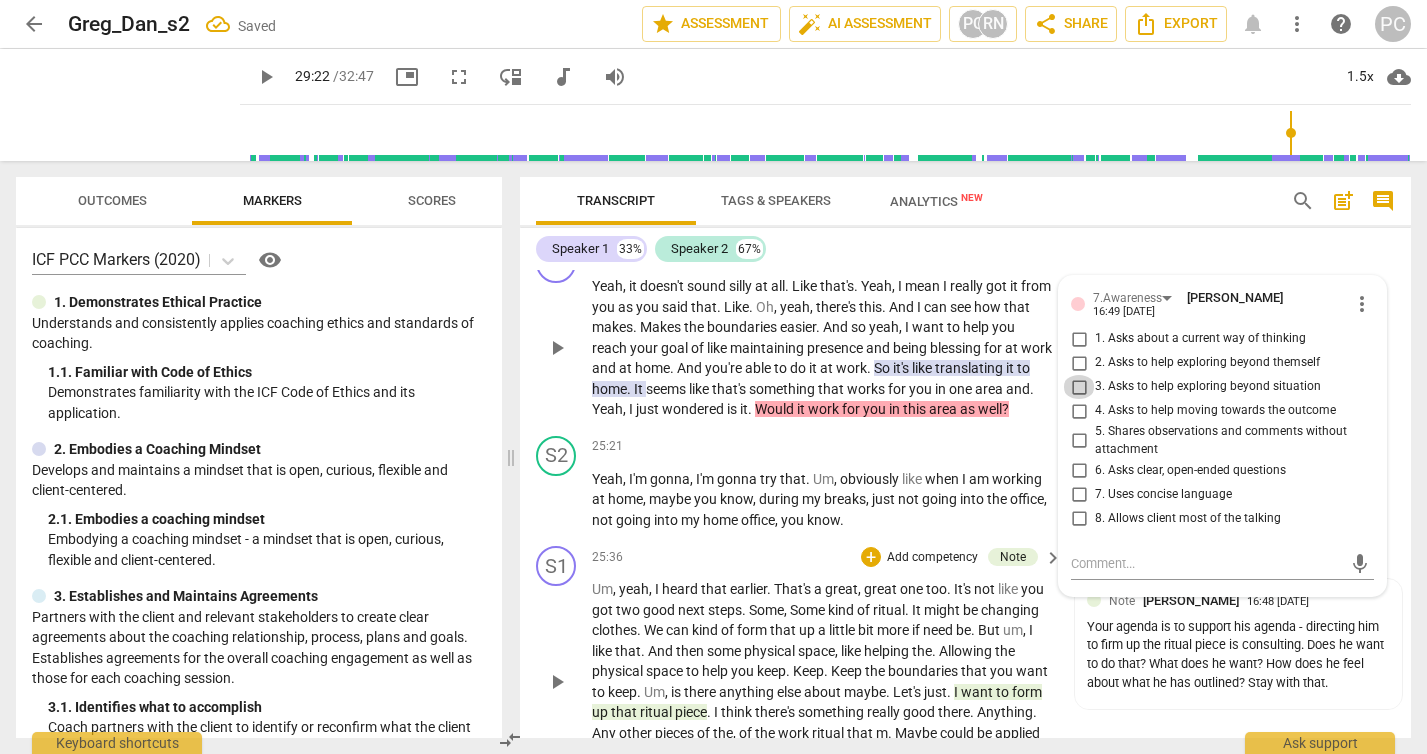 click on "3. Asks to help exploring beyond situation" at bounding box center (1079, 387) 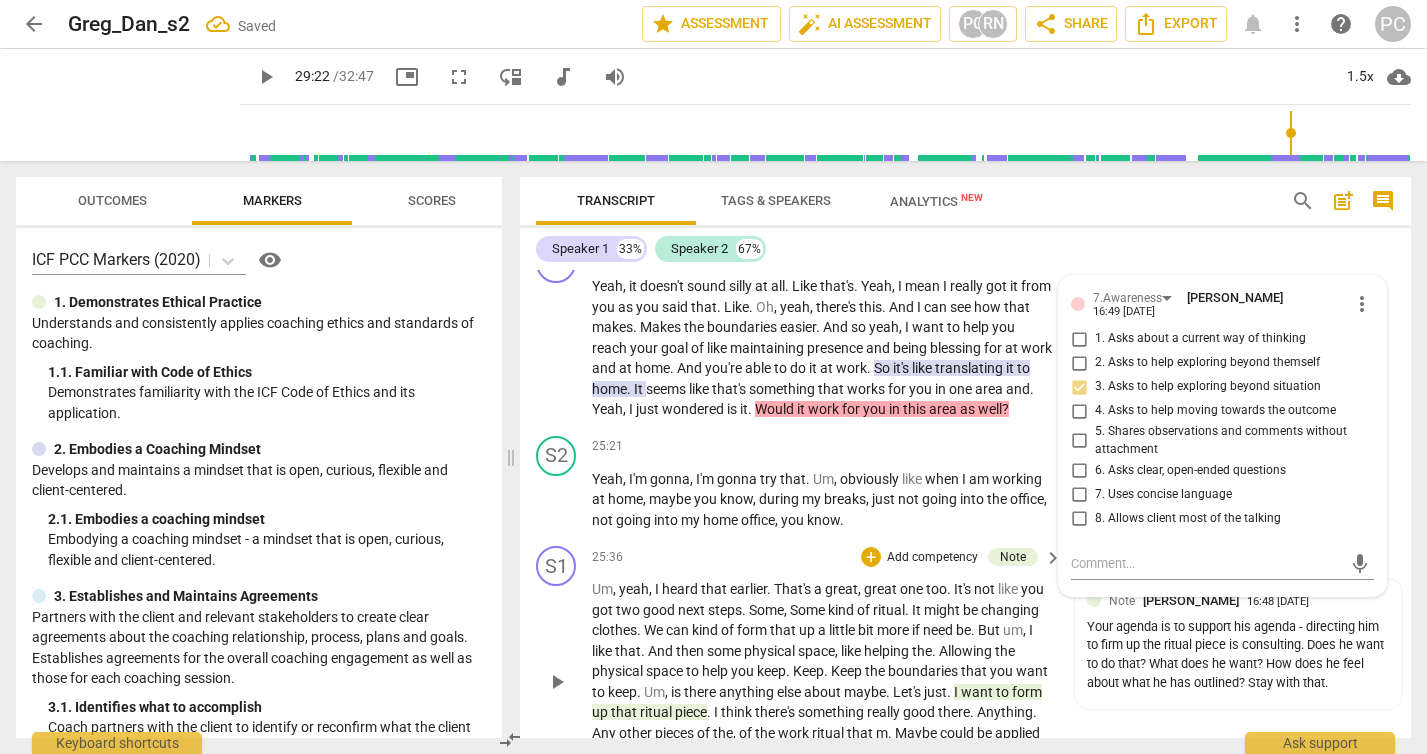 click on "Speaker 1 33% Speaker 2 67% S1 play_arrow pause 00:02 + Add competency [DOMAIN_NAME] keyboard_arrow_right Well ,   how's   it   going ,   [PERSON_NAME] ? [DOMAIN_NAME] [PERSON_NAME] 12:41 [DATE] 2. Shows support and empathy S2 play_arrow pause 00:05 + Add competency keyboard_arrow_right Okay ,   good .   Uh ,   from   vacation ,   um ,   had   1500   emails   to   attend   to ,   so   still   trying   to   catch   up . S1 play_arrow pause 00:18 + Add competency [DOMAIN_NAME] keyboard_arrow_right Yes .   It   was   such   a   long   road .   Oh   my   goodness .   Yeah ,   I   think   I   uh ,   remember   us   talking   last   week   and   it   seemed   like   a ,   a   good ,   a   good   time   to   start   a   goal   like   this   and   uh ,   a   challenging   time   to   start   a   goal   like   work   life   balance ,   uh ,   around   work   life   balance   because   of   the   1500   emails .   It's   crazy . [DOMAIN_NAME] [PERSON_NAME] 12:40 [DATE] 2. Shows support and empathy S2 play_arrow pause 00:37 + Add competency Yeah" at bounding box center [965, 483] 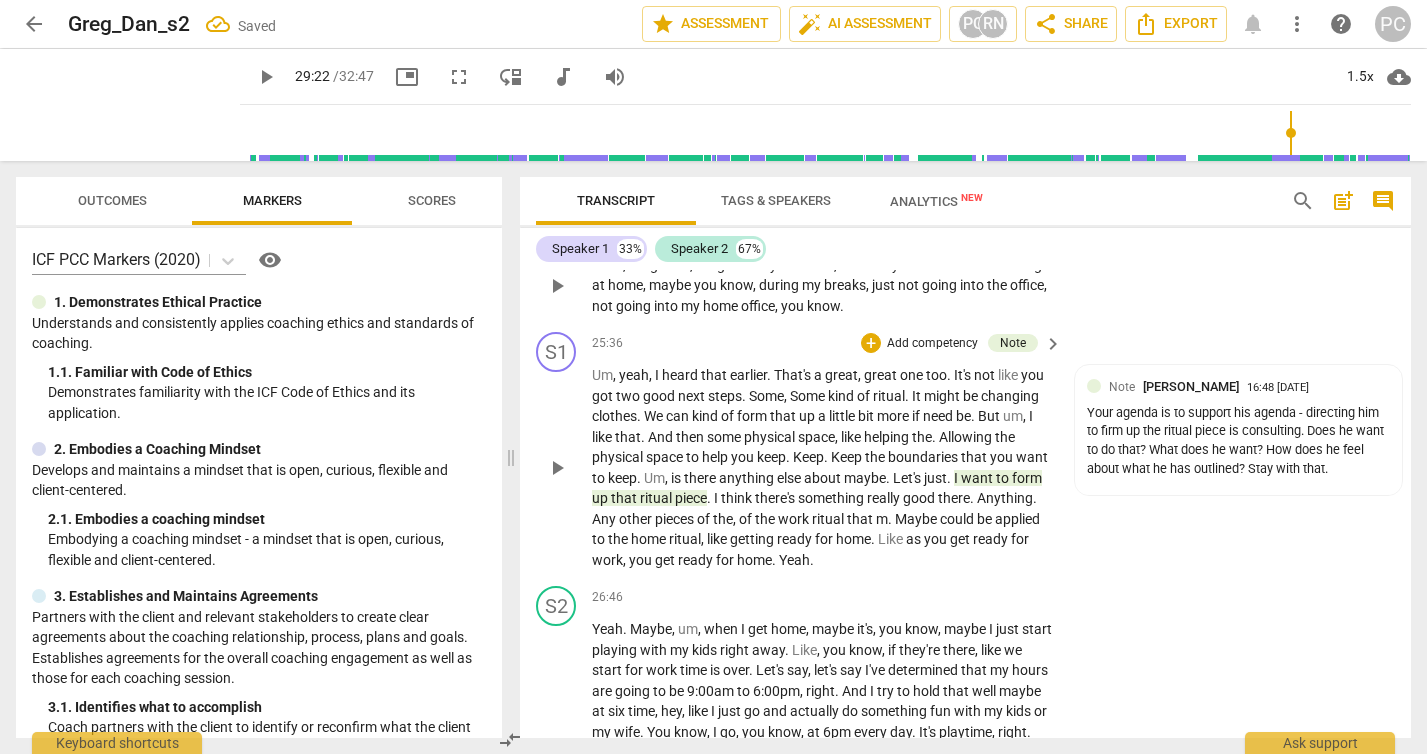 scroll, scrollTop: 10033, scrollLeft: 0, axis: vertical 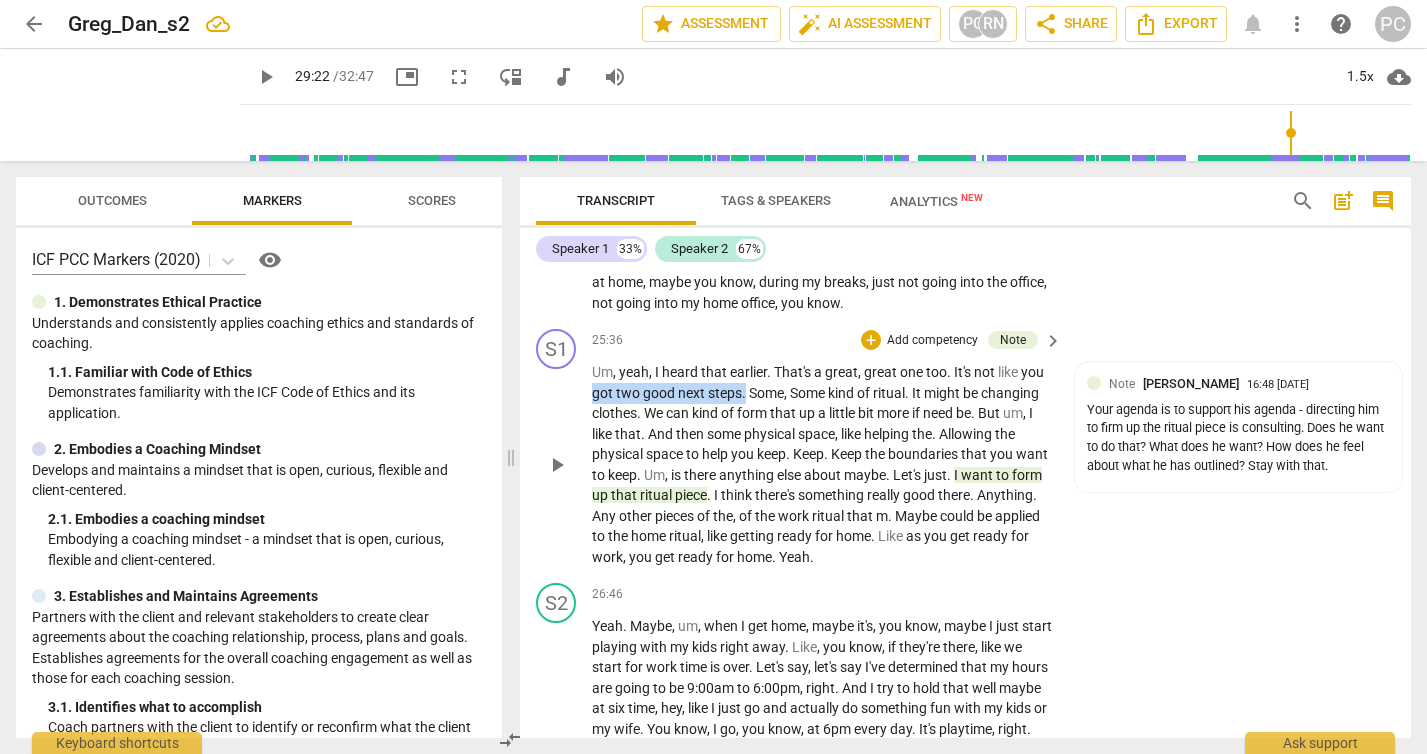 drag, startPoint x: 592, startPoint y: 433, endPoint x: 746, endPoint y: 437, distance: 154.05194 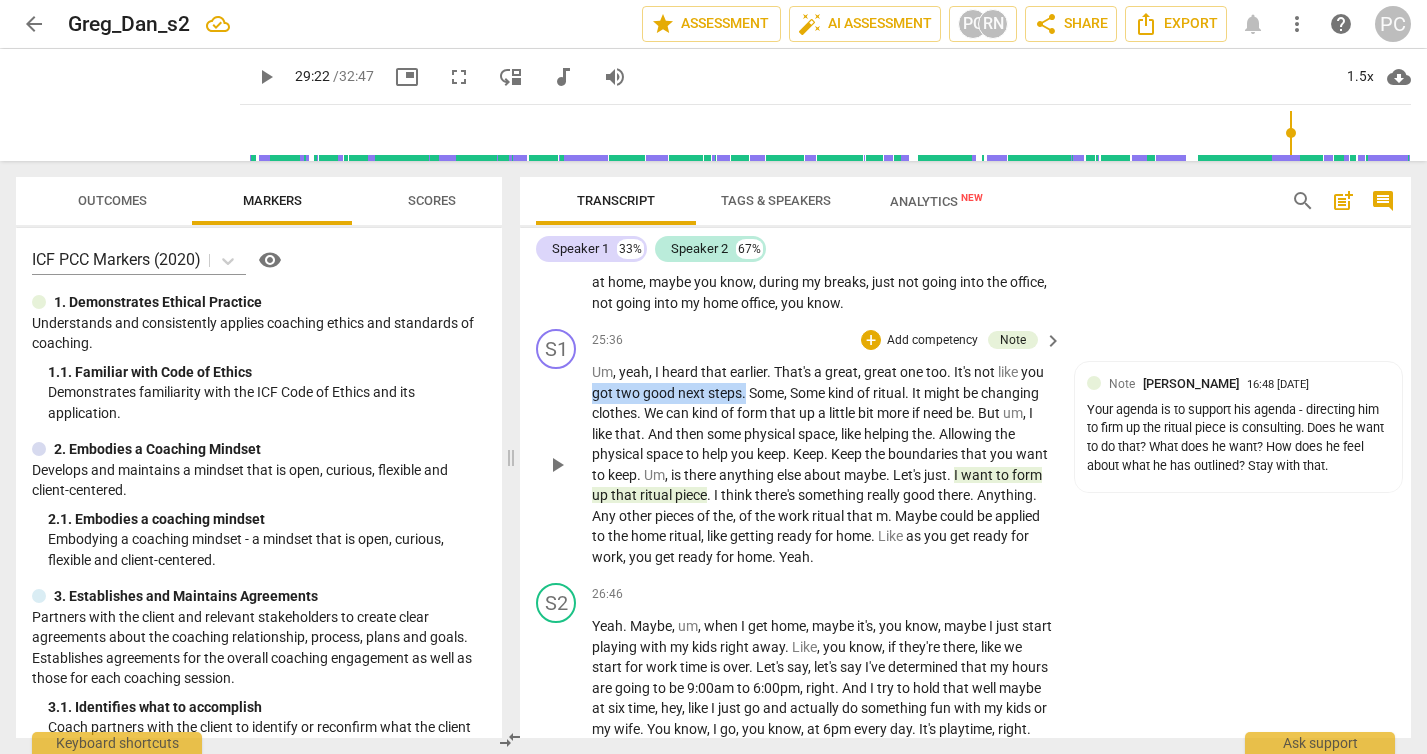 click on "Um ,   yeah ,   I   heard   that   earlier .   That's   a   great ,   great   one   too .   It's   not   like   you   got   two   good   next   steps .   Some ,   Some   kind   of   ritual .   It   might   be   changing   clothes .   We   can   kind   of   form   that   up   a   little   bit   more   if   need   be .   But   um ,   I   like   that .   And   then   some   physical   space ,   like   helping   the .   Allowing   the   physical   space   to   help   you   keep .   Keep .   Keep   the   boundaries   that   you   want   to   keep .   Um ,   is   there   anything   else   about   maybe .   Let's   just .   I   want   to   form   up   that   ritual   piece .   I   think   there's   something   really   good   there .   Anything .   Any   other   pieces   of   the ,   of   the   work   ritual   that   m .   Maybe   could   be   applied   to   the   home   ritual ,   like   getting   ready   for   home .   Like   as   you   get   ready   for   work ,   you   get   ready   for   home .   Yeah ." at bounding box center (822, 464) 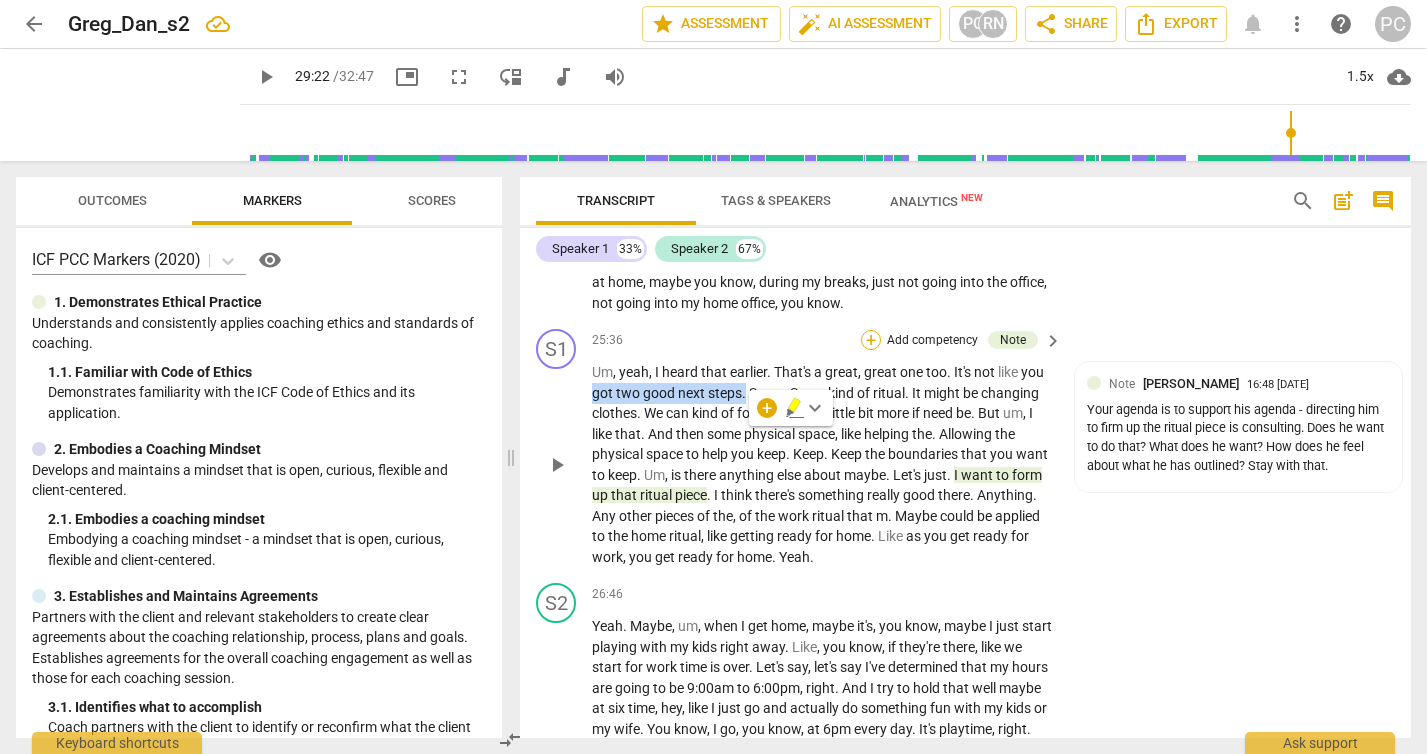 click on "+" at bounding box center (871, 340) 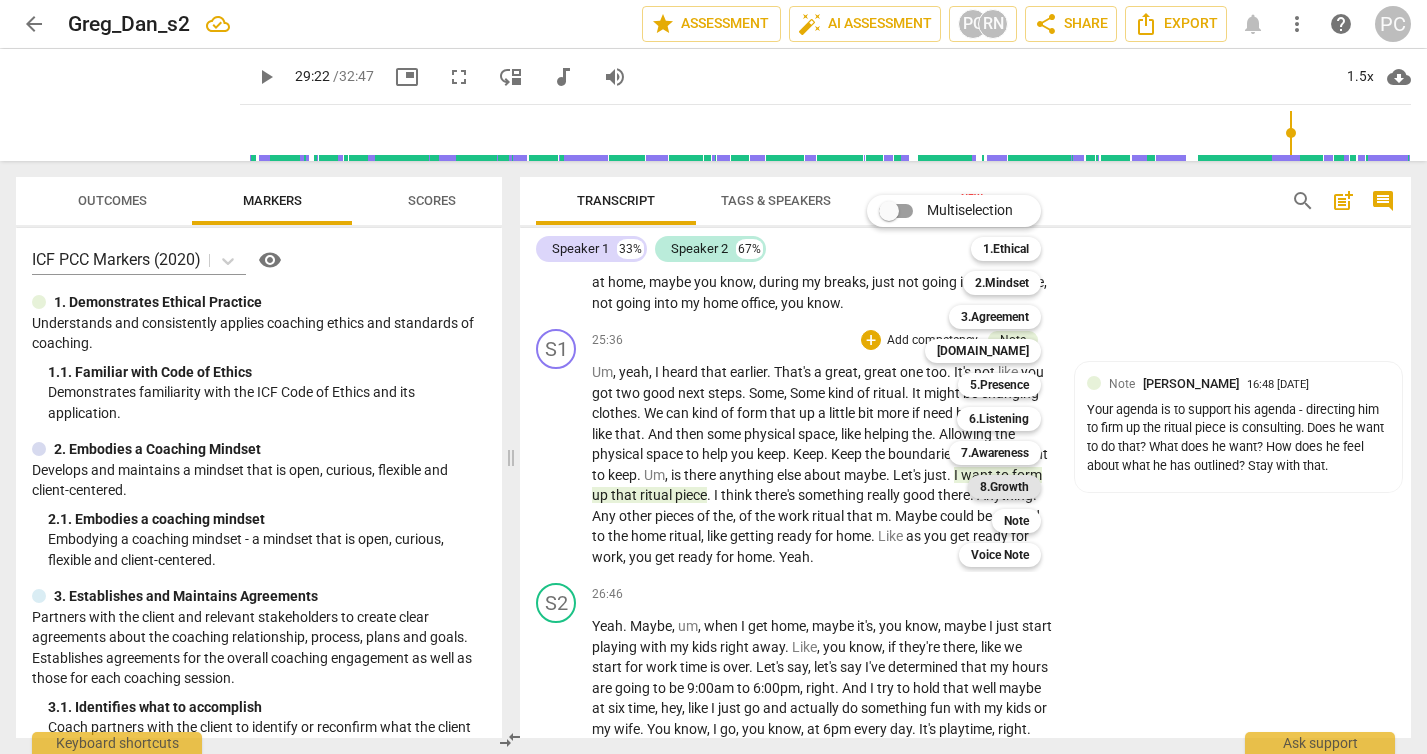 click on "8.Growth" at bounding box center [1004, 487] 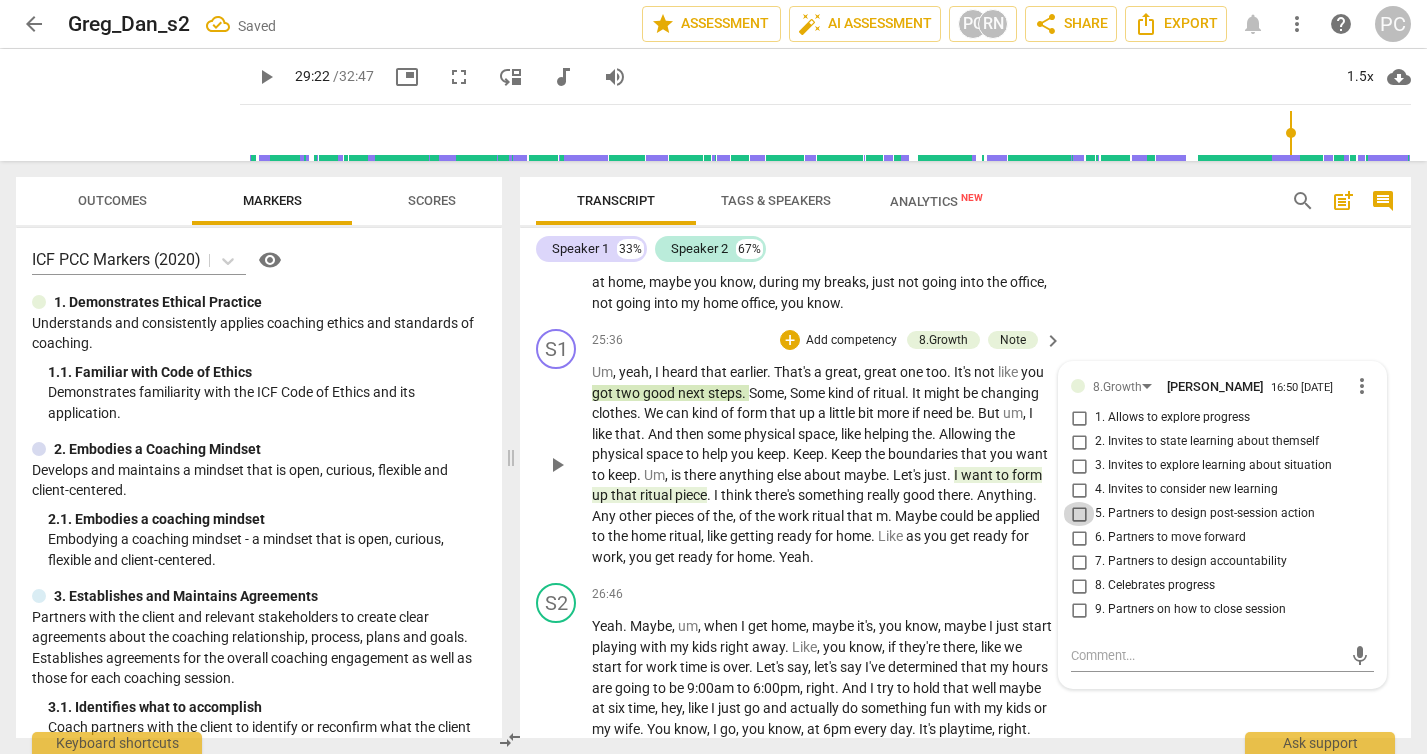 click on "5. Partners to design post-session action" at bounding box center [1079, 514] 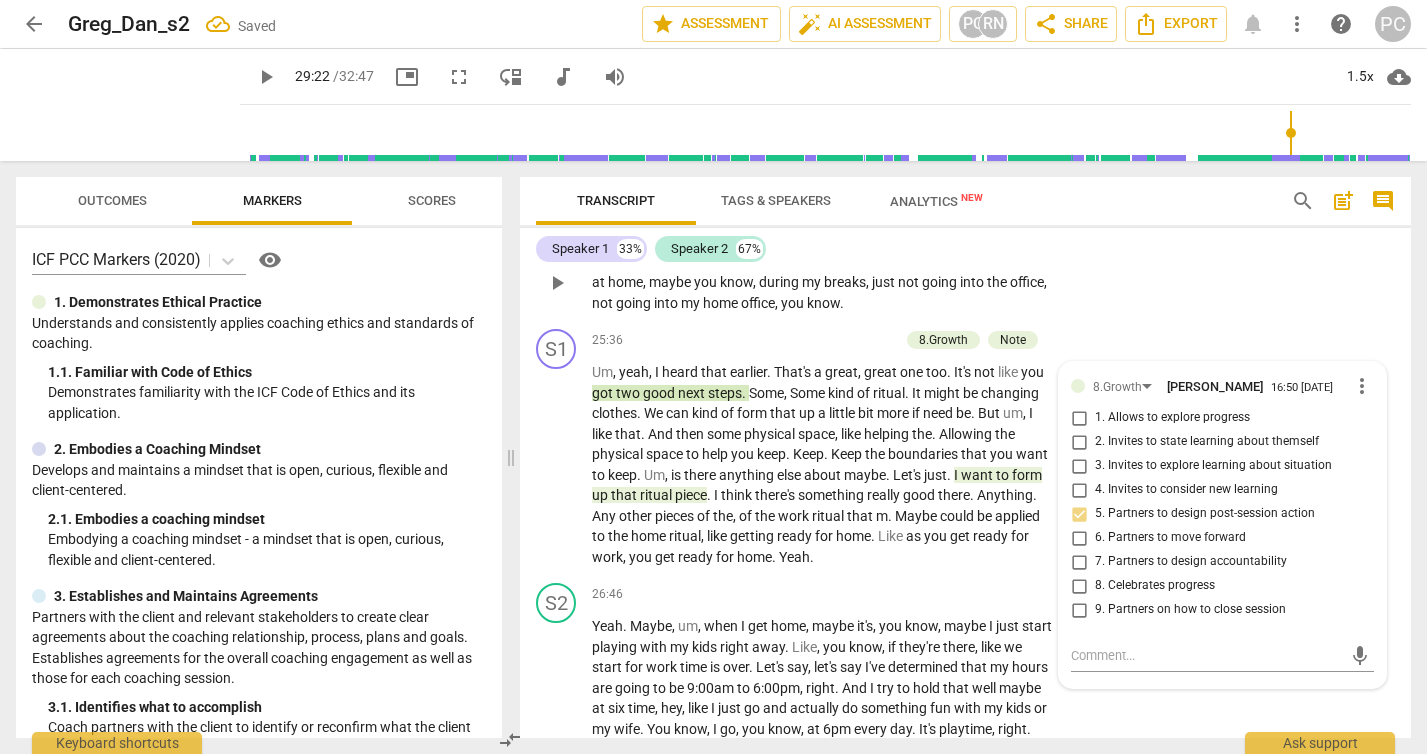 click on "S2 play_arrow pause 25:21 + Add competency keyboard_arrow_right Yeah ,   I'm   gonna ,   I'm   gonna   try   that .   Um ,   obviously   like   when   I   am   working   at   home ,   maybe   you   know ,   during   my   breaks ,   just   not   going   into   the   office ,   not   going   into   my   home   office ,   you   know ." at bounding box center [965, 266] 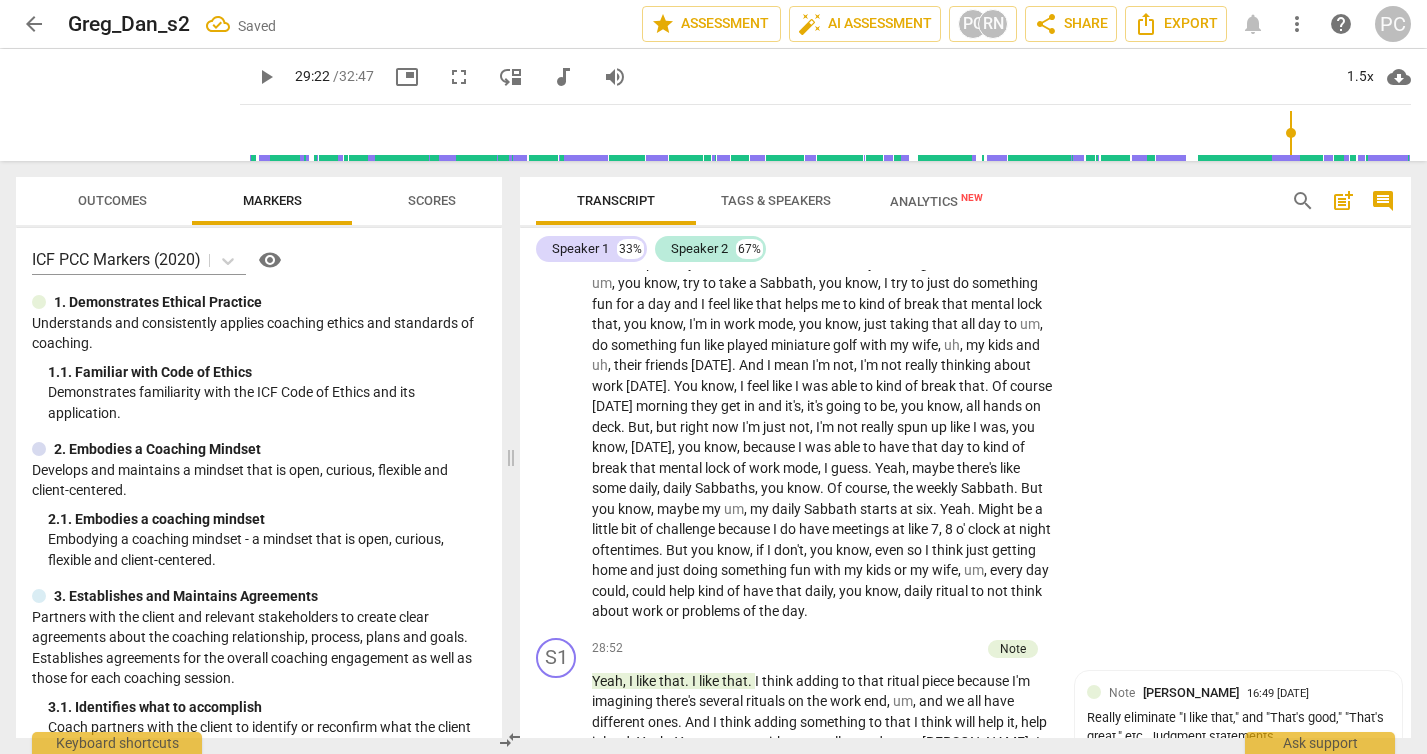 scroll, scrollTop: 10579, scrollLeft: 0, axis: vertical 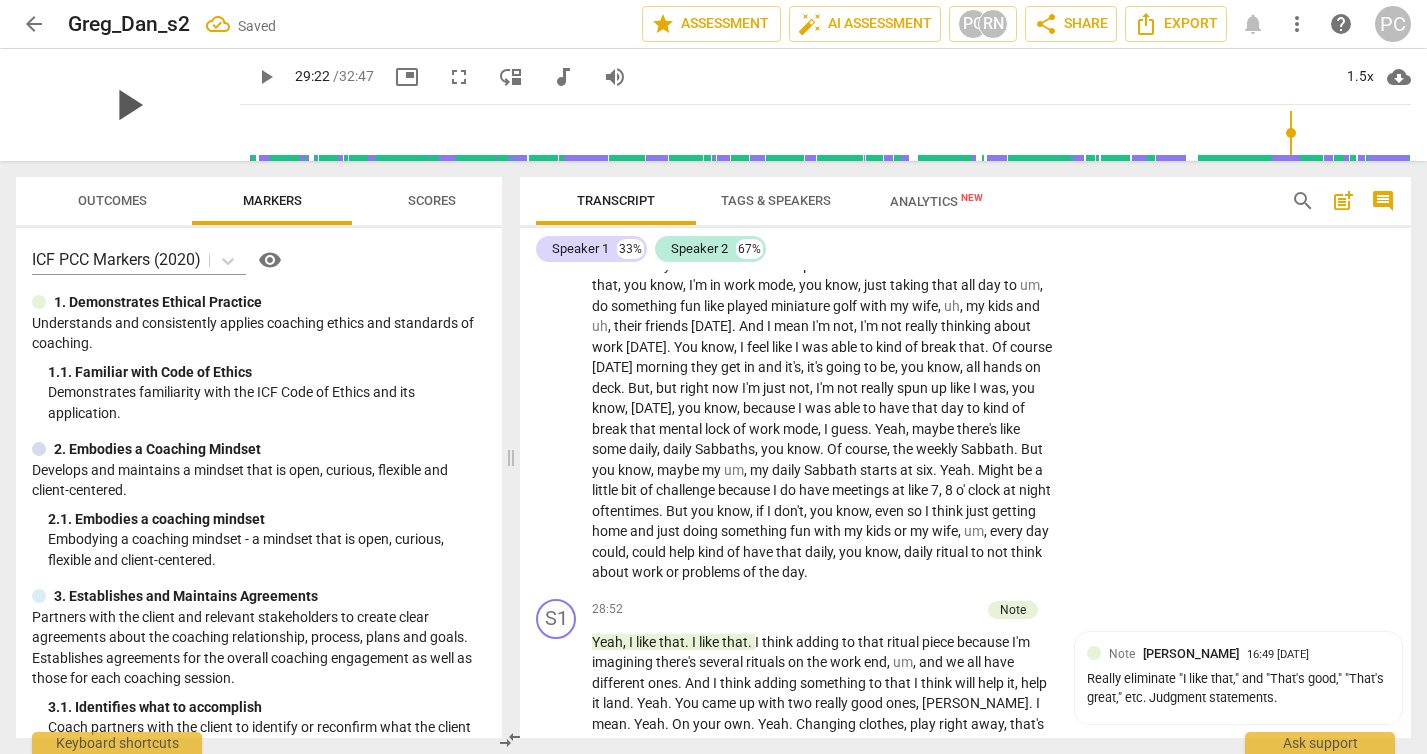 click on "play_arrow" at bounding box center [128, 105] 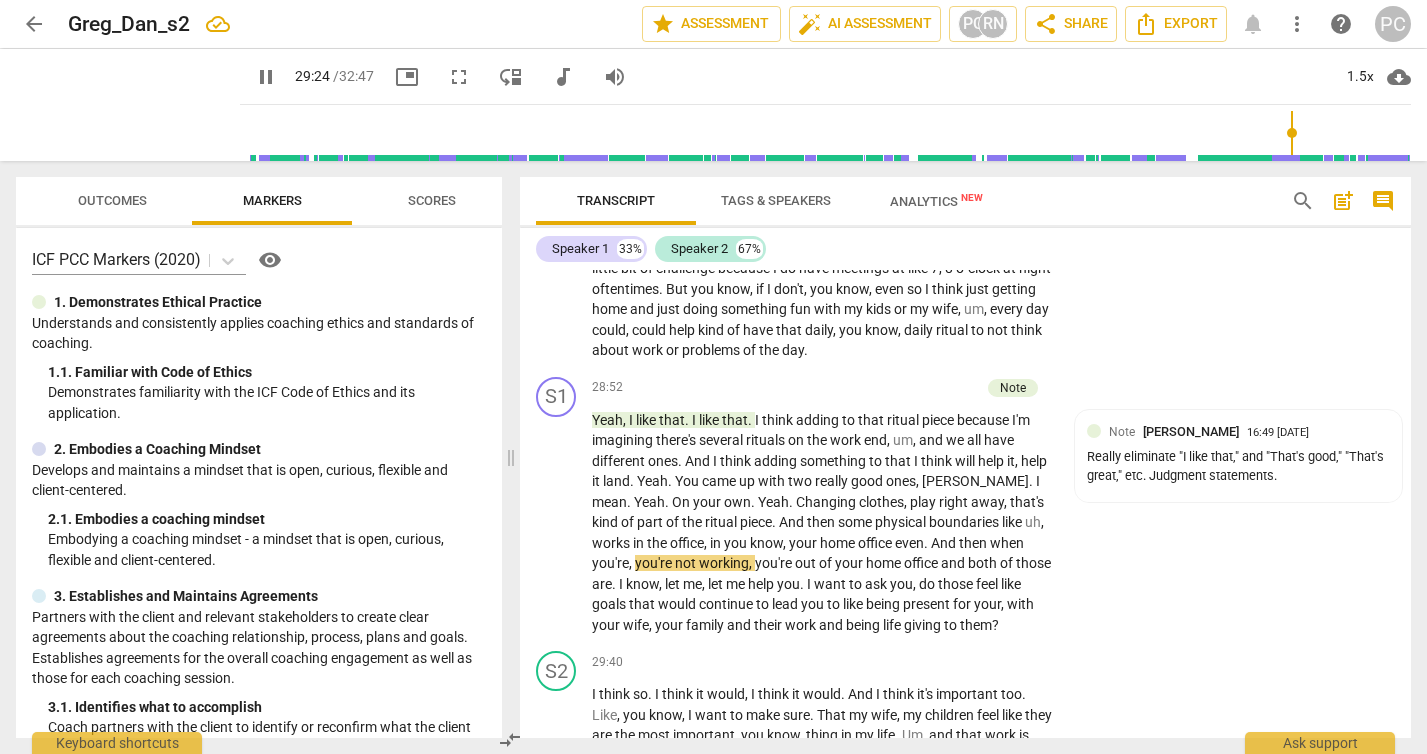 scroll, scrollTop: 10817, scrollLeft: 0, axis: vertical 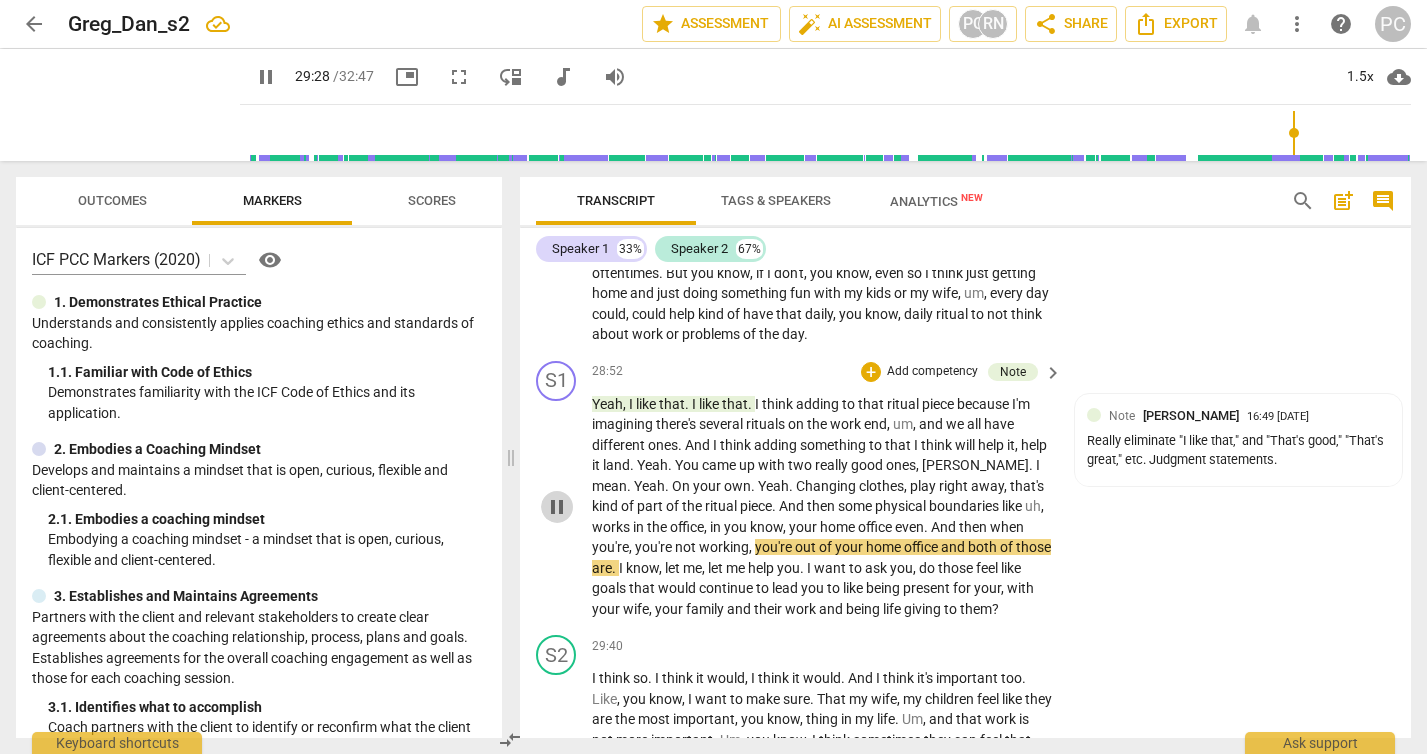 click on "pause" at bounding box center [557, 507] 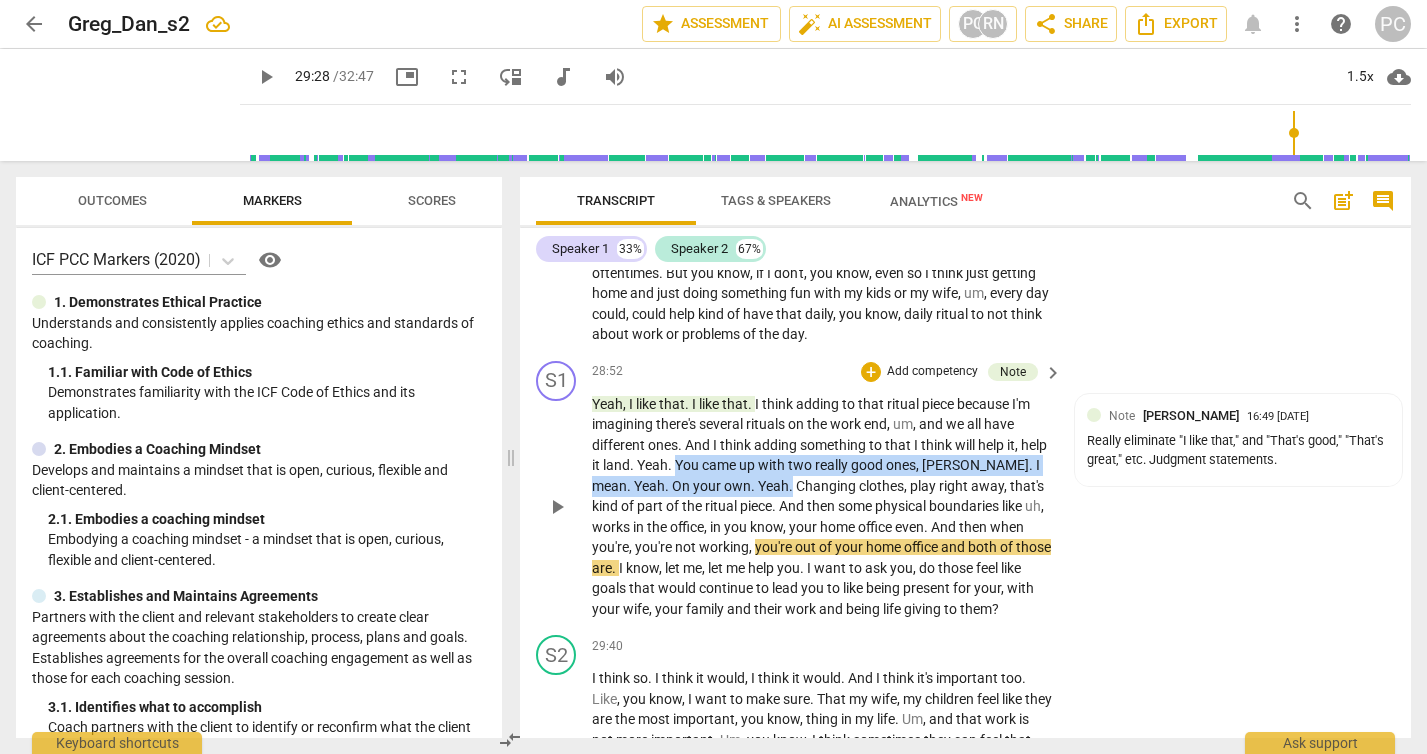 drag, startPoint x: 704, startPoint y: 524, endPoint x: 750, endPoint y: 546, distance: 50.990196 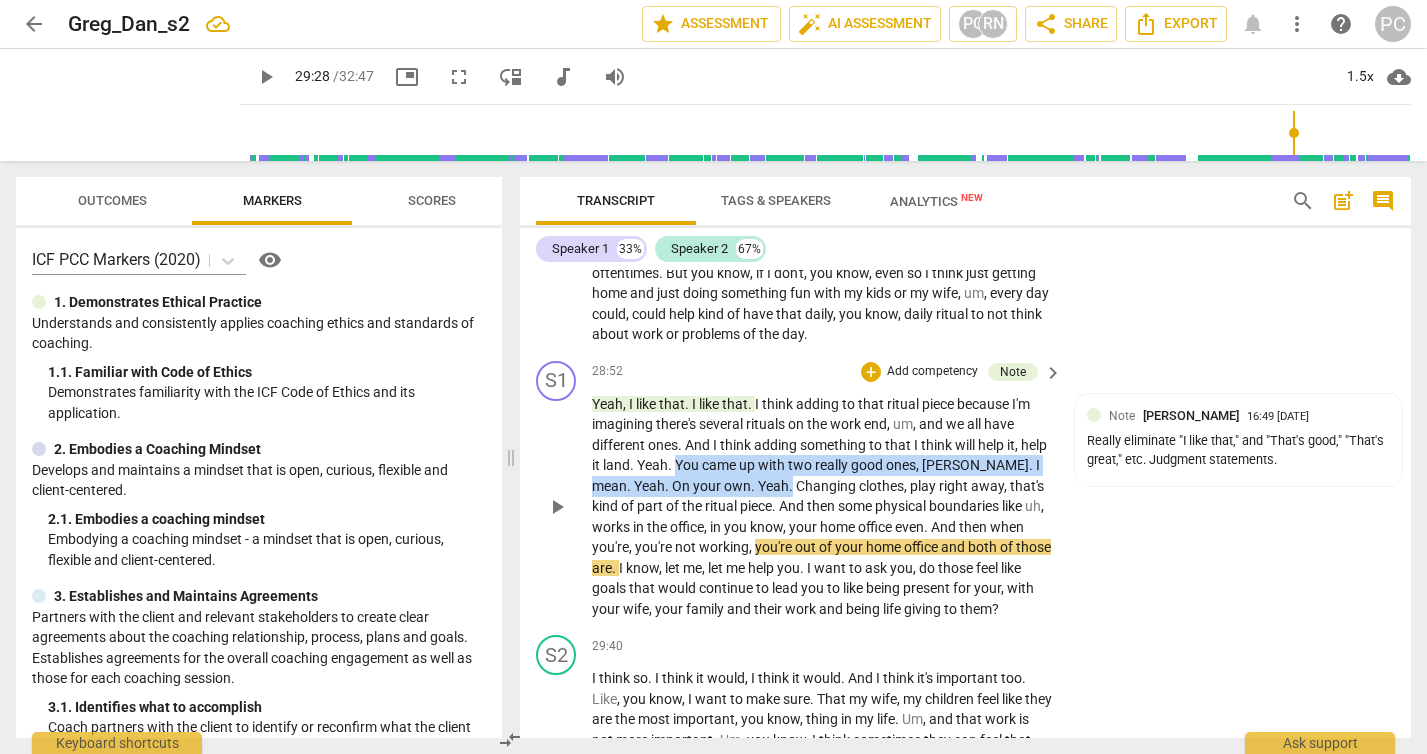 click on "Yeah ,   I   like   that .   I   like   that .   I   think   adding   to   that   ritual   piece   because   I'm   imagining   there's   several   rituals   on   the   work   end ,   um ,   and   we   all   have   different   ones .   And   I   think   adding   something   to   that   I   think   will   help   it ,   help   it   land .   Yeah .   You   came   up   with   two   really   good   ones ,   [PERSON_NAME] .   I   mean .   Yeah .   On   your   own .   Yeah .   Changing   clothes ,   play   right   away ,   that's   kind   of   part   of   the   ritual   piece .   And   then   some   physical   boundaries   like   uh ,   works   in   the   office ,   in   you   know ,   your   home   office   even .   And   then   when   you're ,   you're   not   working ,   you're   out   of   your   home   office   and   both   of   those   are .   I   know ,   let   me ,   let   me   help   you .   I   want   to   ask   you ,   do   those   feel   like   goals   that   would   continue   to   lead   you   to   like   being" at bounding box center (822, 507) 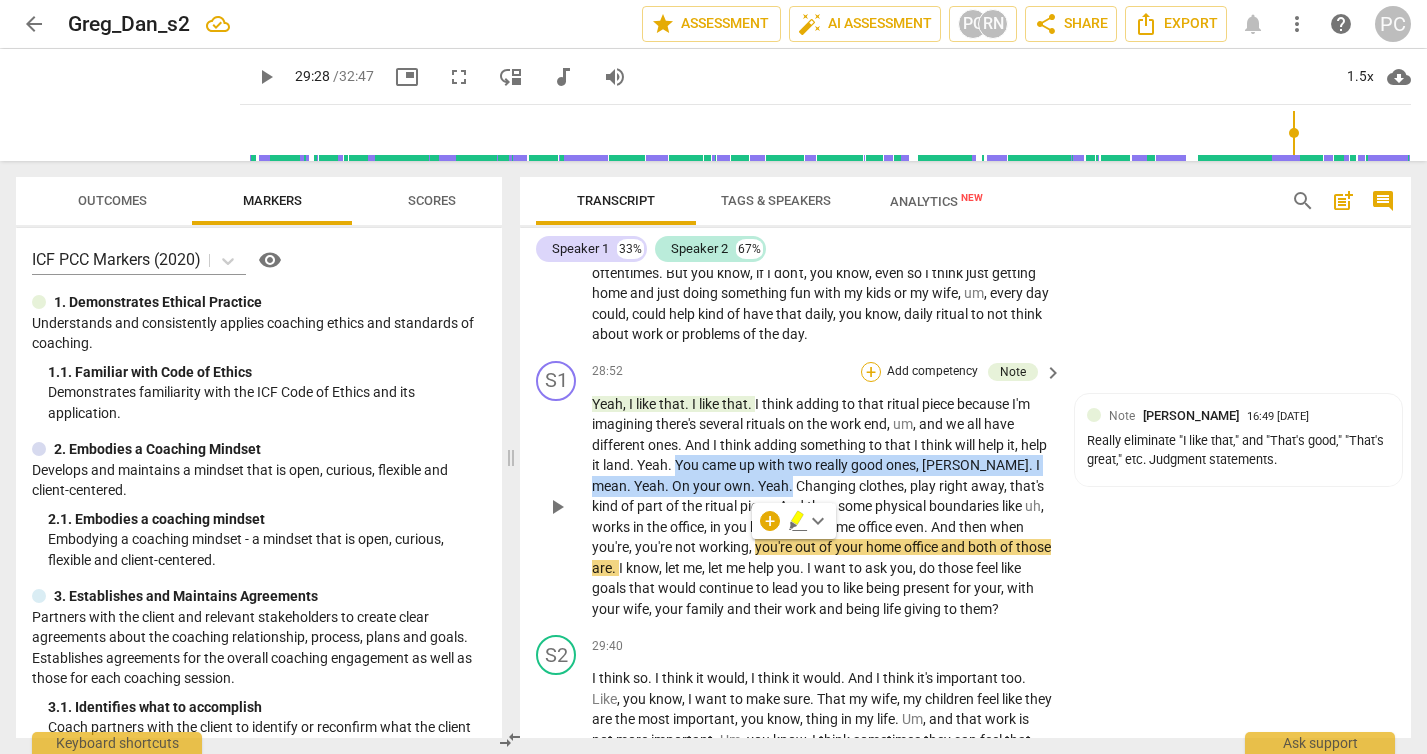 click on "+" at bounding box center [871, 372] 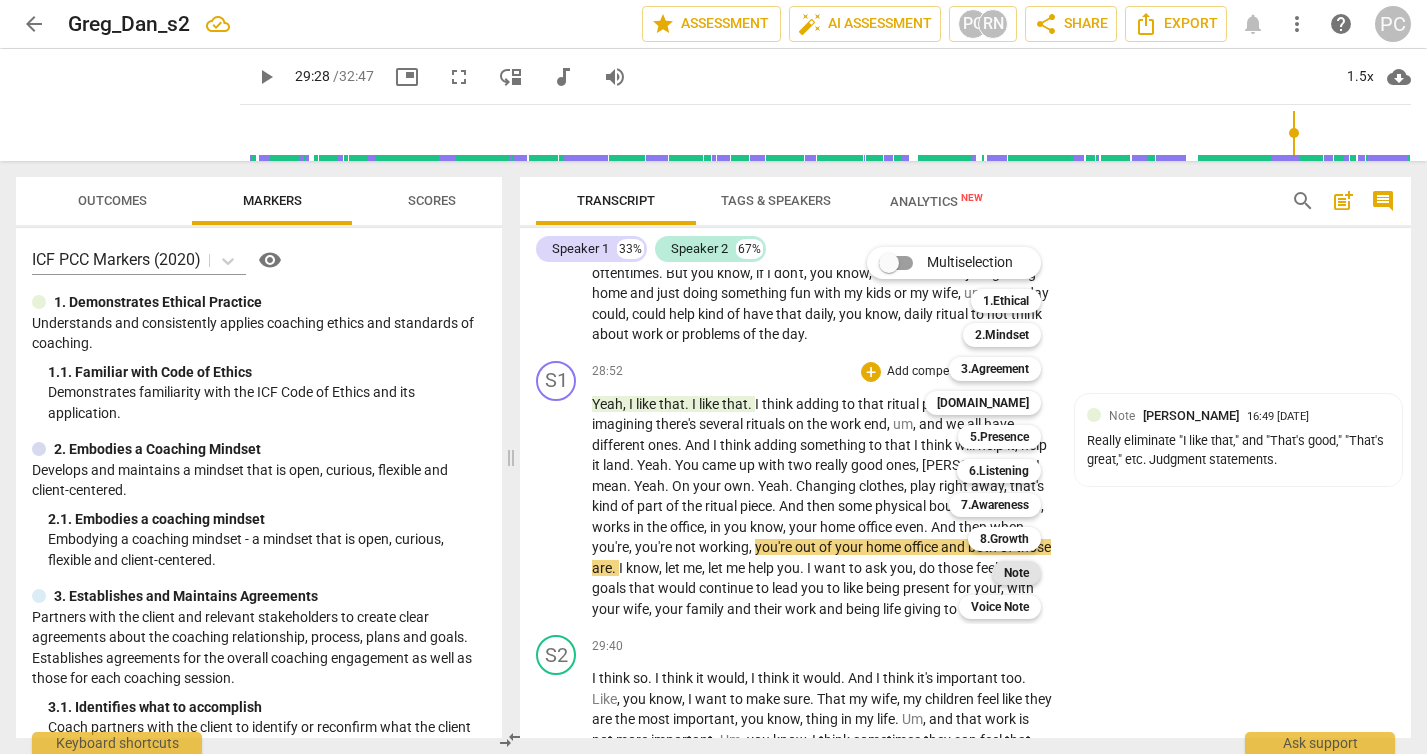 click on "Note" at bounding box center (1016, 573) 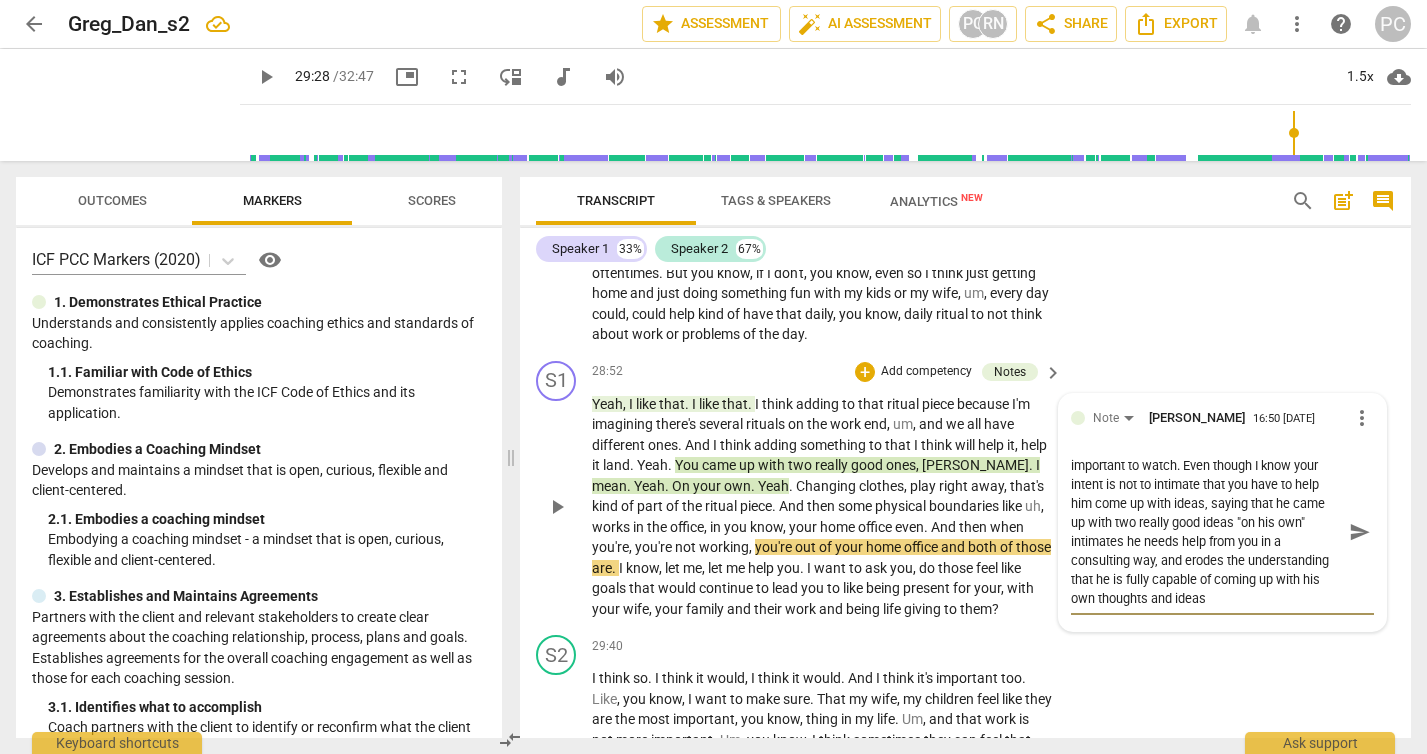 scroll, scrollTop: 19, scrollLeft: 0, axis: vertical 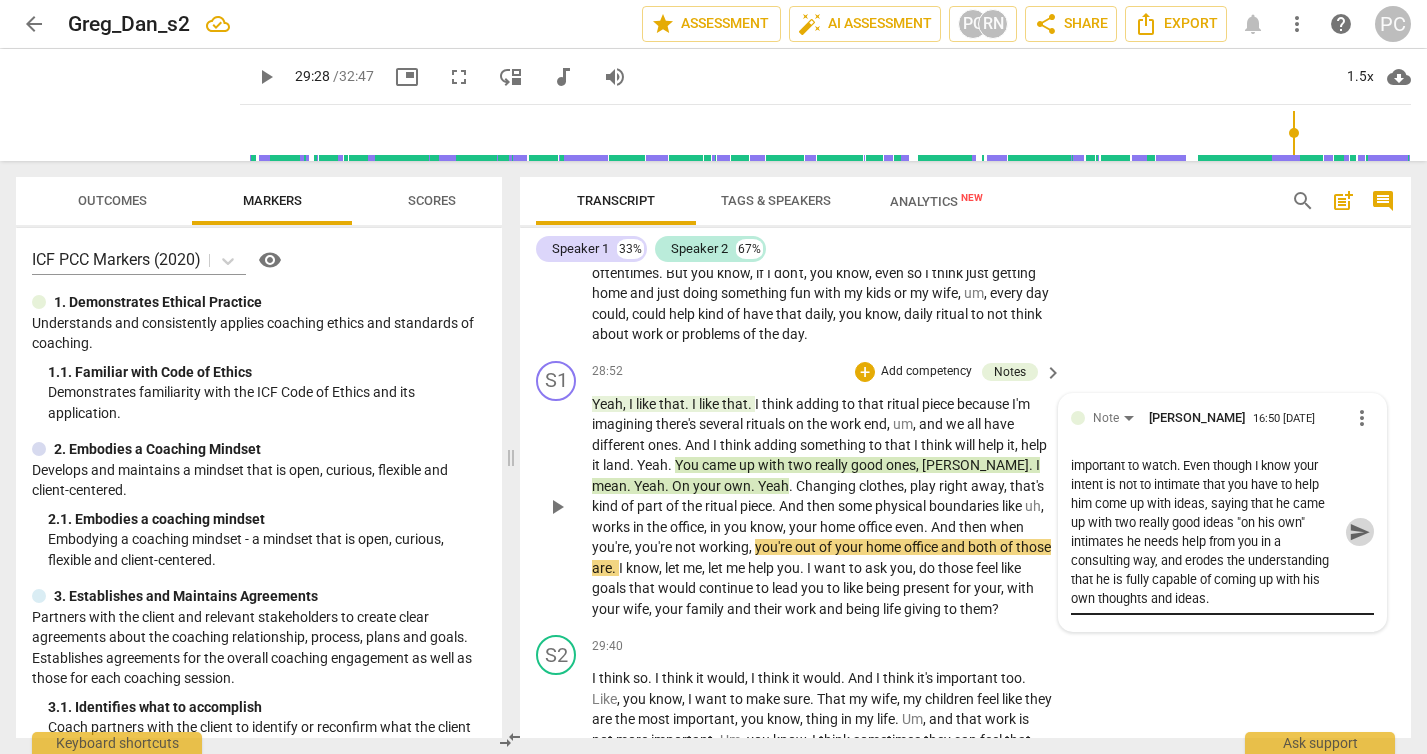 click on "send" at bounding box center [1360, 532] 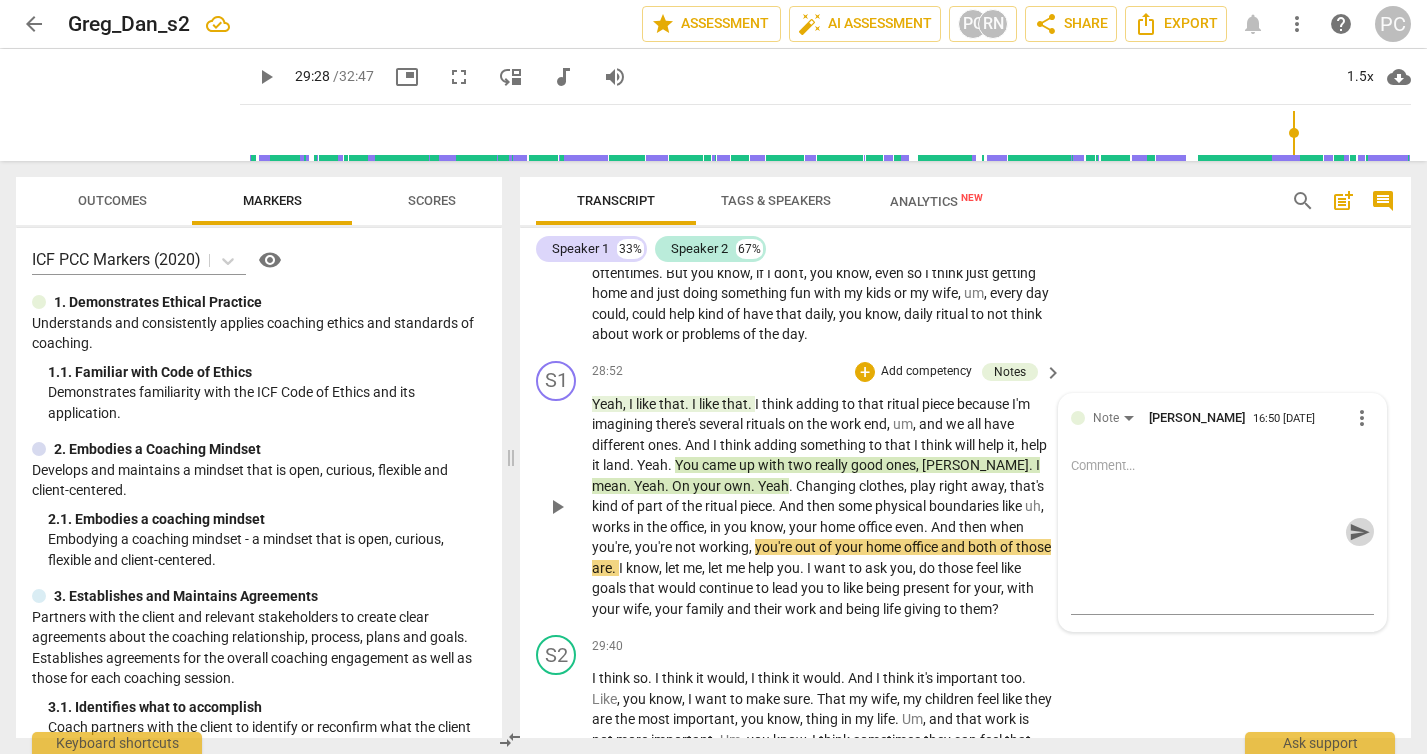 scroll, scrollTop: 0, scrollLeft: 0, axis: both 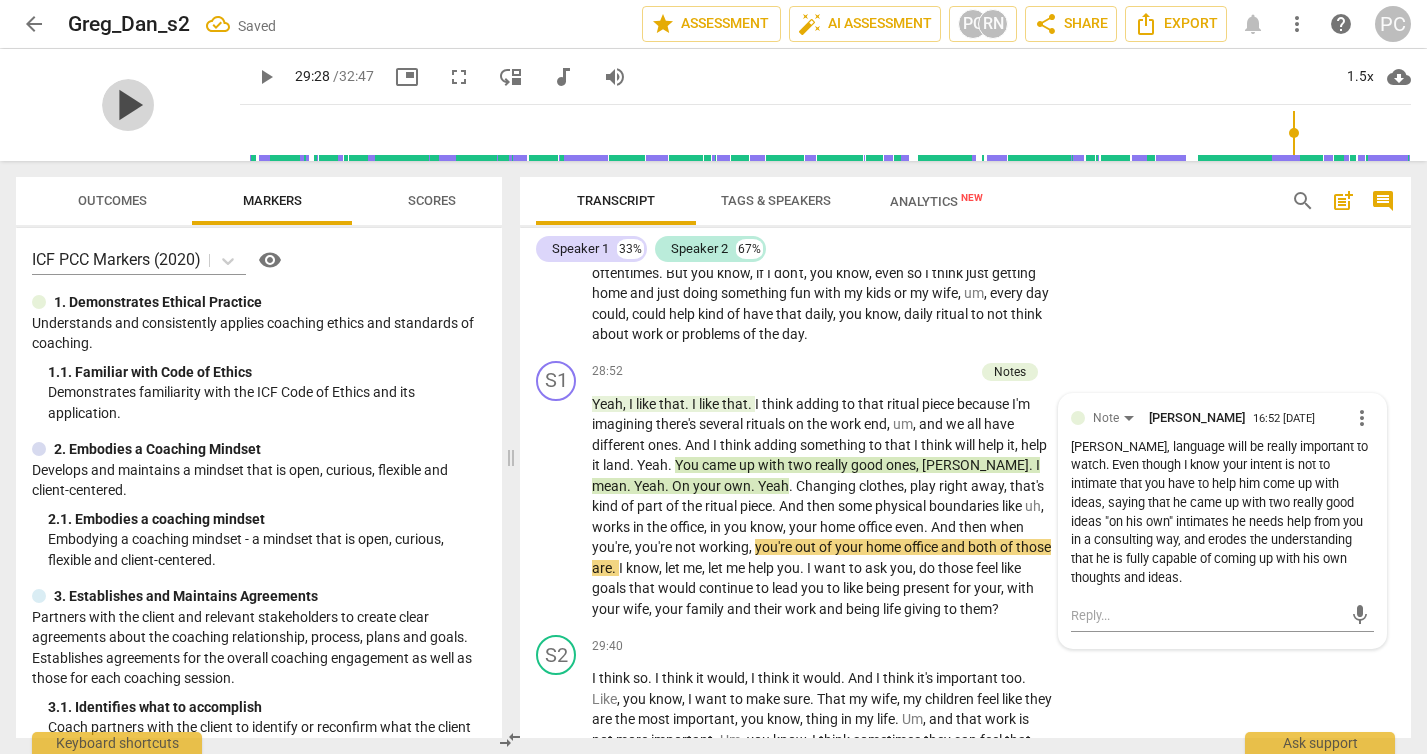 click on "play_arrow" at bounding box center (128, 105) 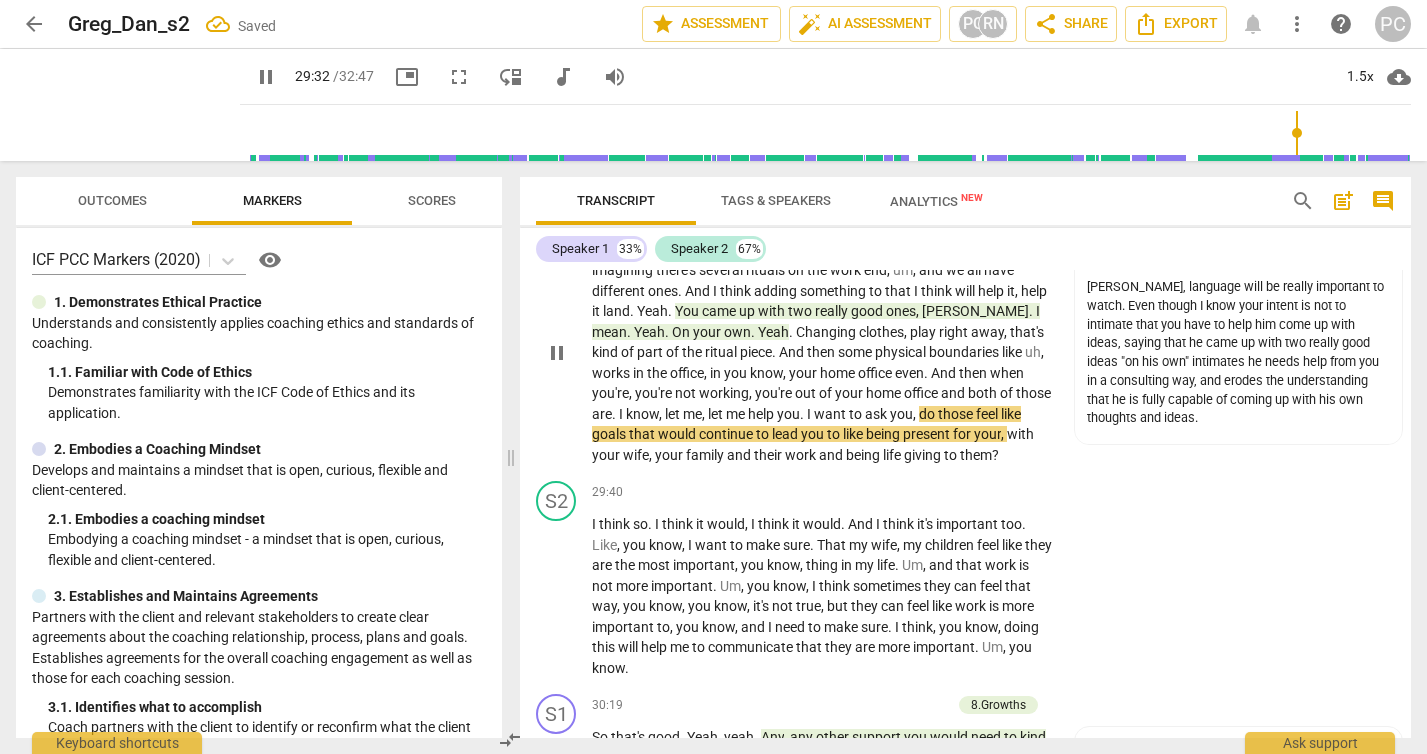 scroll, scrollTop: 10973, scrollLeft: 0, axis: vertical 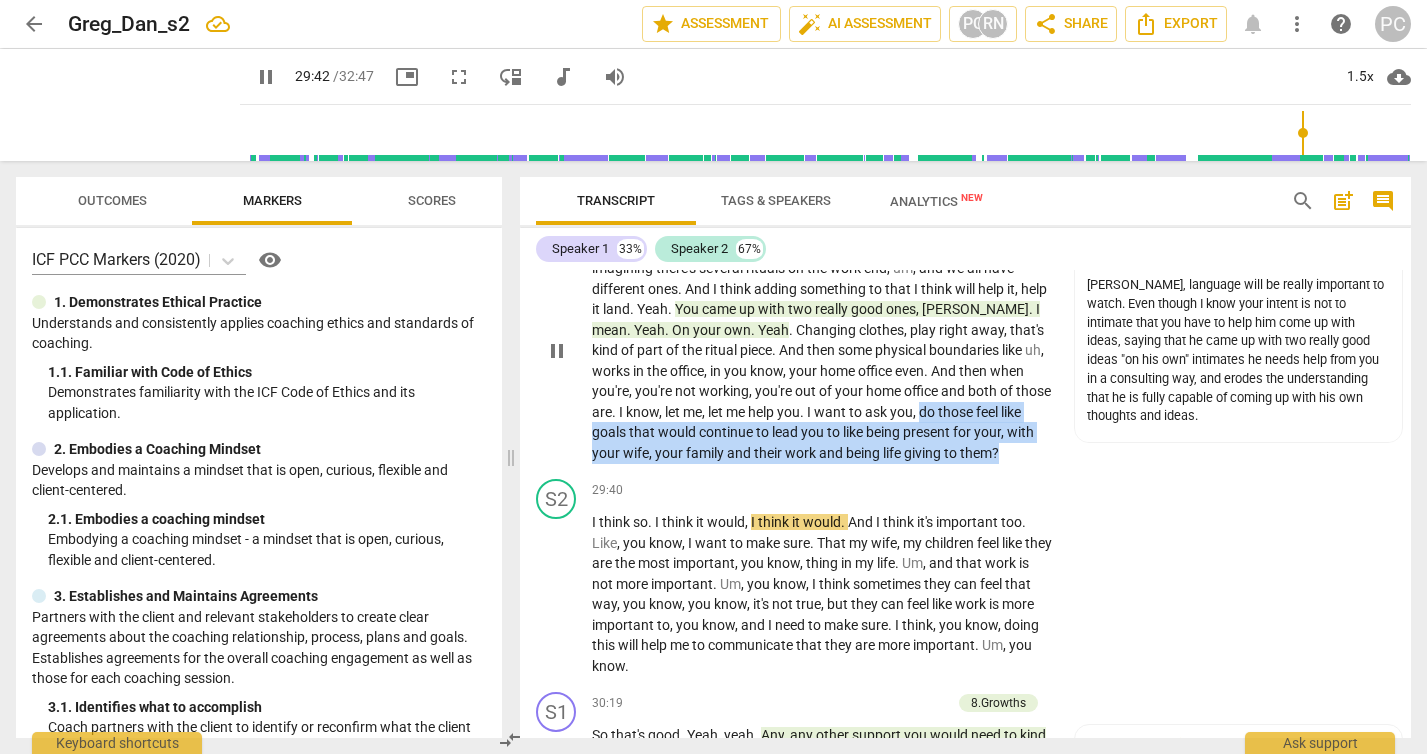drag, startPoint x: 888, startPoint y: 473, endPoint x: 978, endPoint y: 509, distance: 96.93297 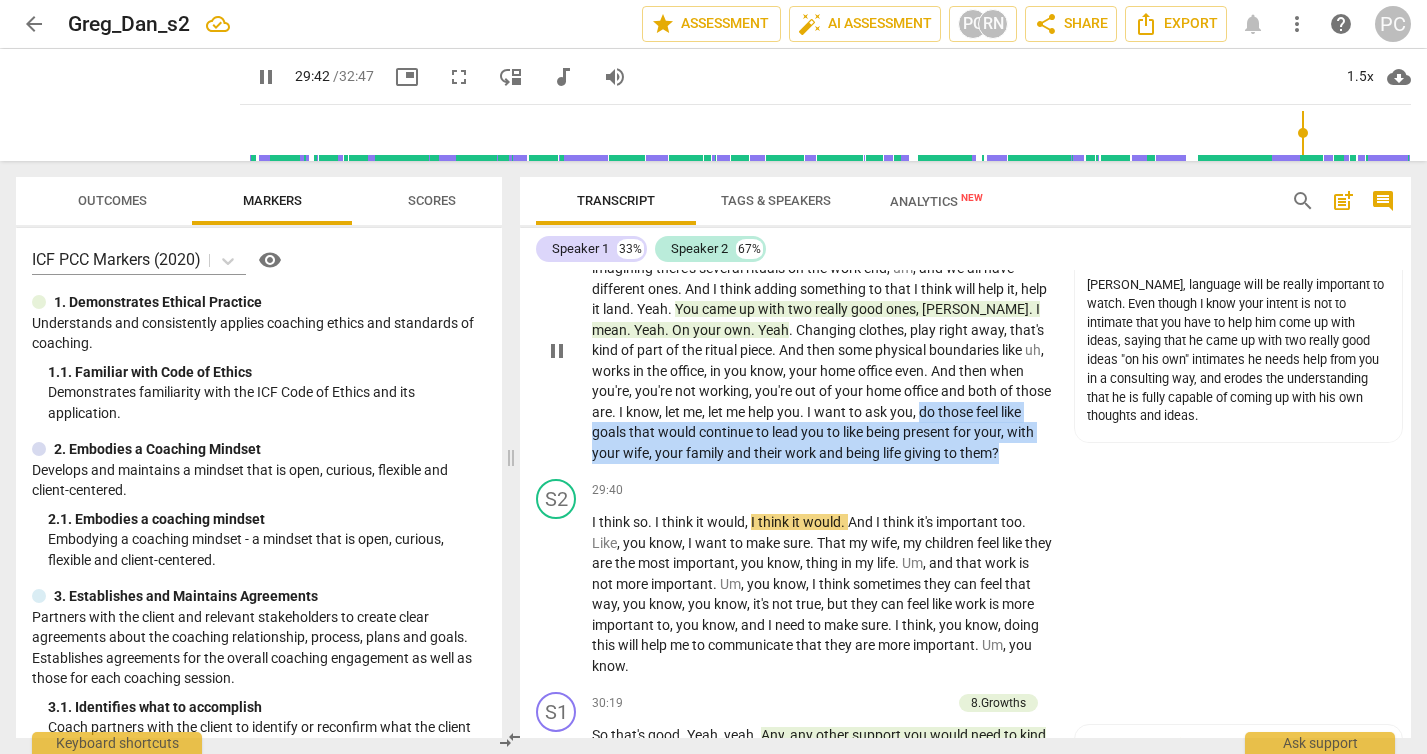 click on "Yeah ,   I   like   that .   I   like   that .   I   think   adding   to   that   ritual   piece   because   I'm   imagining   there's   several   rituals   on   the   work   end ,   um ,   and   we   all   have   different   ones .   And   I   think   adding   something   to   that   I   think   will   help   it ,   help   it   land .   Yeah .   You   came   up   with   two   really   good   ones ,   [PERSON_NAME] .   I   mean .   Yeah .   On   your   own .   Yeah .   Changing   clothes ,   play   right   away ,   that's   kind   of   part   of   the   ritual   piece .   And   then   some   physical   boundaries   like   uh ,   works   in   the   office ,   in   you   know ,   your   home   office   even .   And   then   when   you're ,   you're   not   working ,   you're   out   of   your   home   office   and   both   of   those   are .   I   know ,   let   me ,   let   me   help   you .   I   want   to   ask   you ,   do   those   feel   like   goals   that   would   continue   to   lead   you   to   like   being" at bounding box center [822, 351] 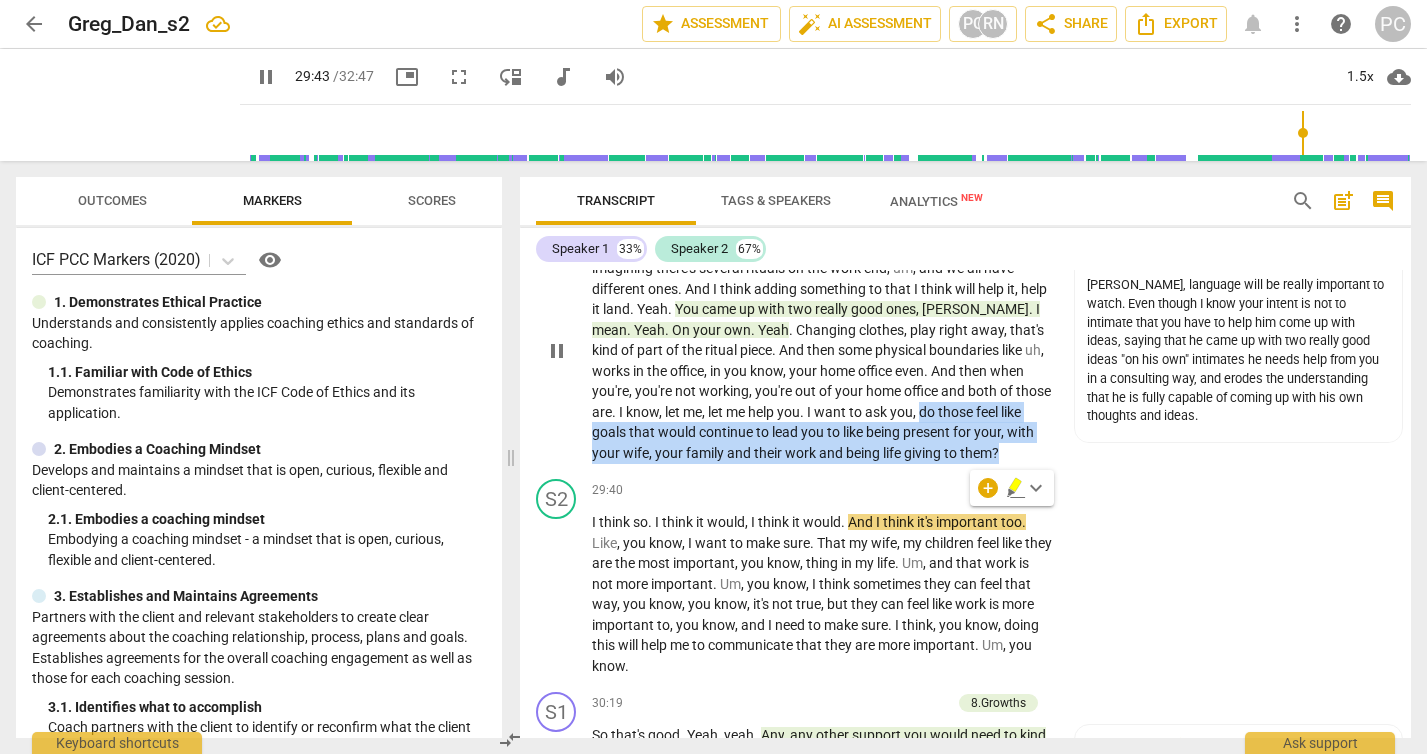 click on "Yeah ,   I   like   that .   I   like   that .   I   think   adding   to   that   ritual   piece   because   I'm   imagining   there's   several   rituals   on   the   work   end ,   um ,   and   we   all   have   different   ones .   And   I   think   adding   something   to   that   I   think   will   help   it ,   help   it   land .   Yeah .   You   came   up   with   two   really   good   ones ,   [PERSON_NAME] .   I   mean .   Yeah .   On   your   own .   Yeah .   Changing   clothes ,   play   right   away ,   that's   kind   of   part   of   the   ritual   piece .   And   then   some   physical   boundaries   like   uh ,   works   in   the   office ,   in   you   know ,   your   home   office   even .   And   then   when   you're ,   you're   not   working ,   you're   out   of   your   home   office   and   both   of   those   are .   I   know ,   let   me ,   let   me   help   you .   I   want   to   ask   you ,   do   those   feel   like   goals   that   would   continue   to   lead   you   to   like   being" at bounding box center (822, 351) 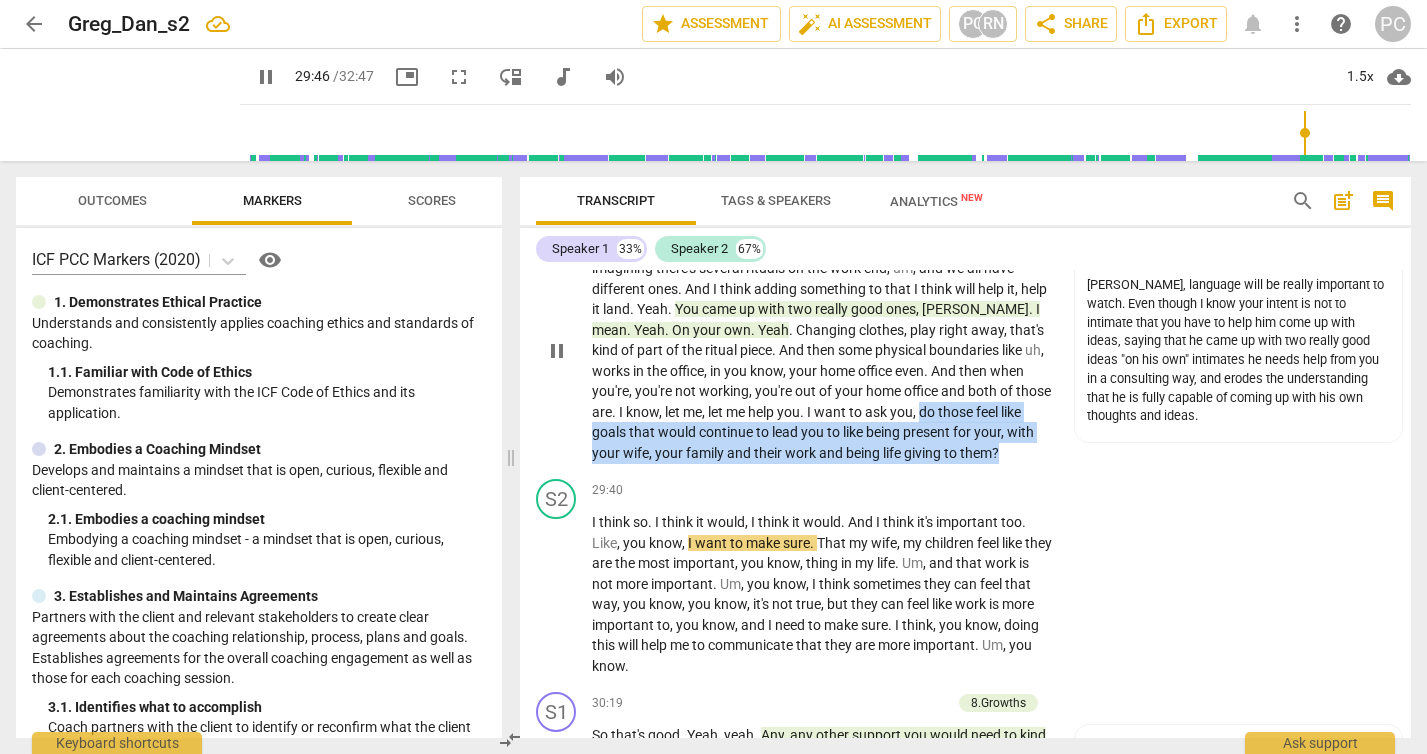 drag, startPoint x: 888, startPoint y: 471, endPoint x: 975, endPoint y: 513, distance: 96.60745 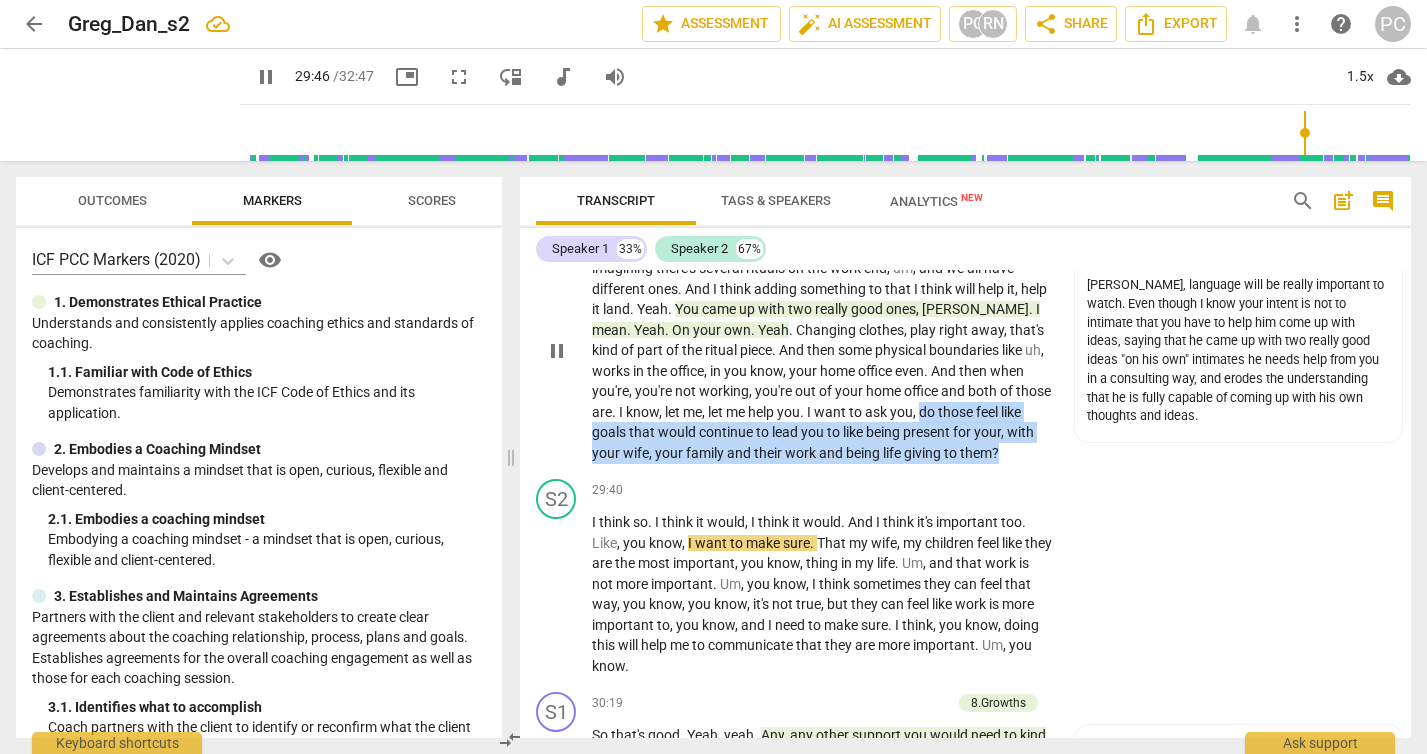 click on "Yeah ,   I   like   that .   I   like   that .   I   think   adding   to   that   ritual   piece   because   I'm   imagining   there's   several   rituals   on   the   work   end ,   um ,   and   we   all   have   different   ones .   And   I   think   adding   something   to   that   I   think   will   help   it ,   help   it   land .   Yeah .   You   came   up   with   two   really   good   ones ,   [PERSON_NAME] .   I   mean .   Yeah .   On   your   own .   Yeah .   Changing   clothes ,   play   right   away ,   that's   kind   of   part   of   the   ritual   piece .   And   then   some   physical   boundaries   like   uh ,   works   in   the   office ,   in   you   know ,   your   home   office   even .   And   then   when   you're ,   you're   not   working ,   you're   out   of   your   home   office   and   both   of   those   are .   I   know ,   let   me ,   let   me   help   you .   I   want   to   ask   you ,   do   those   feel   like   goals   that   would   continue   to   lead   you   to   like   being" at bounding box center (822, 351) 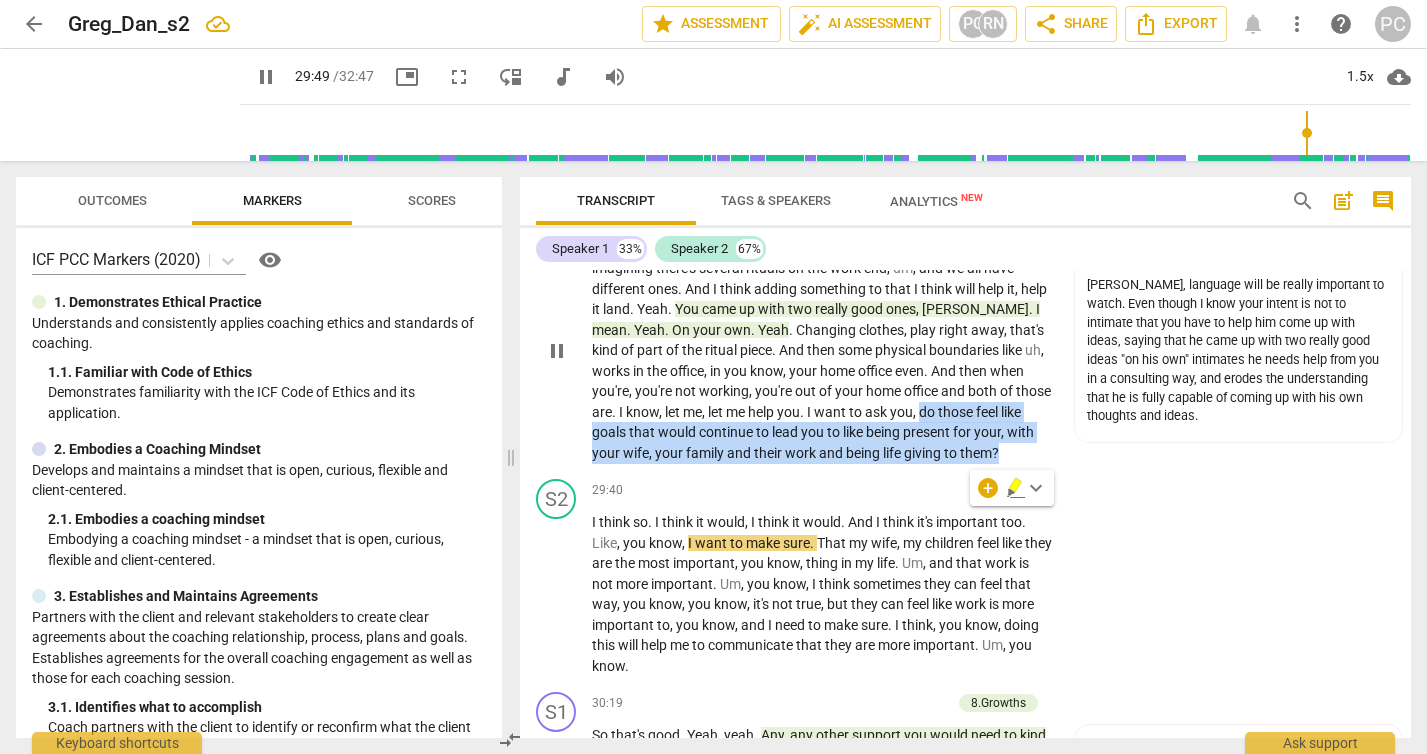 click on "+" at bounding box center [865, 216] 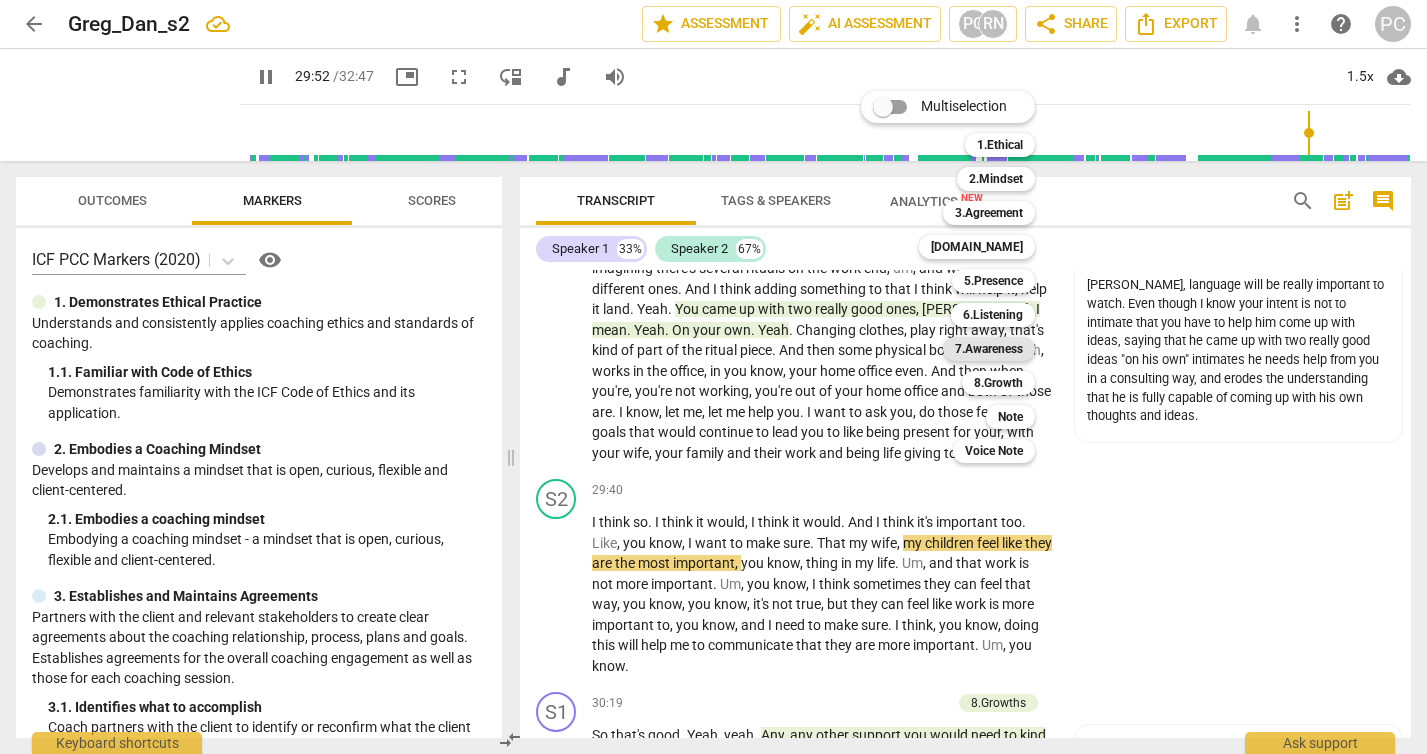 click on "7.Awareness" at bounding box center [989, 349] 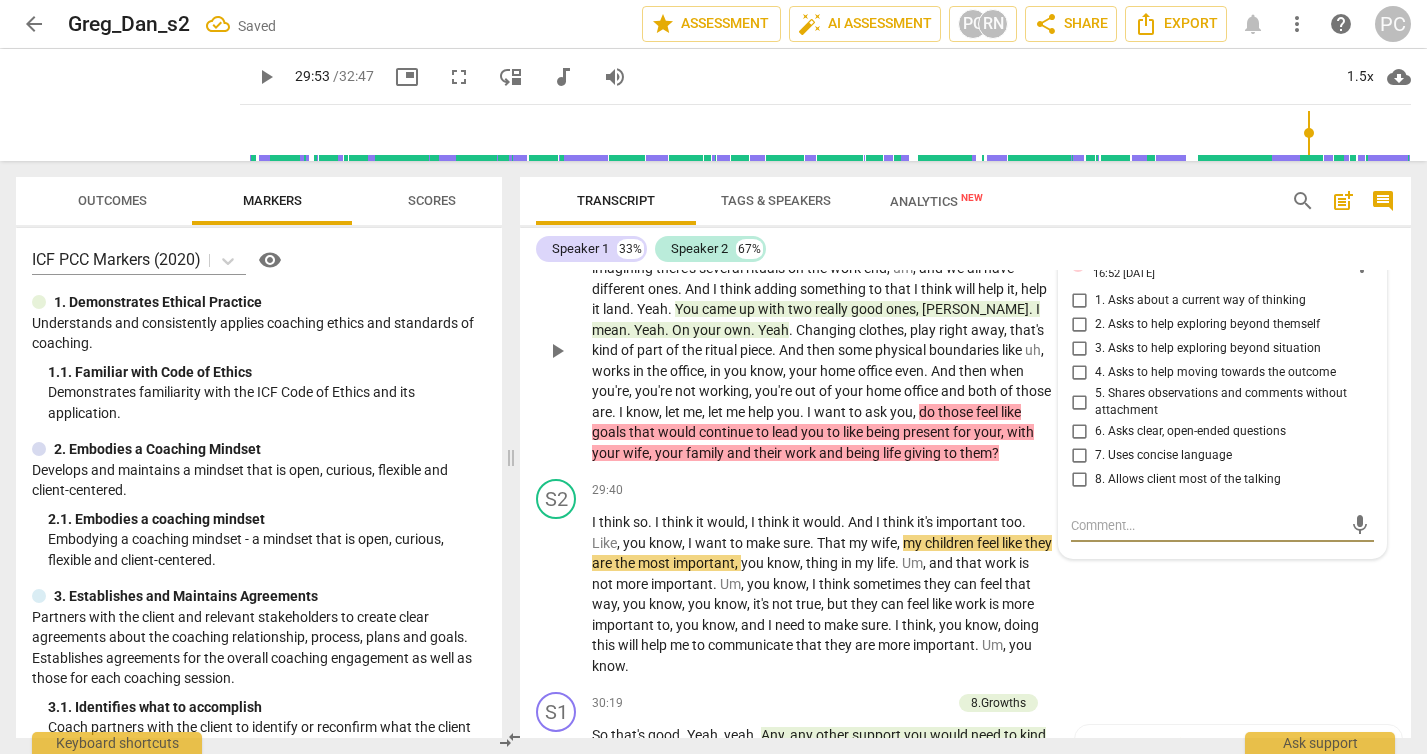 click on "4. Asks to help moving towards the outcome" at bounding box center (1079, 373) 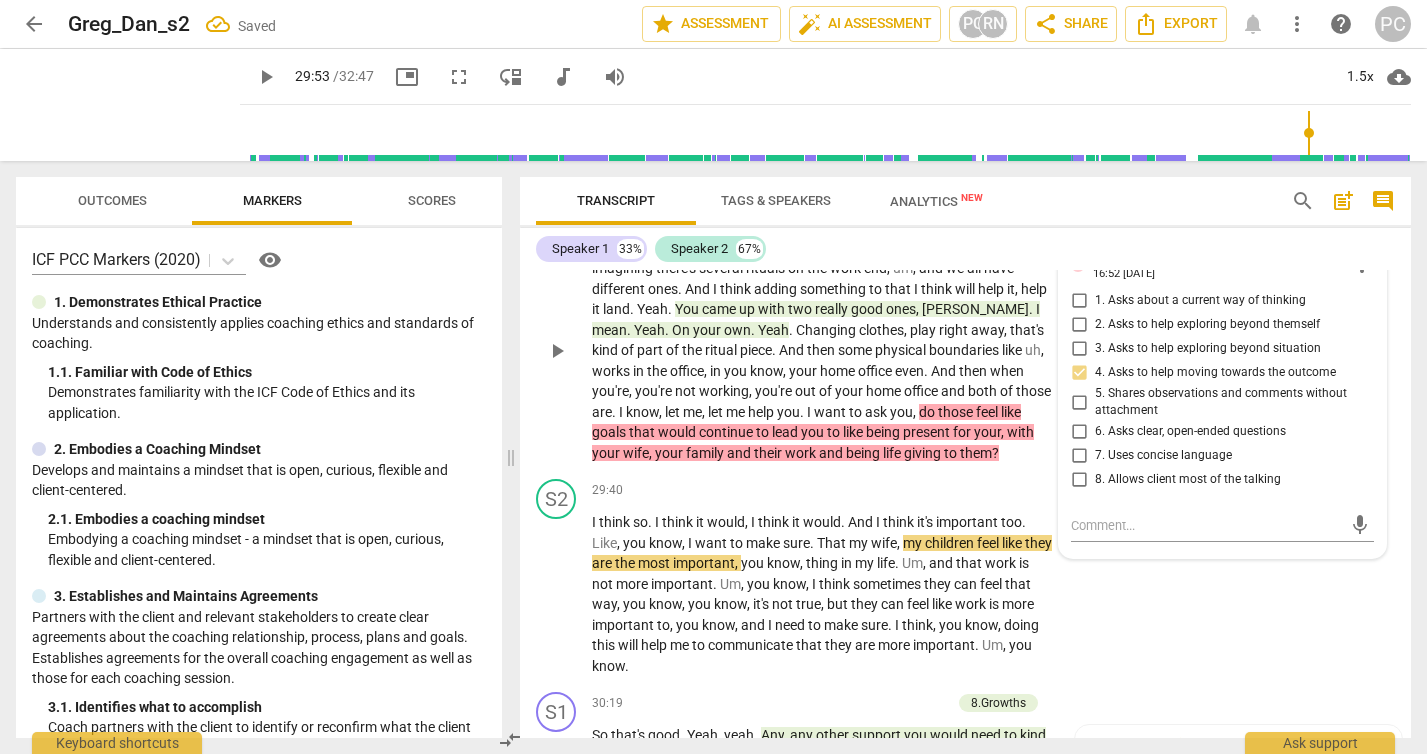 click on "+" at bounding box center (764, 216) 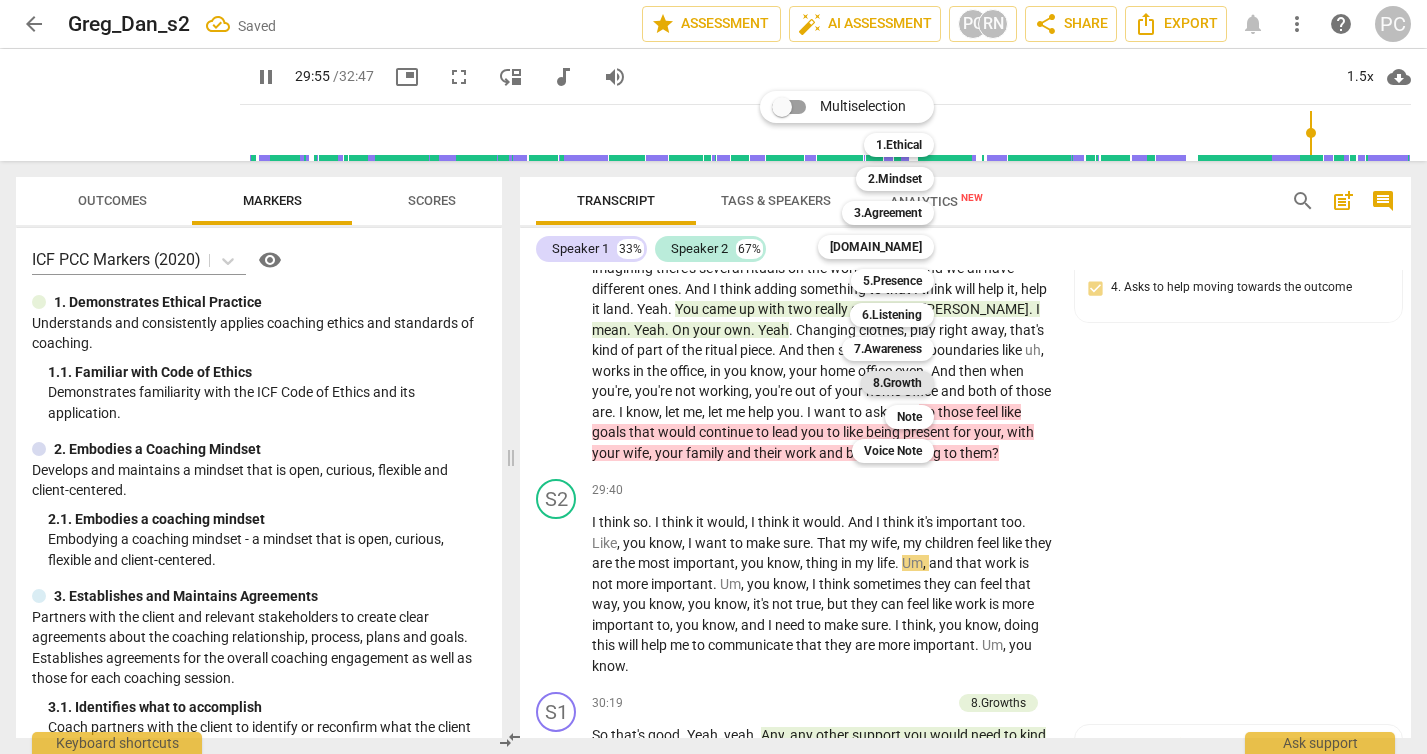 click on "8.Growth" at bounding box center (897, 383) 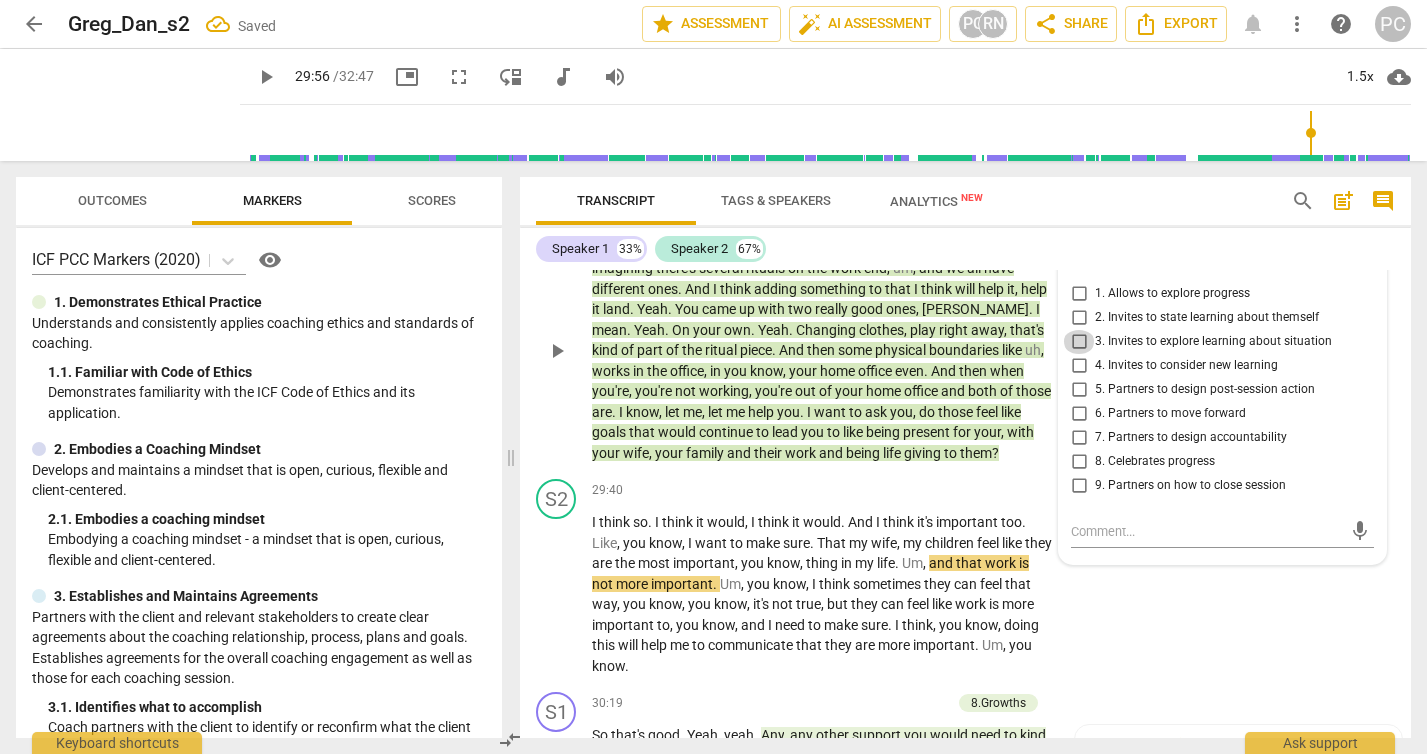 click on "3. Invites to explore learning about situation" at bounding box center [1079, 342] 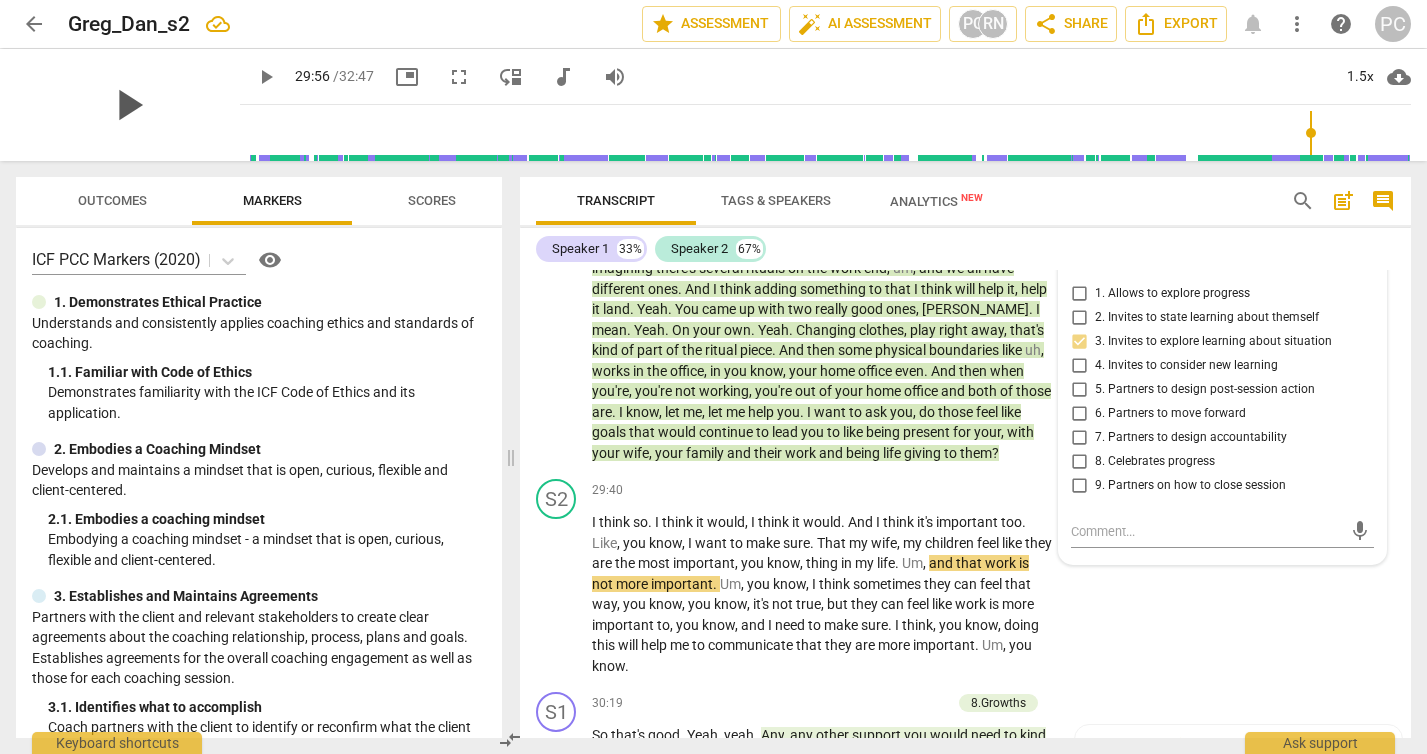 click on "play_arrow" at bounding box center [128, 105] 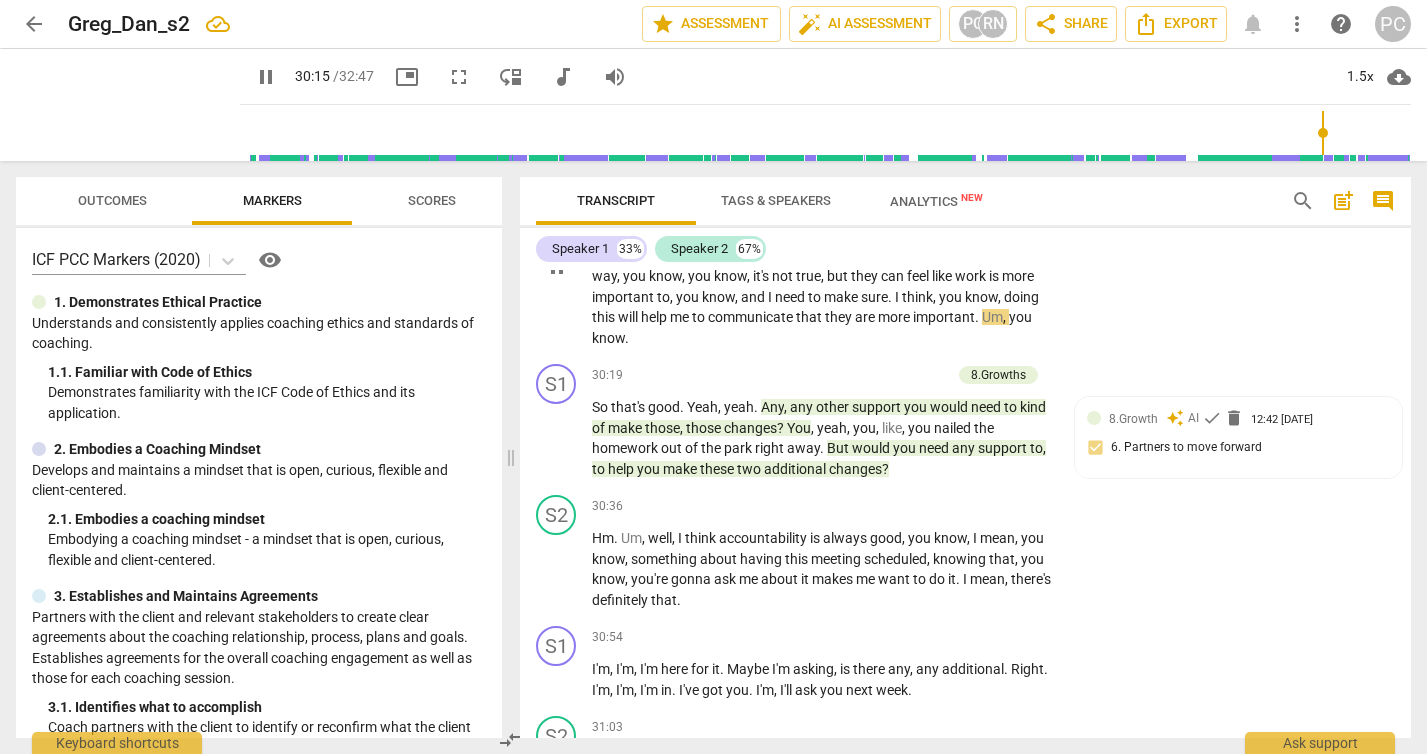 scroll, scrollTop: 11302, scrollLeft: 0, axis: vertical 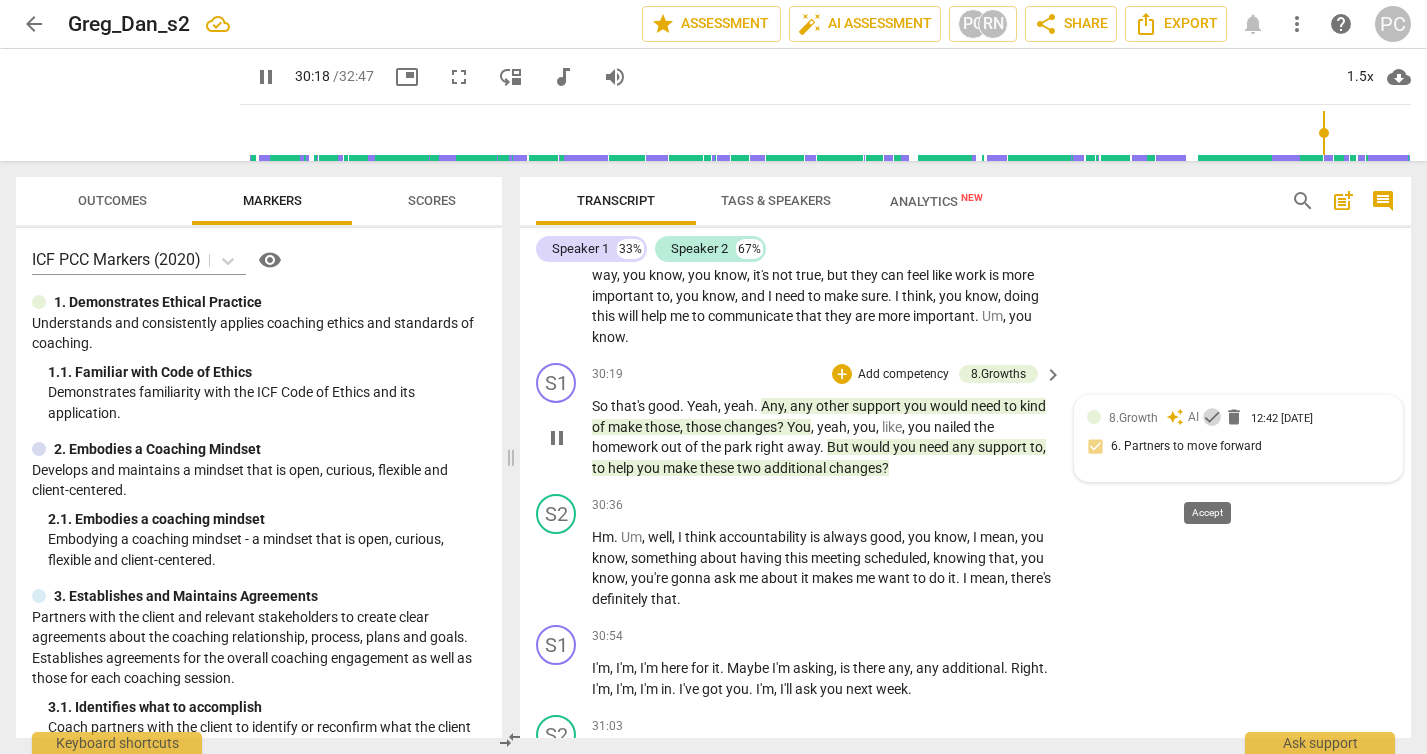 click on "check" at bounding box center [1212, 417] 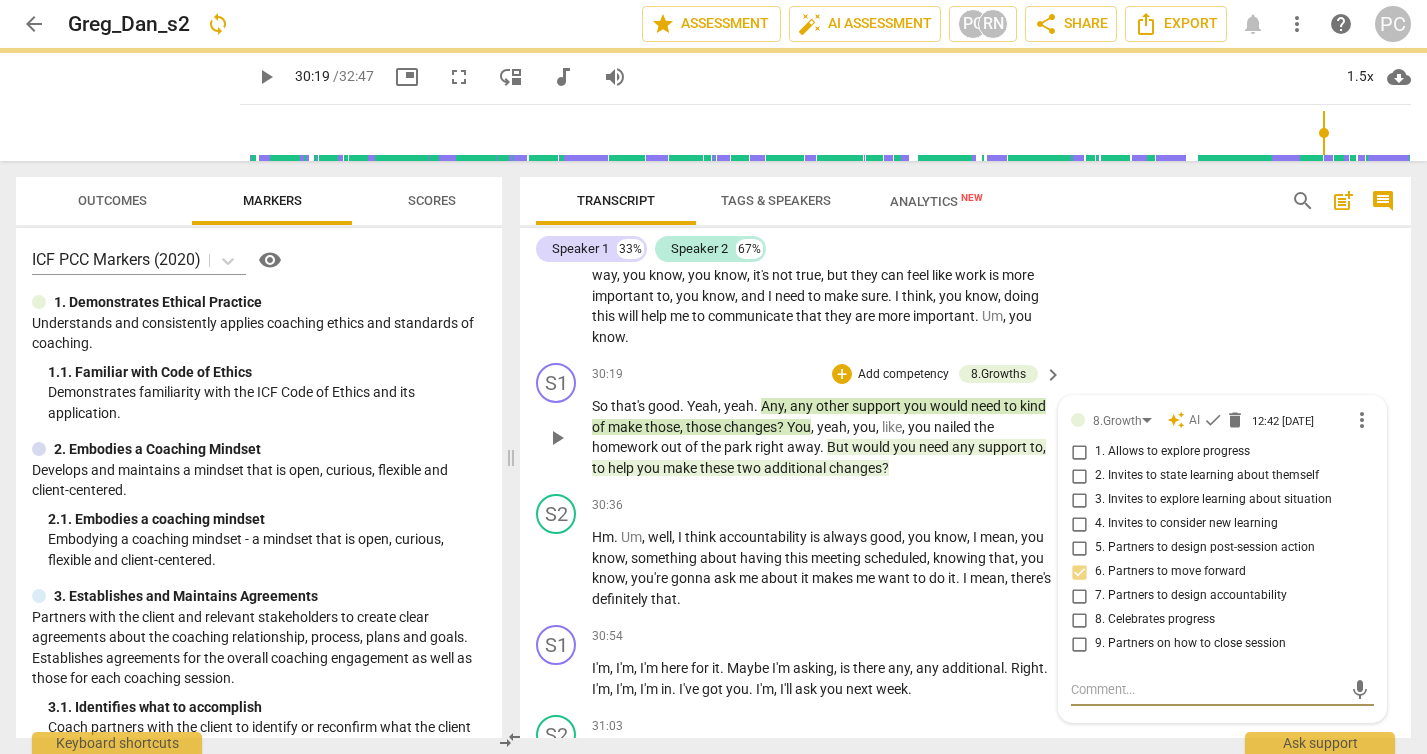 scroll, scrollTop: 11549, scrollLeft: 0, axis: vertical 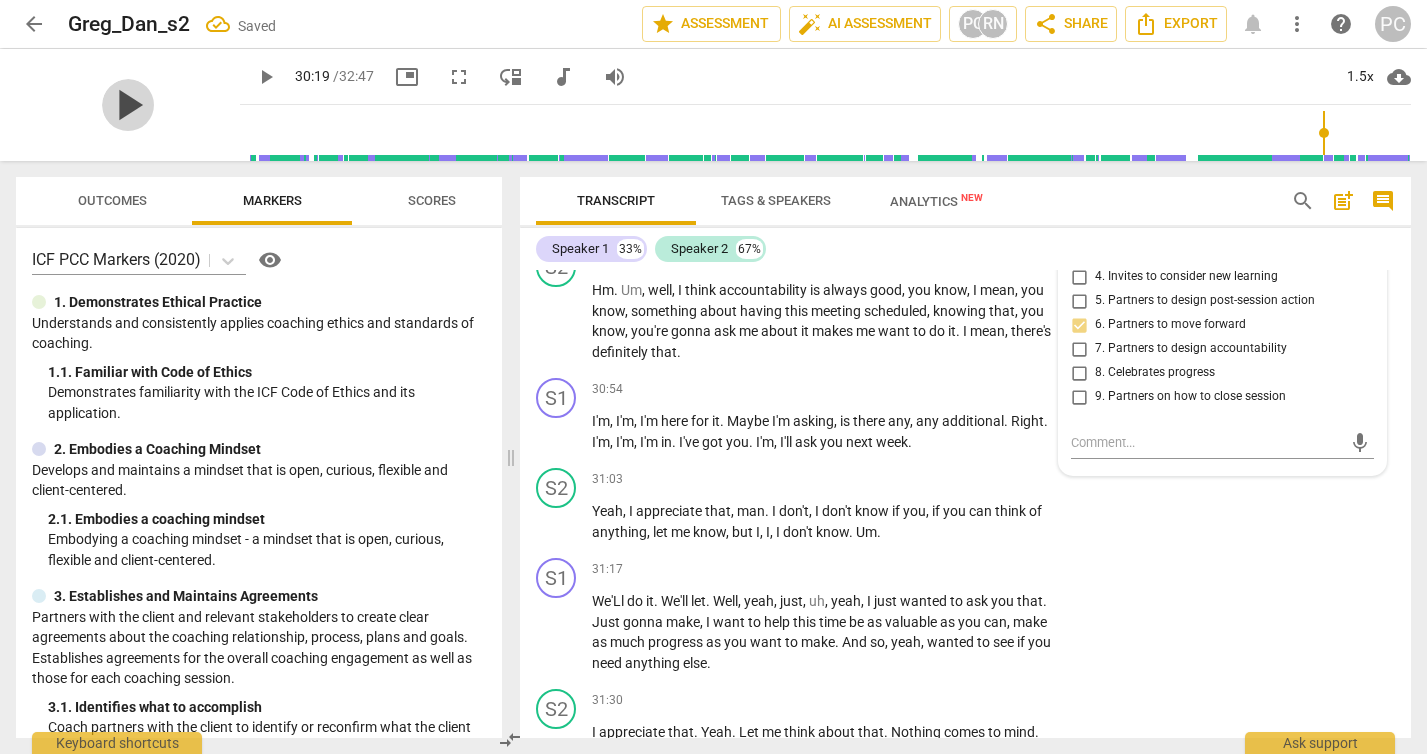click on "play_arrow" at bounding box center [128, 105] 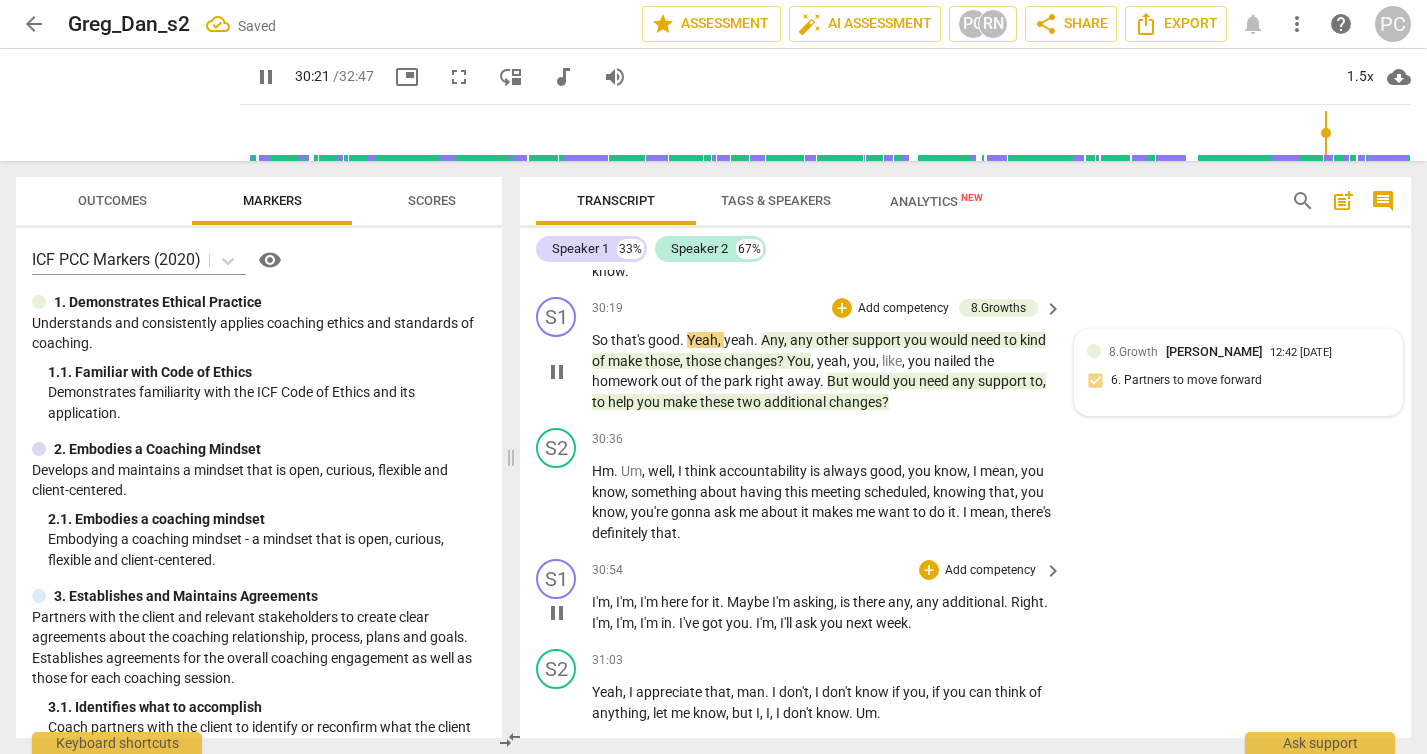 scroll, scrollTop: 11363, scrollLeft: 0, axis: vertical 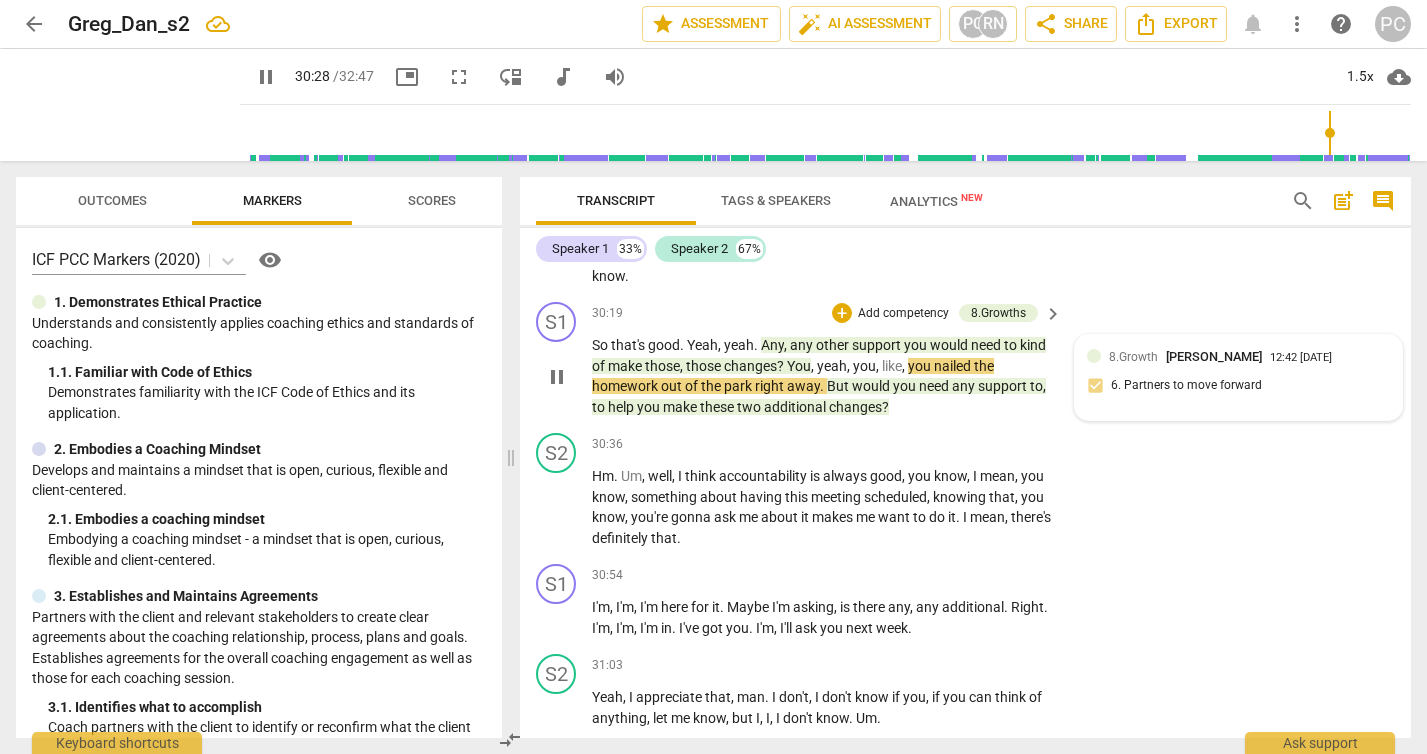 click on "would" at bounding box center [950, 345] 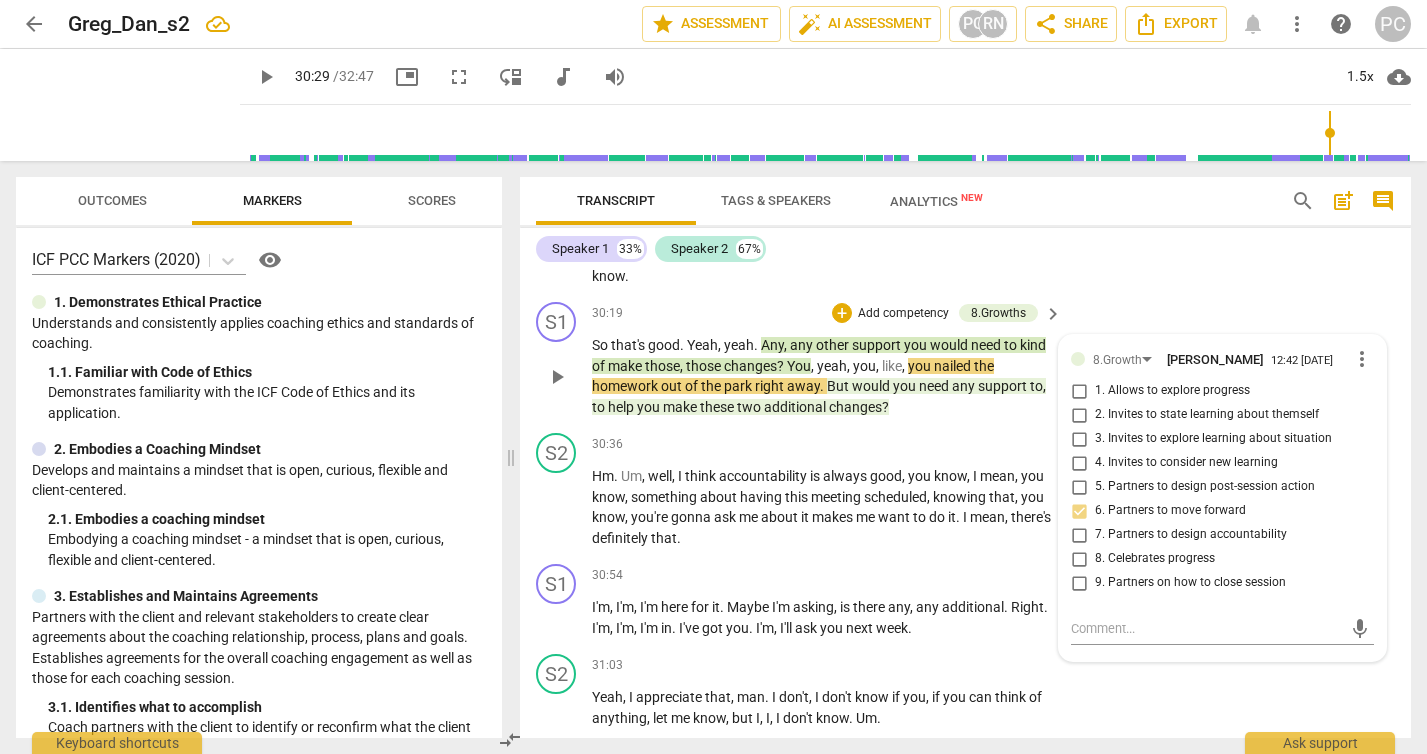 click on "need" at bounding box center [935, 386] 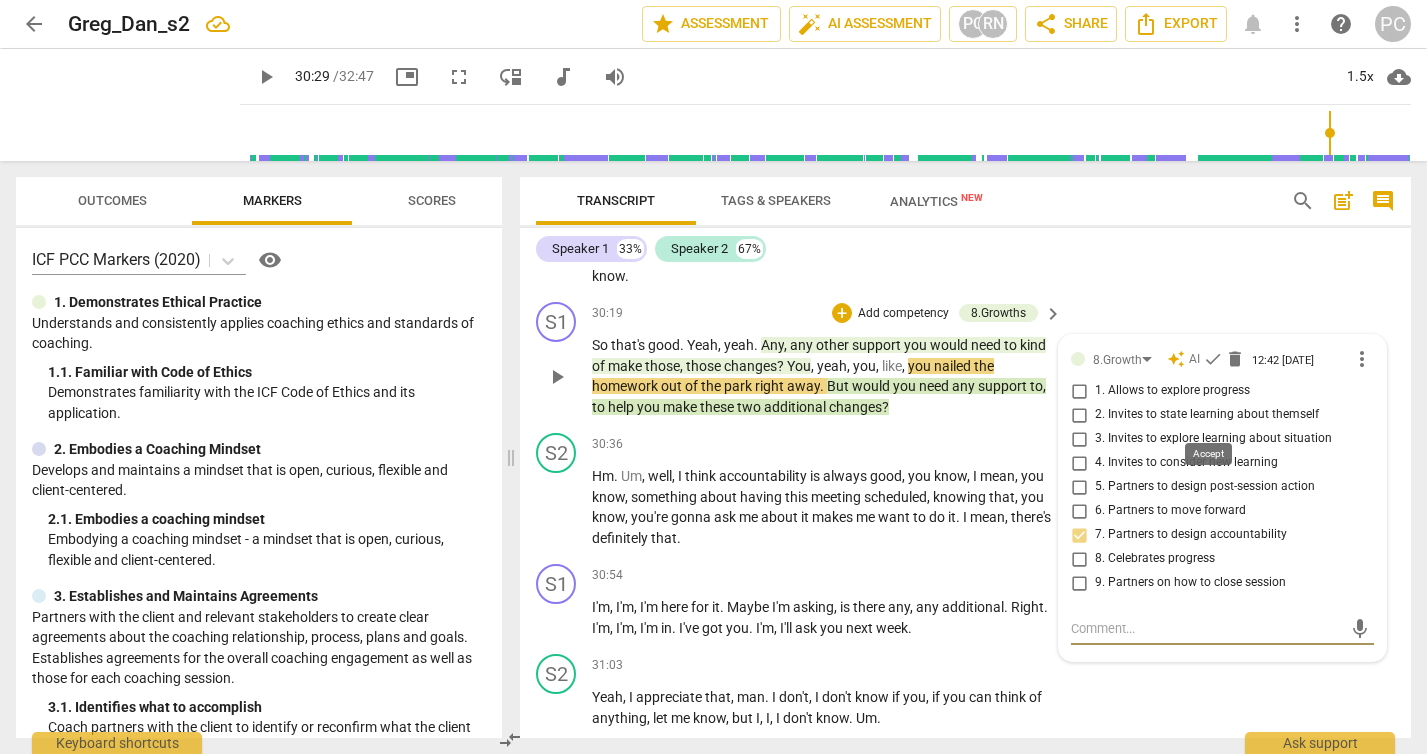 click on "check" at bounding box center [1213, 359] 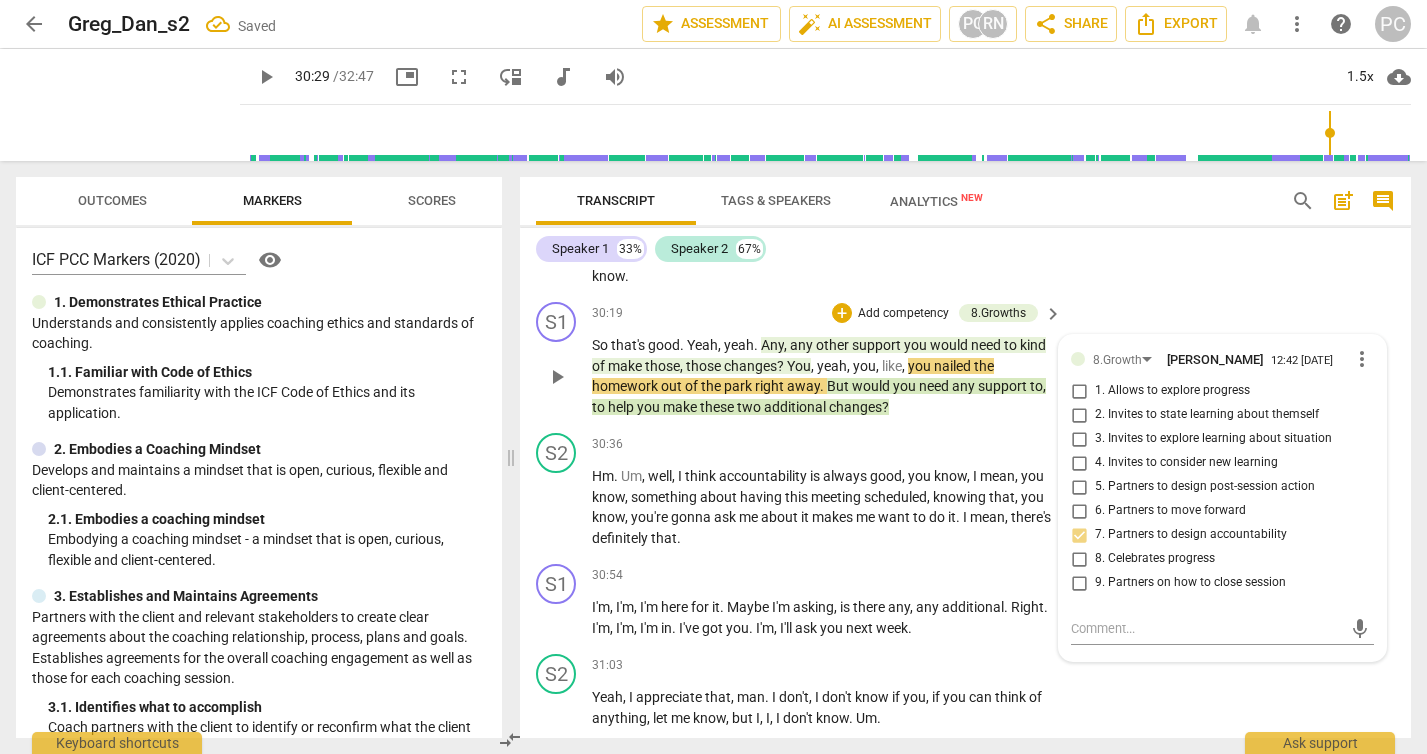 click on "S2 play_arrow pause 29:40 + Add competency keyboard_arrow_right I   think   so .   I   think   it   would ,   I   think   it   would .   And   I   think   it's   important   too .   Like ,   you   know ,   I   want   to   make   sure .   That   my   wife ,   my   children   feel   like   they   are   the   most   important ,   you   know ,   thing   in   my   life .   Um ,   and   that   work   is   not   more   important .   Um ,   you   know ,   I   think   sometimes   they   can   feel   that   way ,   you   know ,   you   know ,   it's   not   true ,   but   they   can   feel   like   work   is   more   important   to ,   you   know ,   and   I   need   to   make   sure .   I   think ,   you   know ,   doing   this   will   help   me   to   communicate   that   they   are   more   important .   Um ,   you   know ." at bounding box center [965, 187] 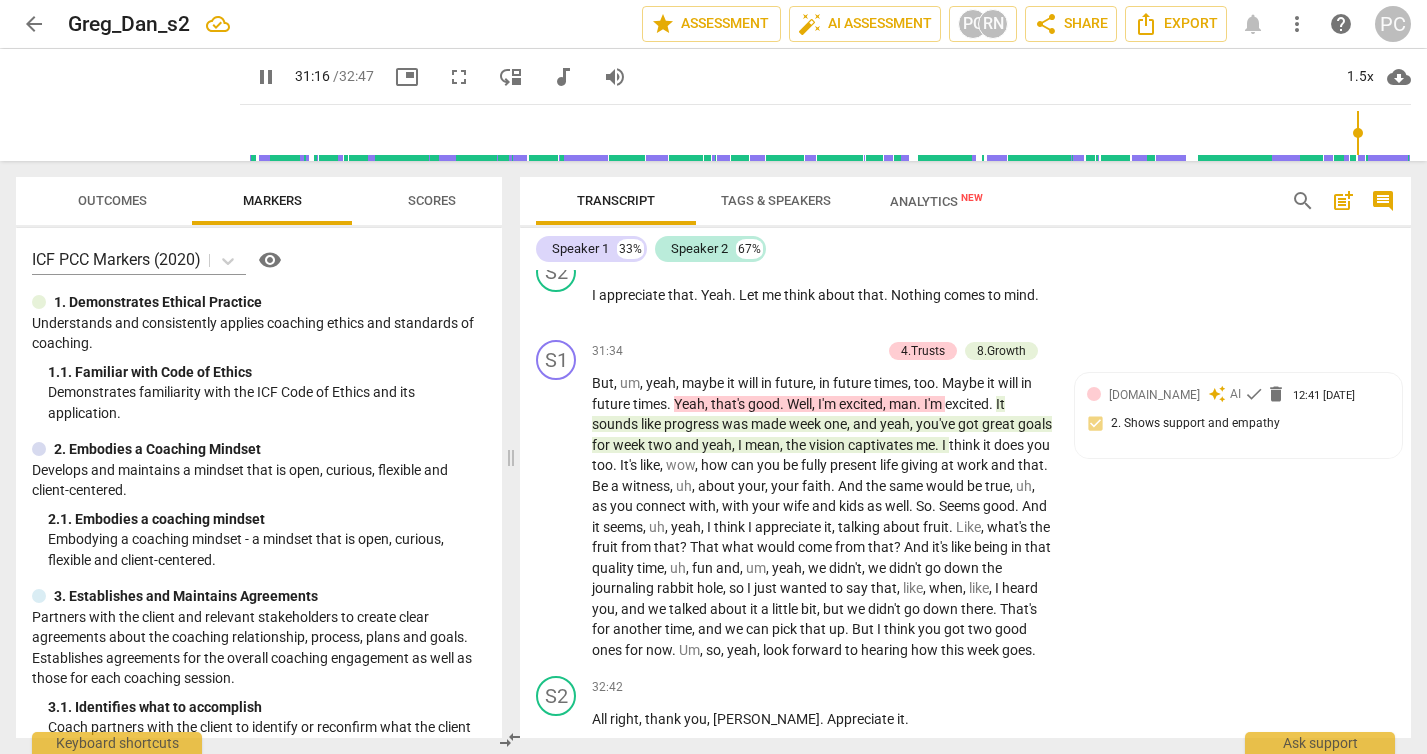 scroll, scrollTop: 11995, scrollLeft: 0, axis: vertical 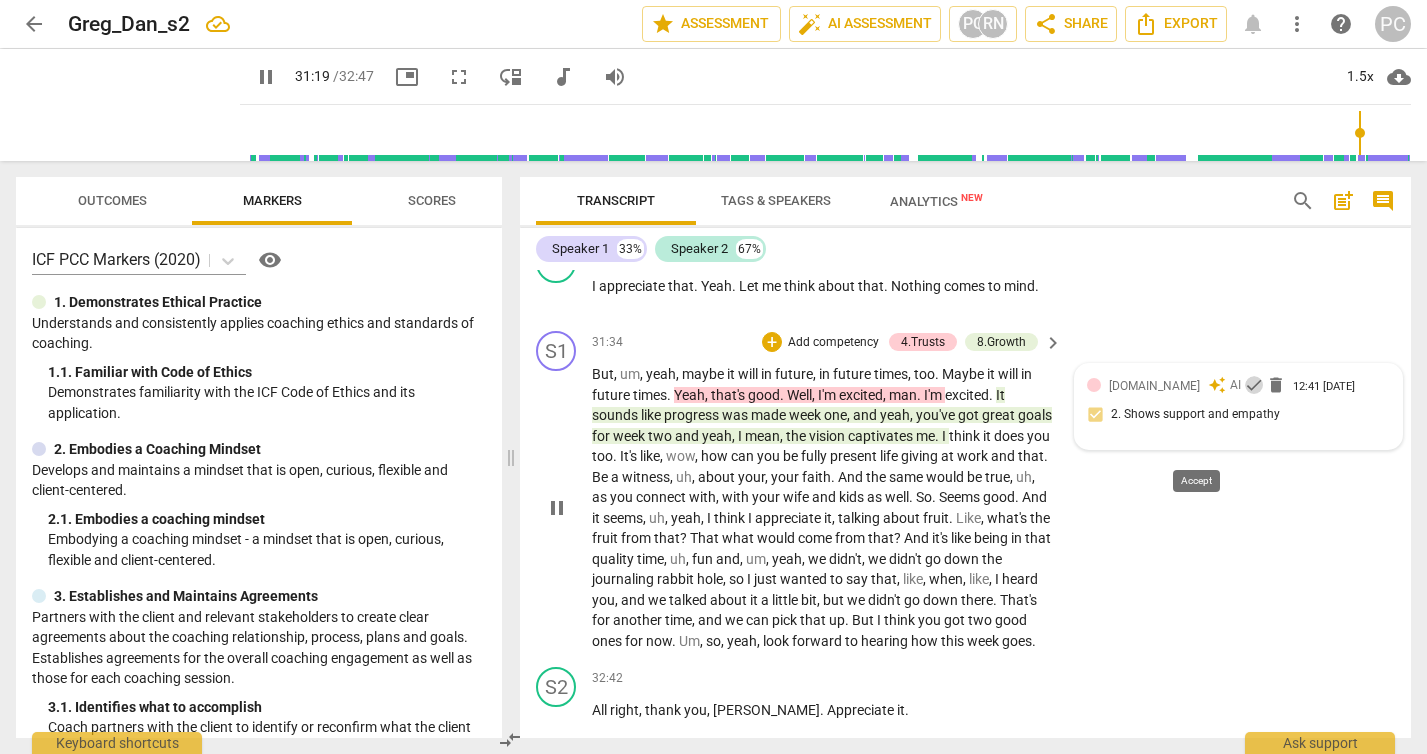 click on "check" at bounding box center (1254, 385) 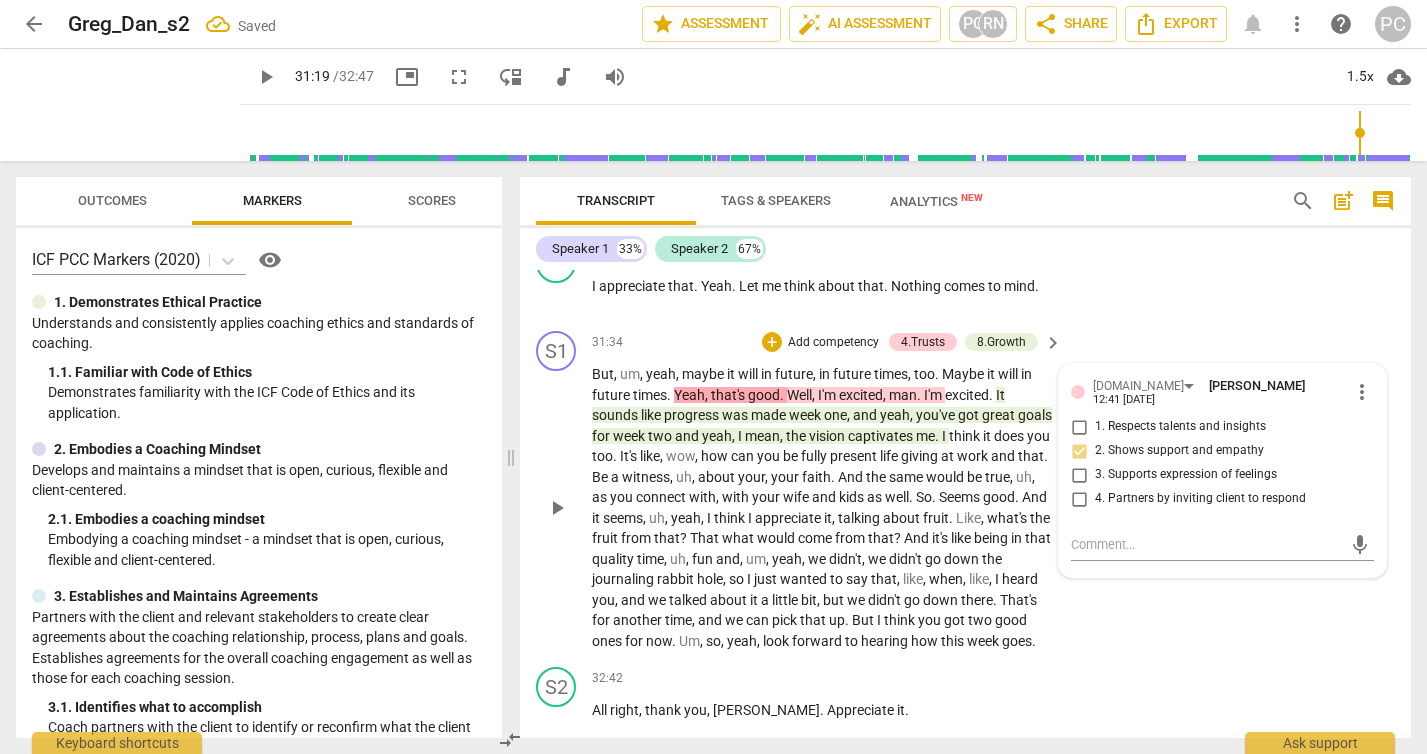 click on "you've" at bounding box center [937, 415] 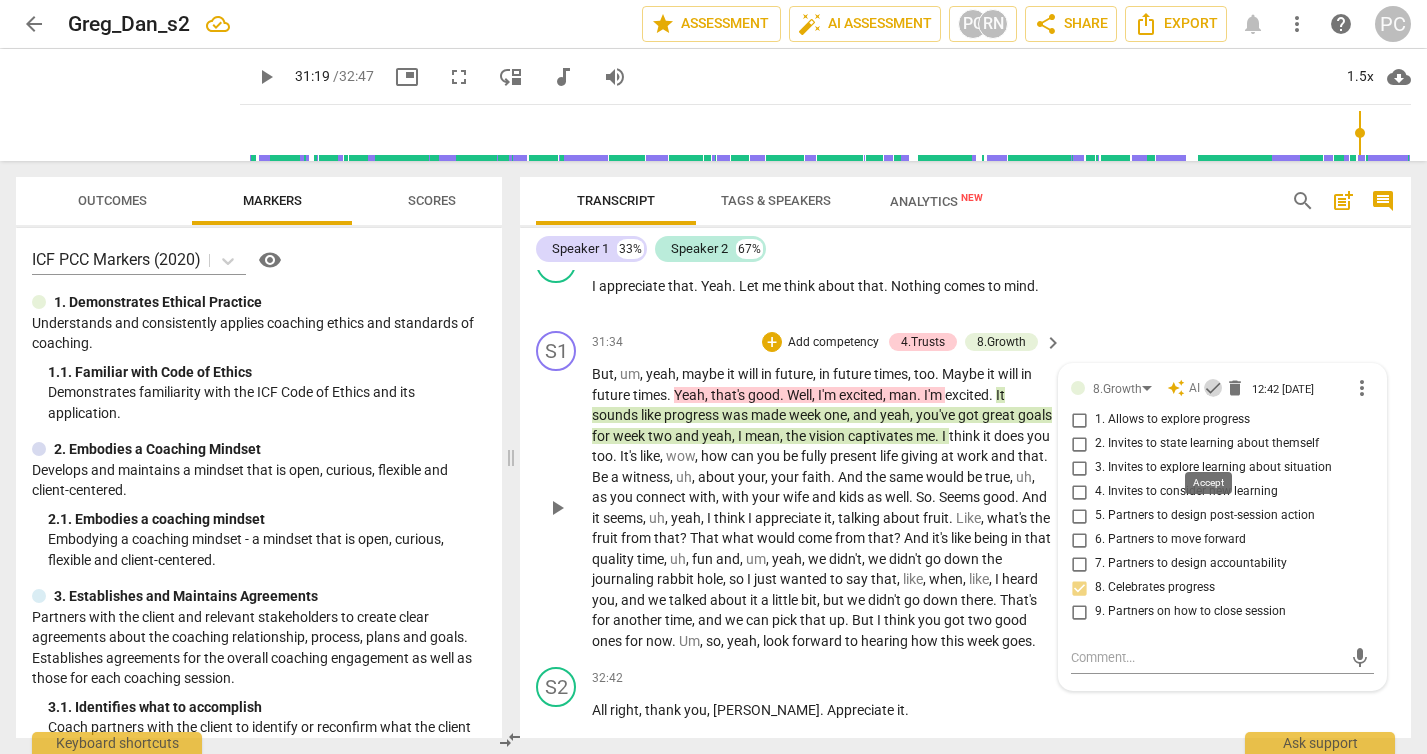 click on "check" at bounding box center (1213, 388) 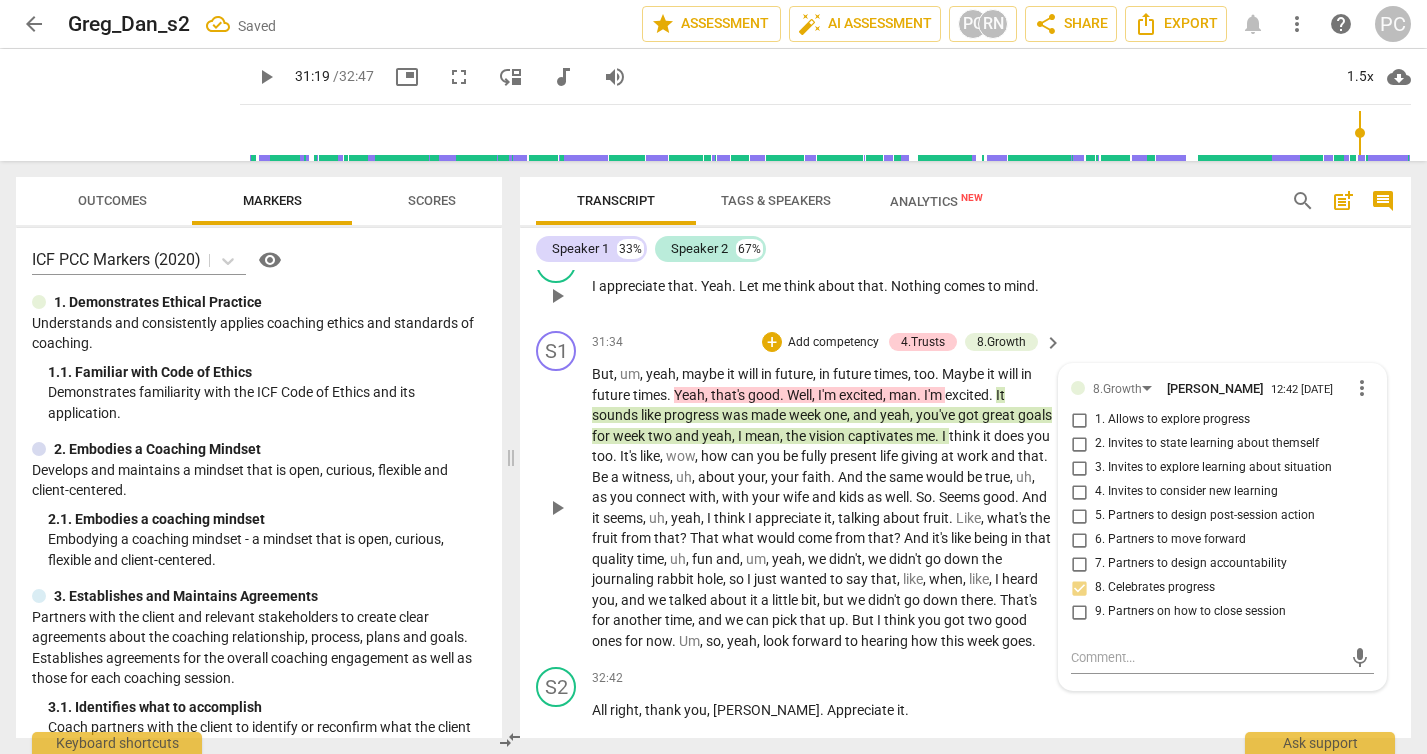 click on "S2 play_arrow pause 31:30 + Add competency keyboard_arrow_right I   appreciate   that .   Yeah .   Let   me   think   about   that .   Nothing   comes   to   mind ." at bounding box center [965, 279] 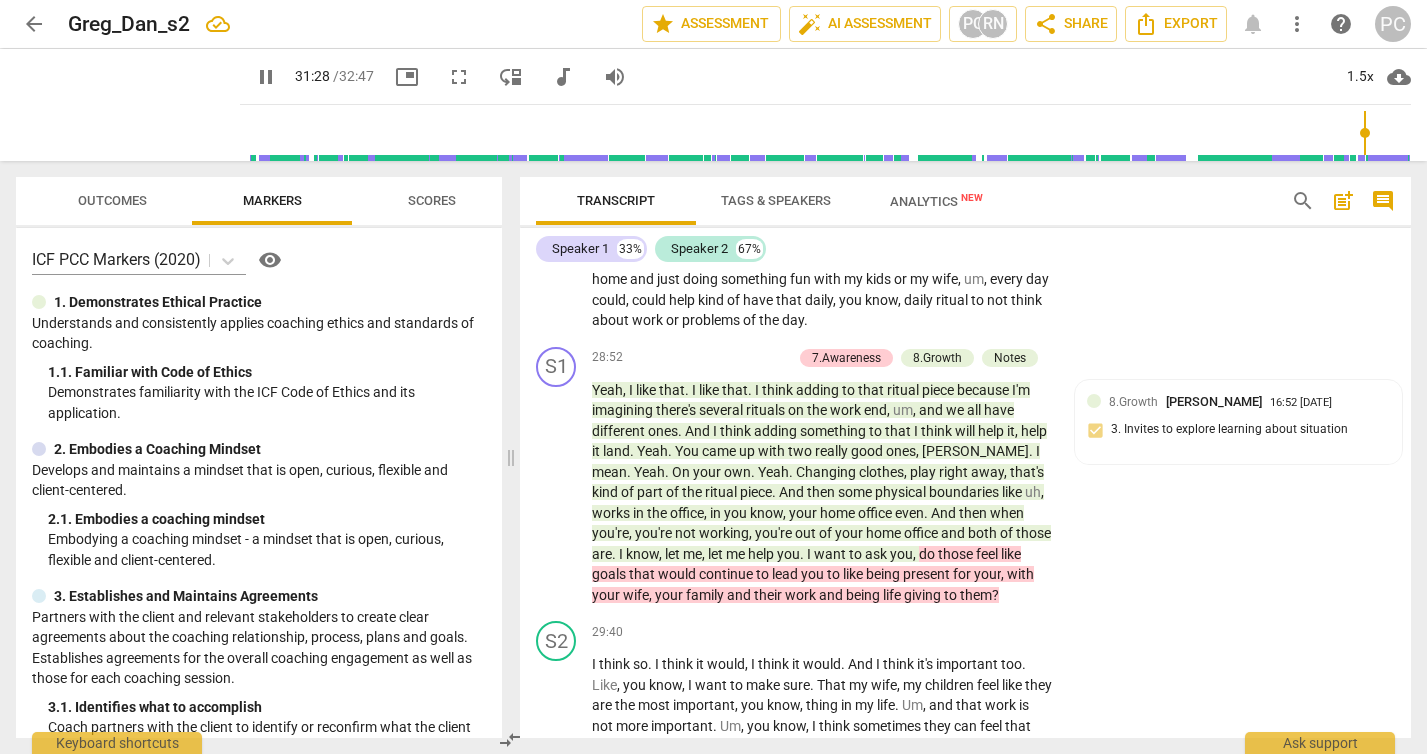 scroll, scrollTop: 10397, scrollLeft: 0, axis: vertical 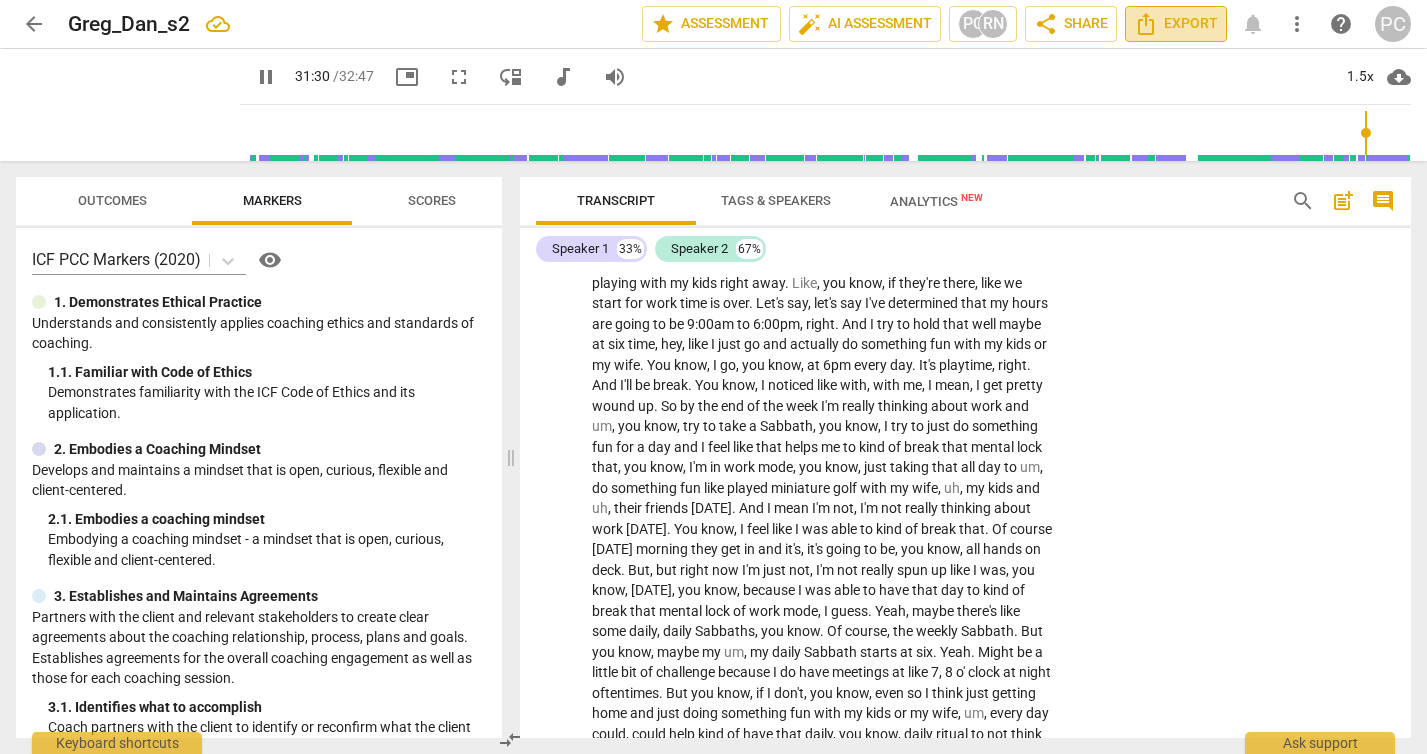 click on "Export" at bounding box center [1176, 24] 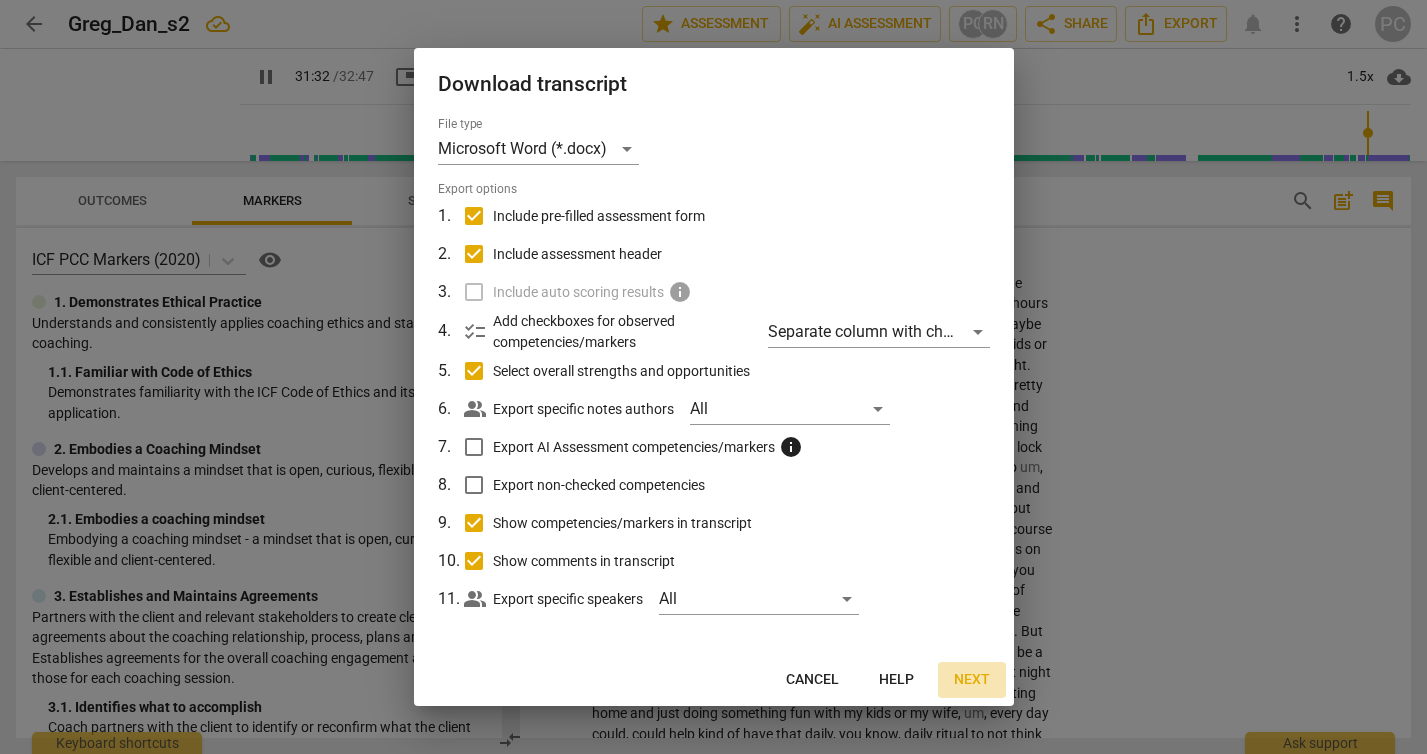 click on "Next" at bounding box center [972, 680] 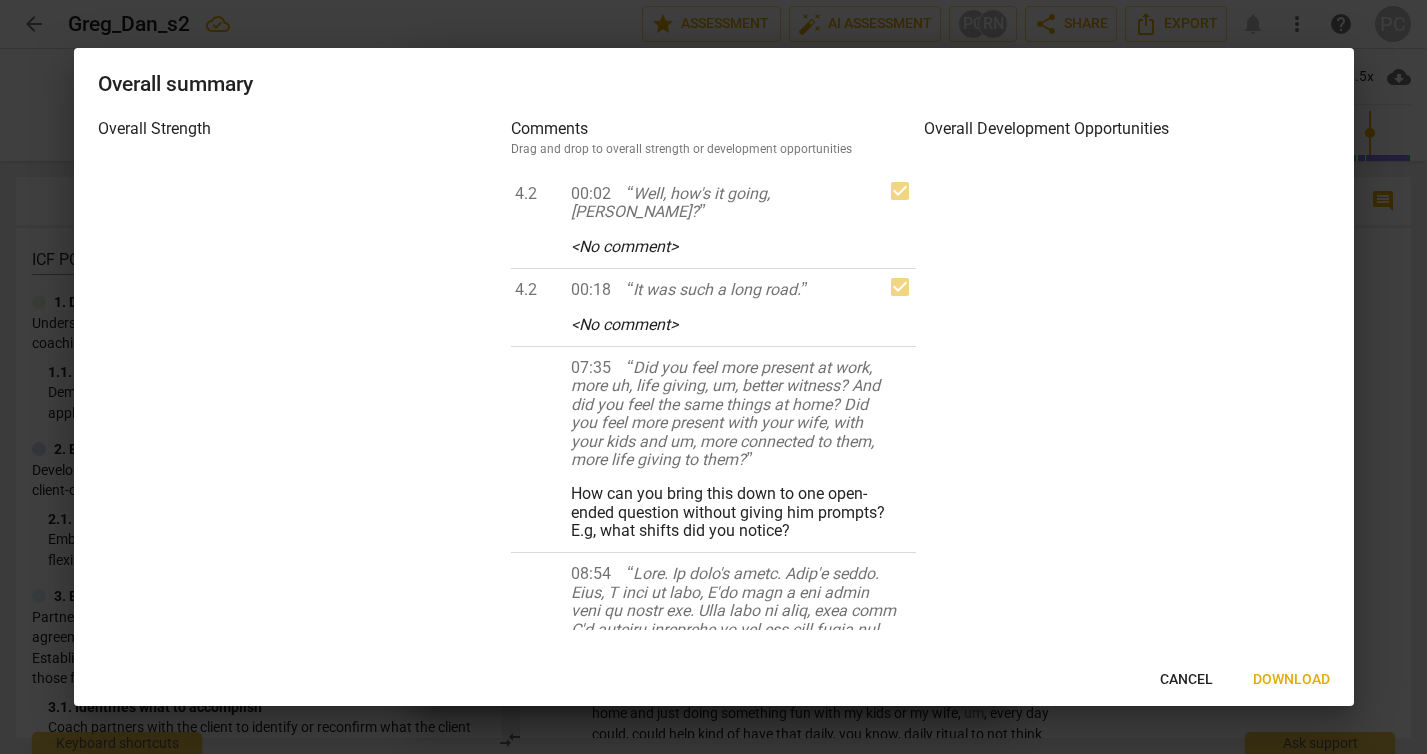click on "Download" at bounding box center [1291, 680] 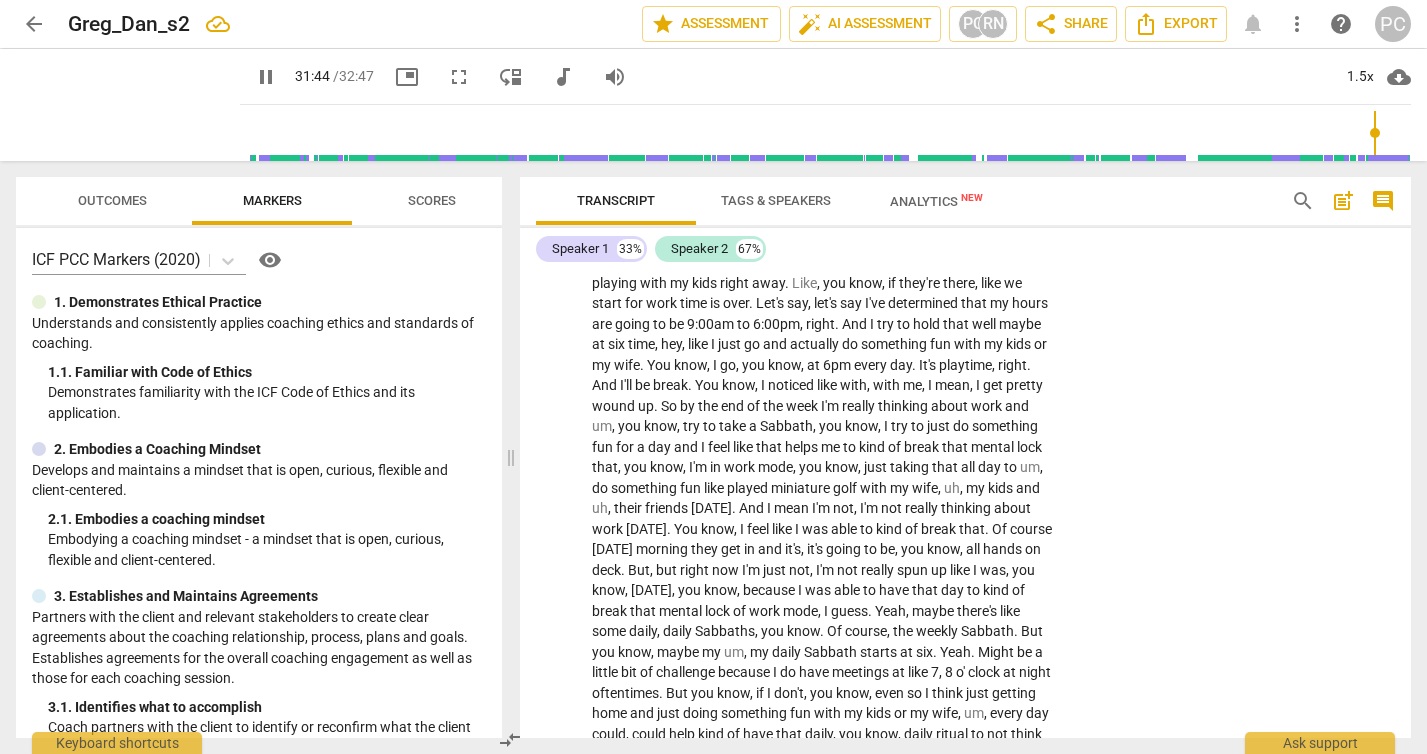 scroll, scrollTop: 12173, scrollLeft: 0, axis: vertical 